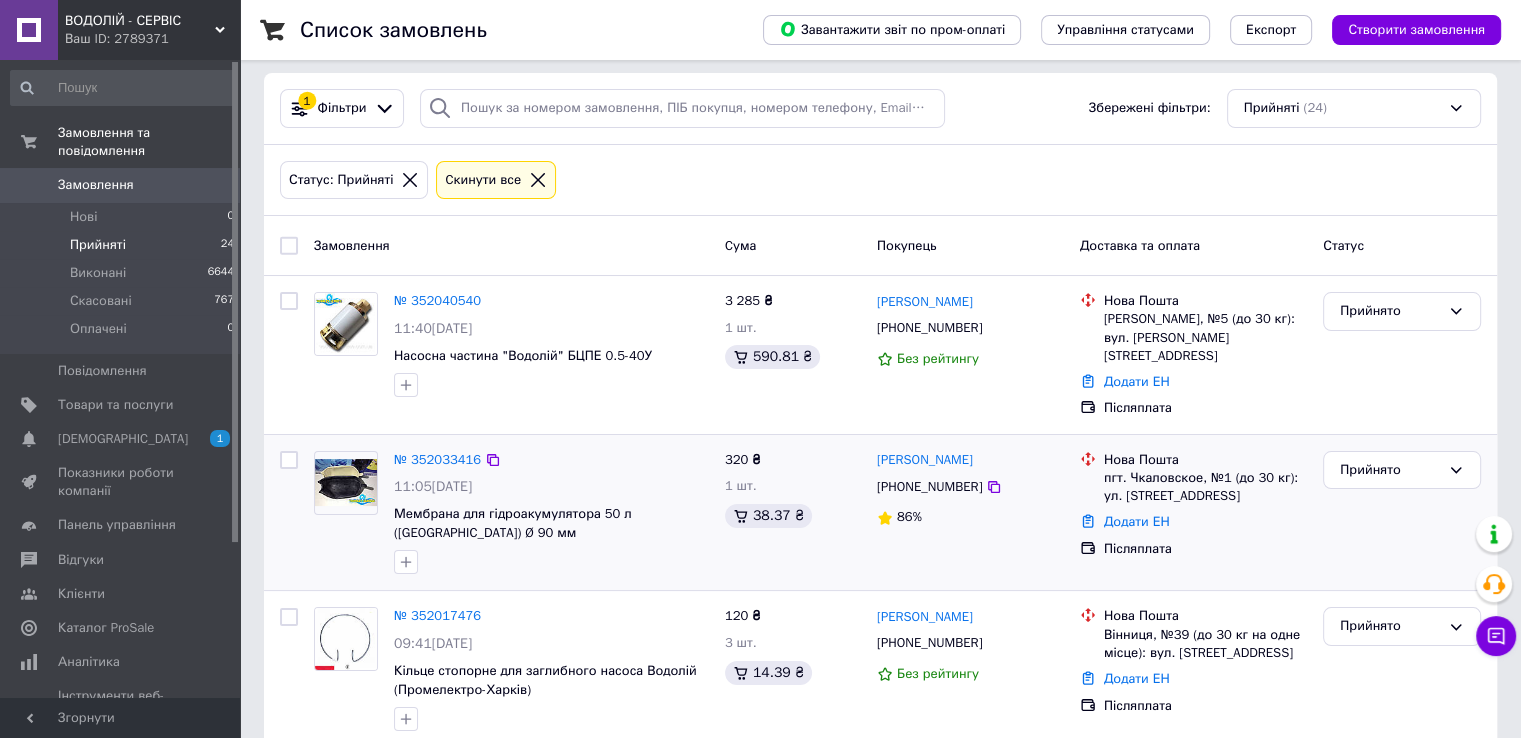scroll, scrollTop: 0, scrollLeft: 0, axis: both 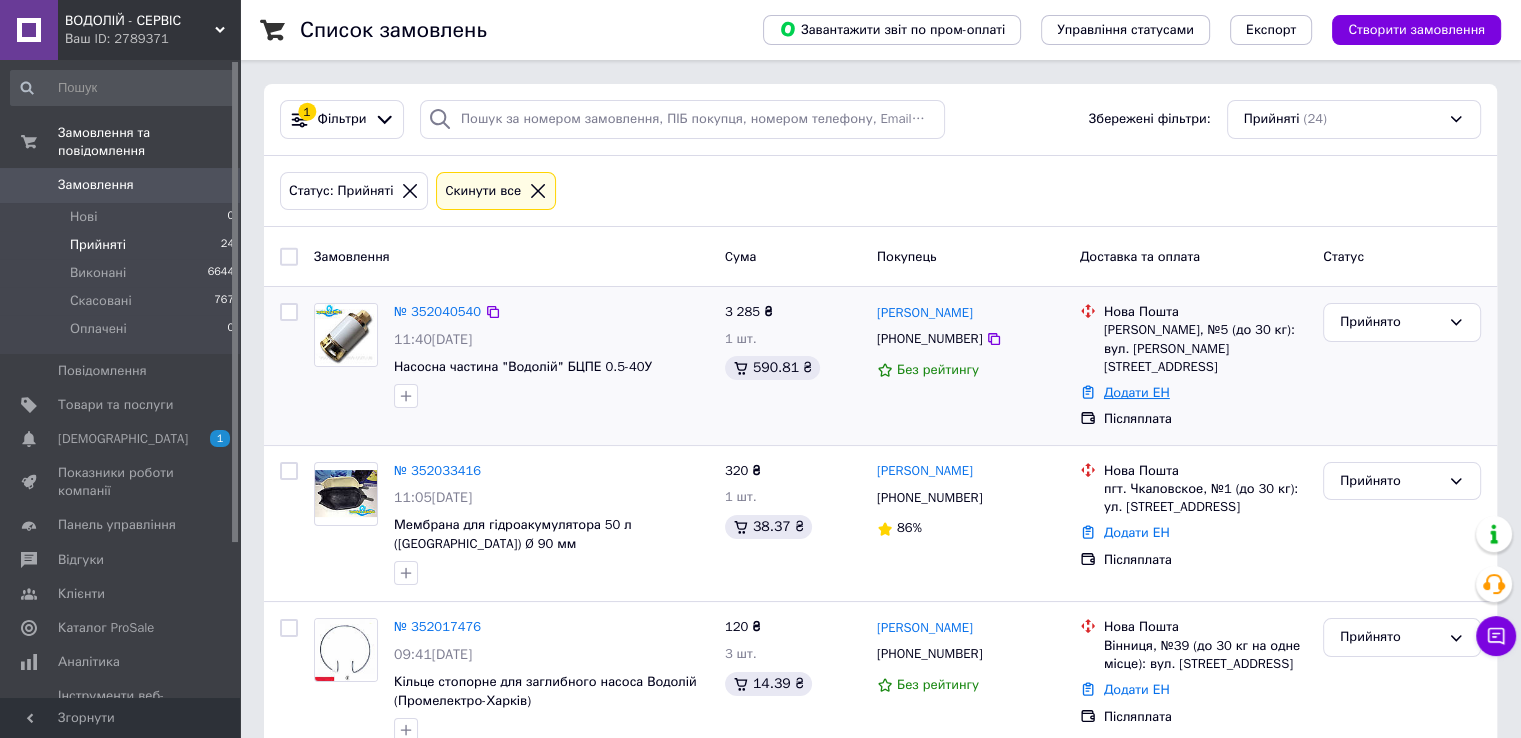 click on "Додати ЕН" at bounding box center (1137, 392) 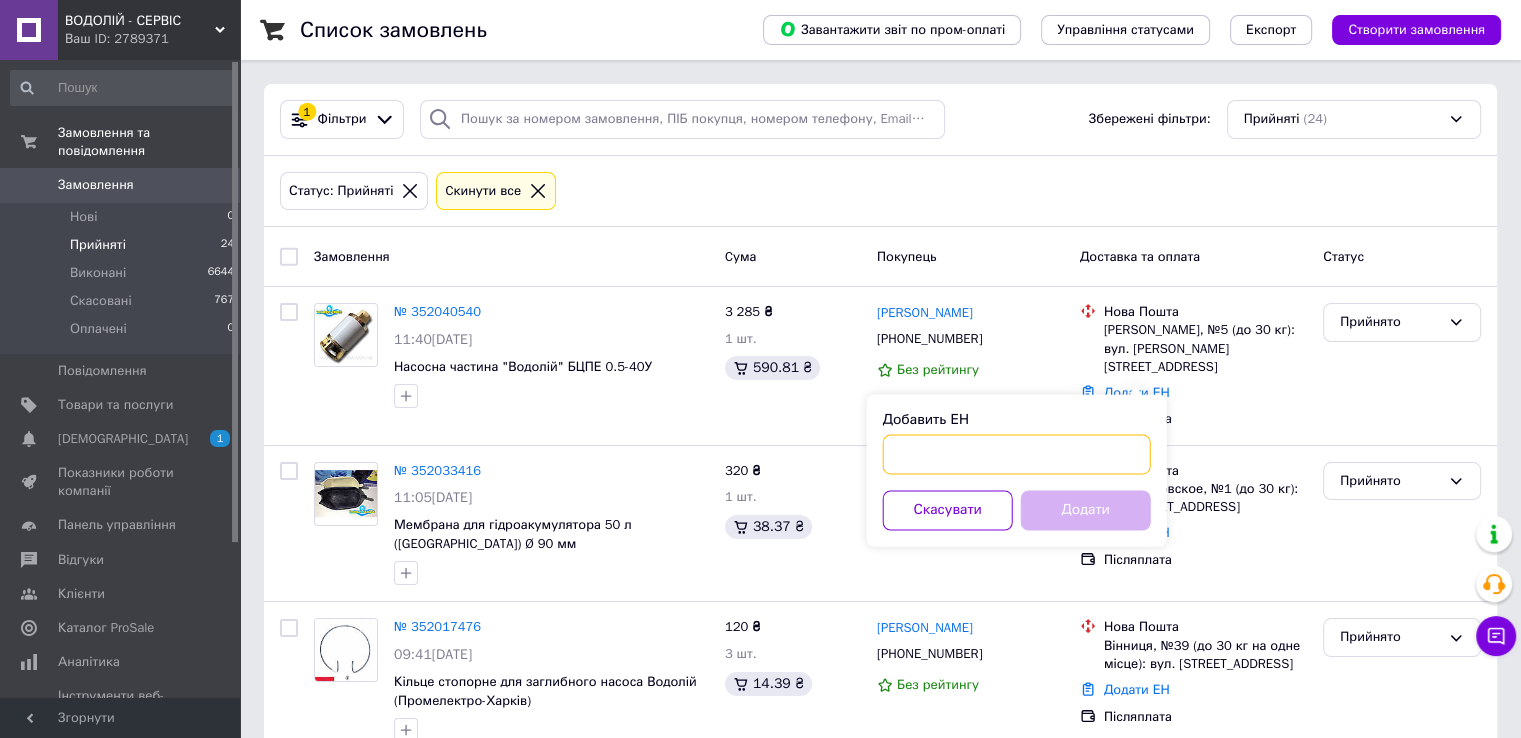 click on "Добавить ЕН" at bounding box center (1017, 454) 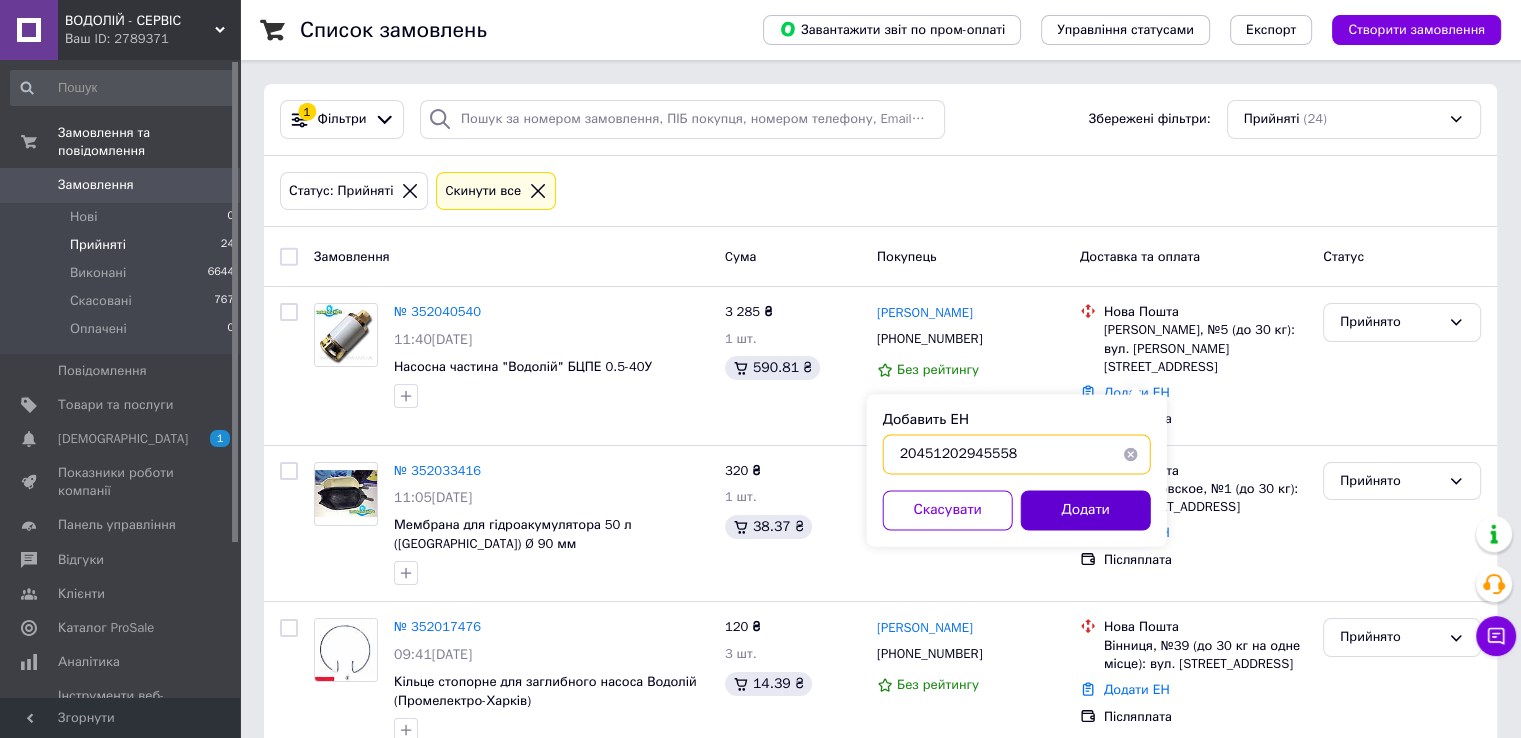 type on "20451202945558" 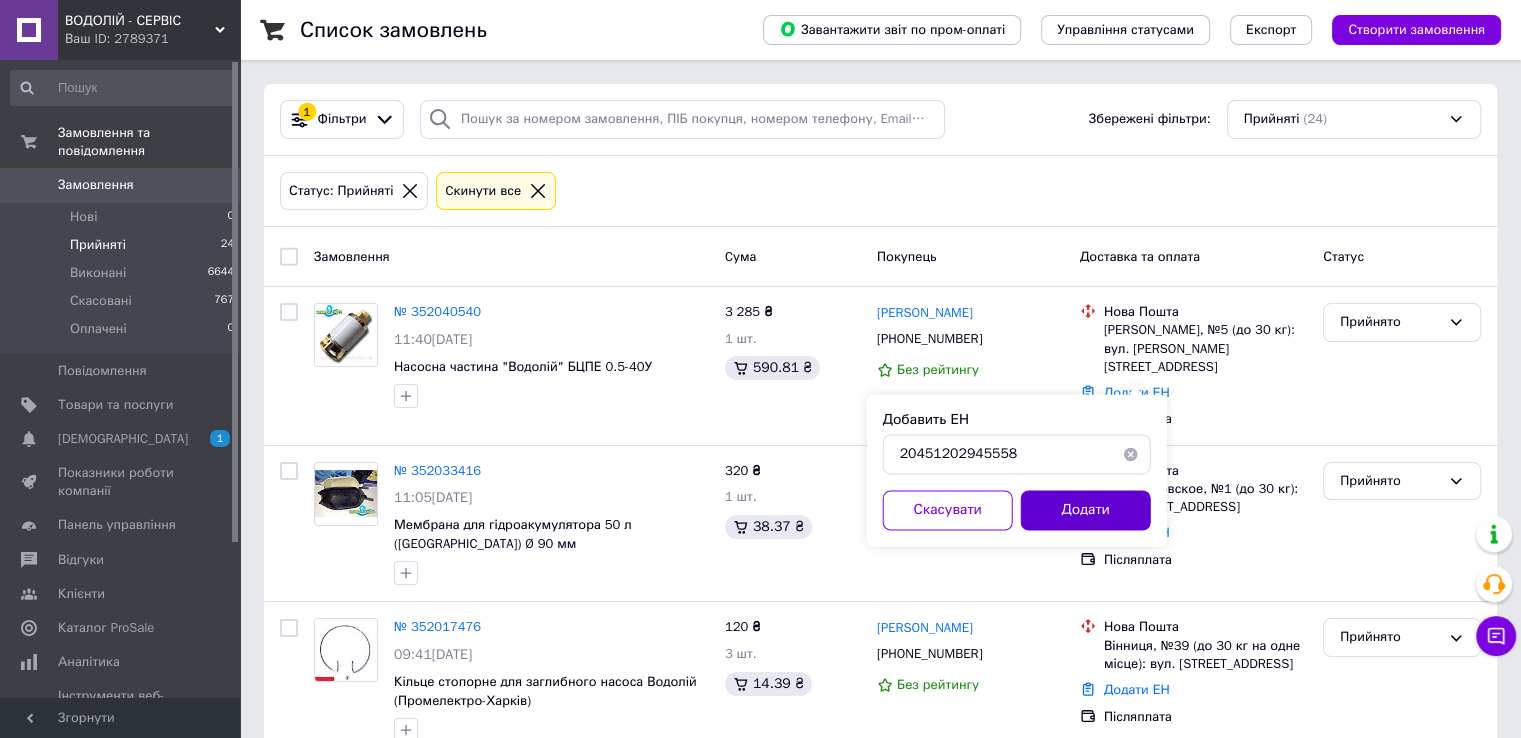 click on "Додати" at bounding box center (1086, 510) 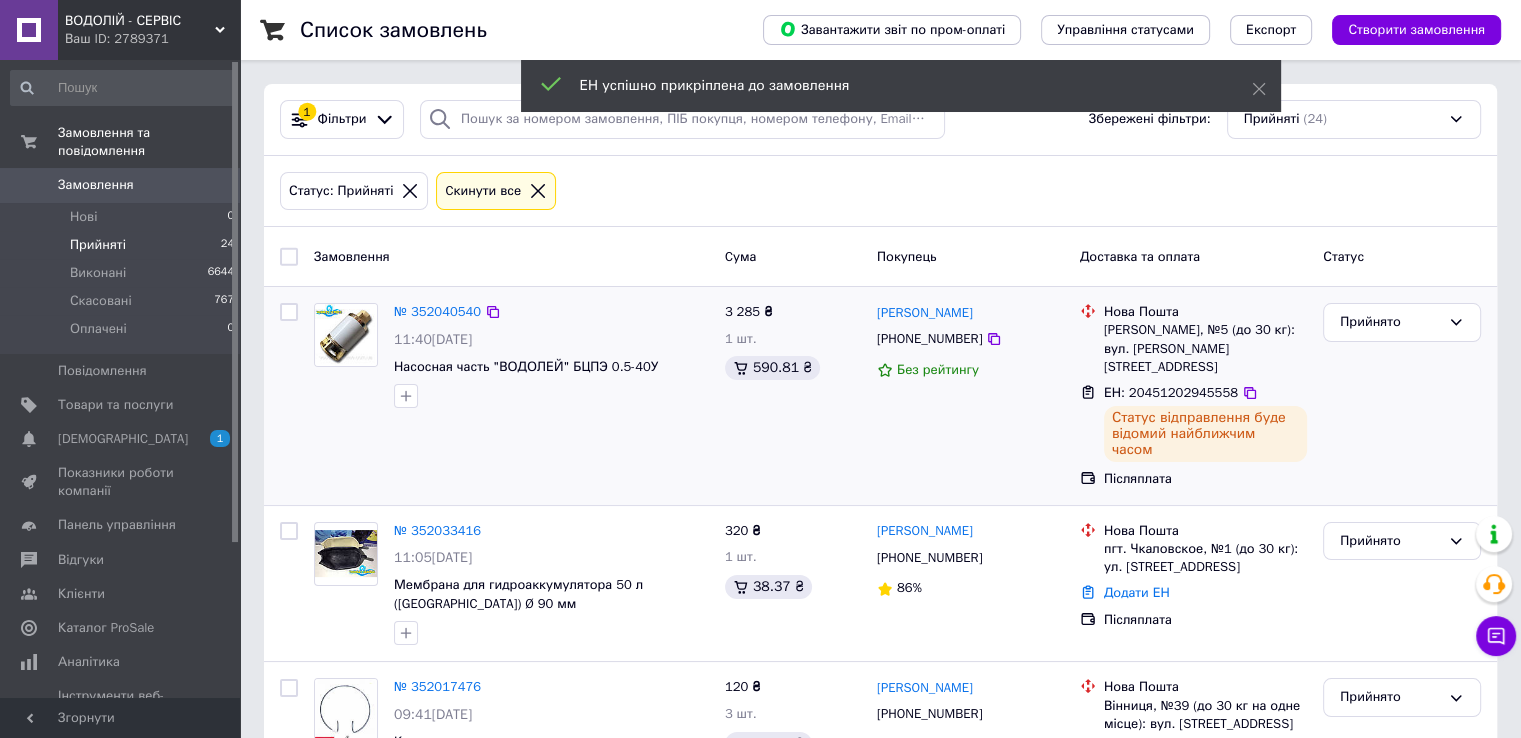 click on "[PHONE_NUMBER]" at bounding box center [929, 338] 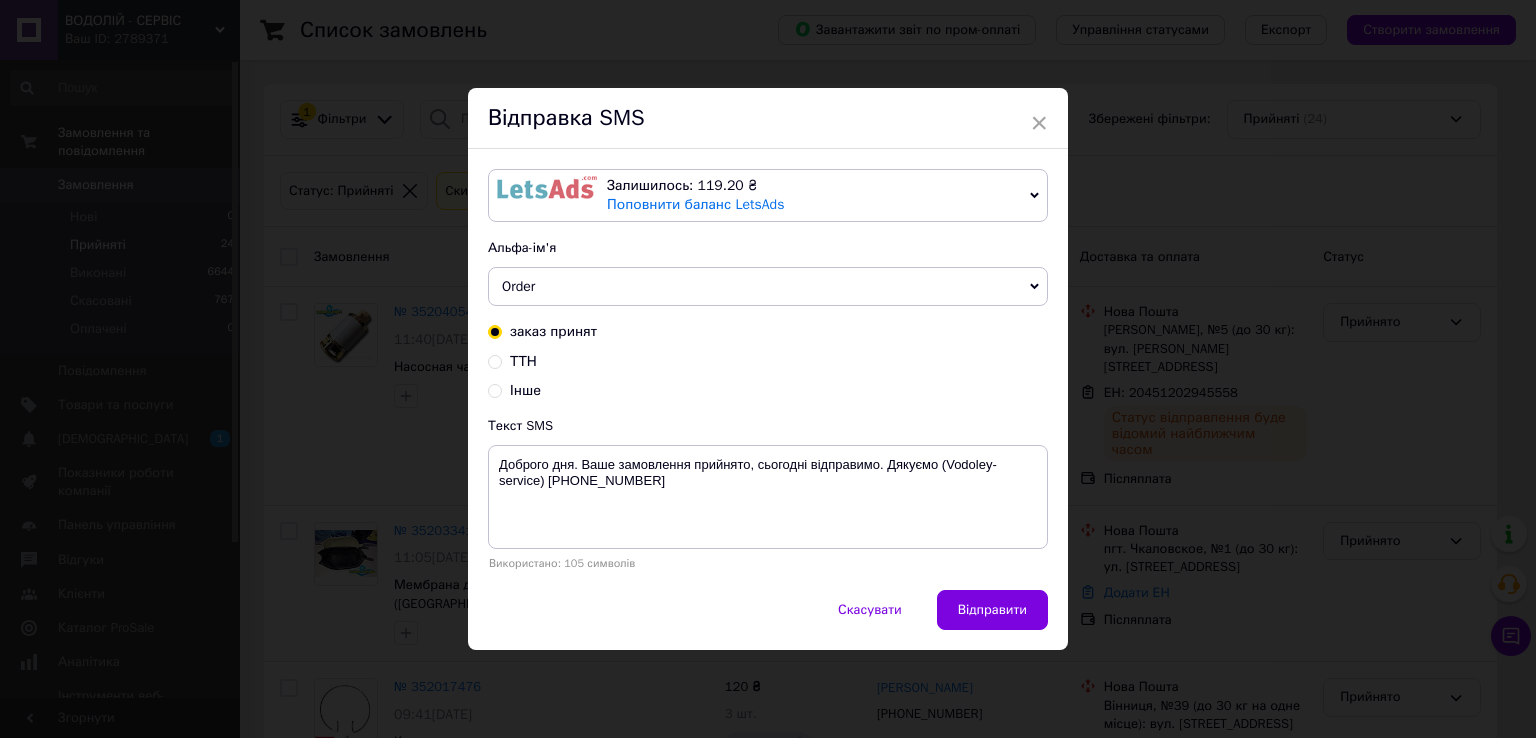 click on "ТТН" at bounding box center [523, 361] 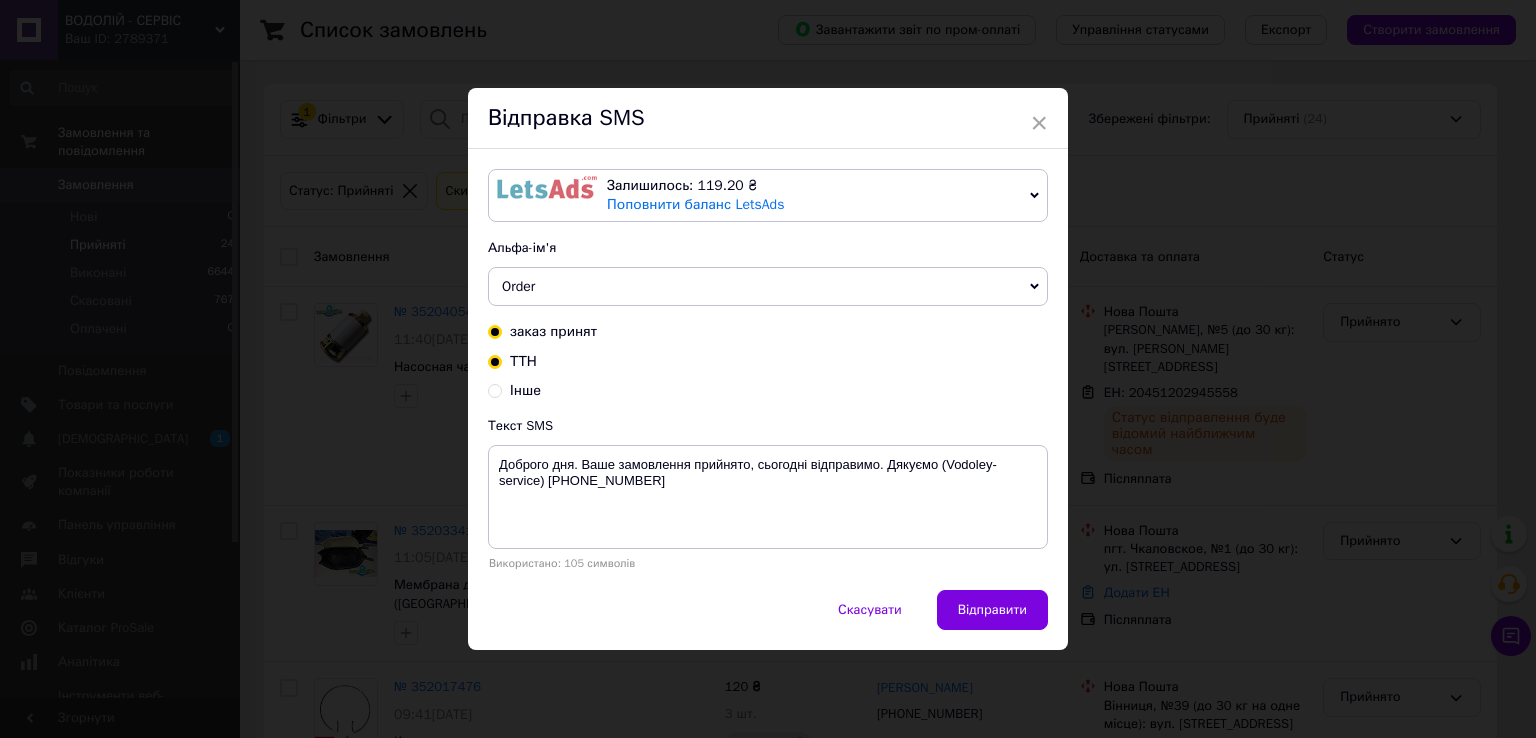 radio on "true" 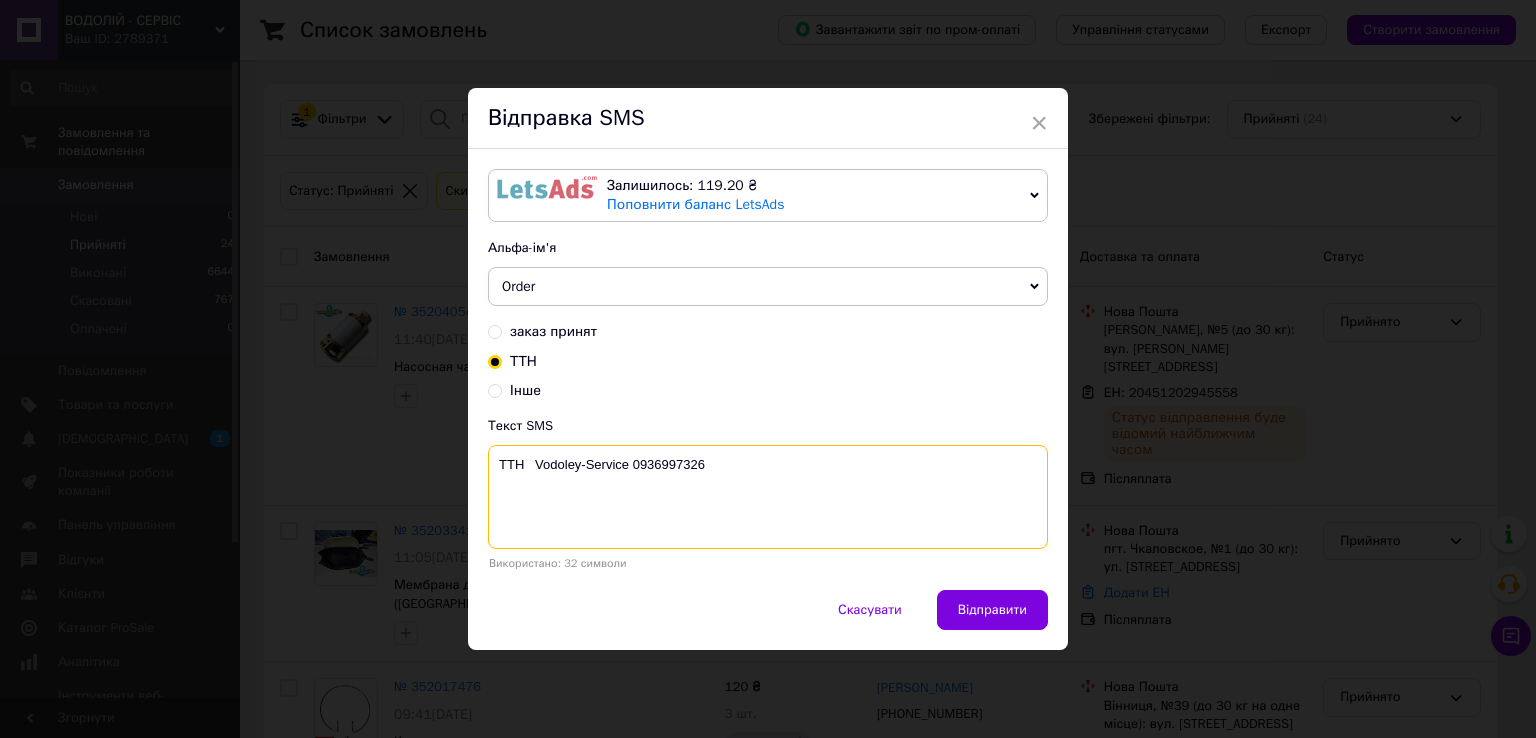 drag, startPoint x: 525, startPoint y: 468, endPoint x: 540, endPoint y: 464, distance: 15.524175 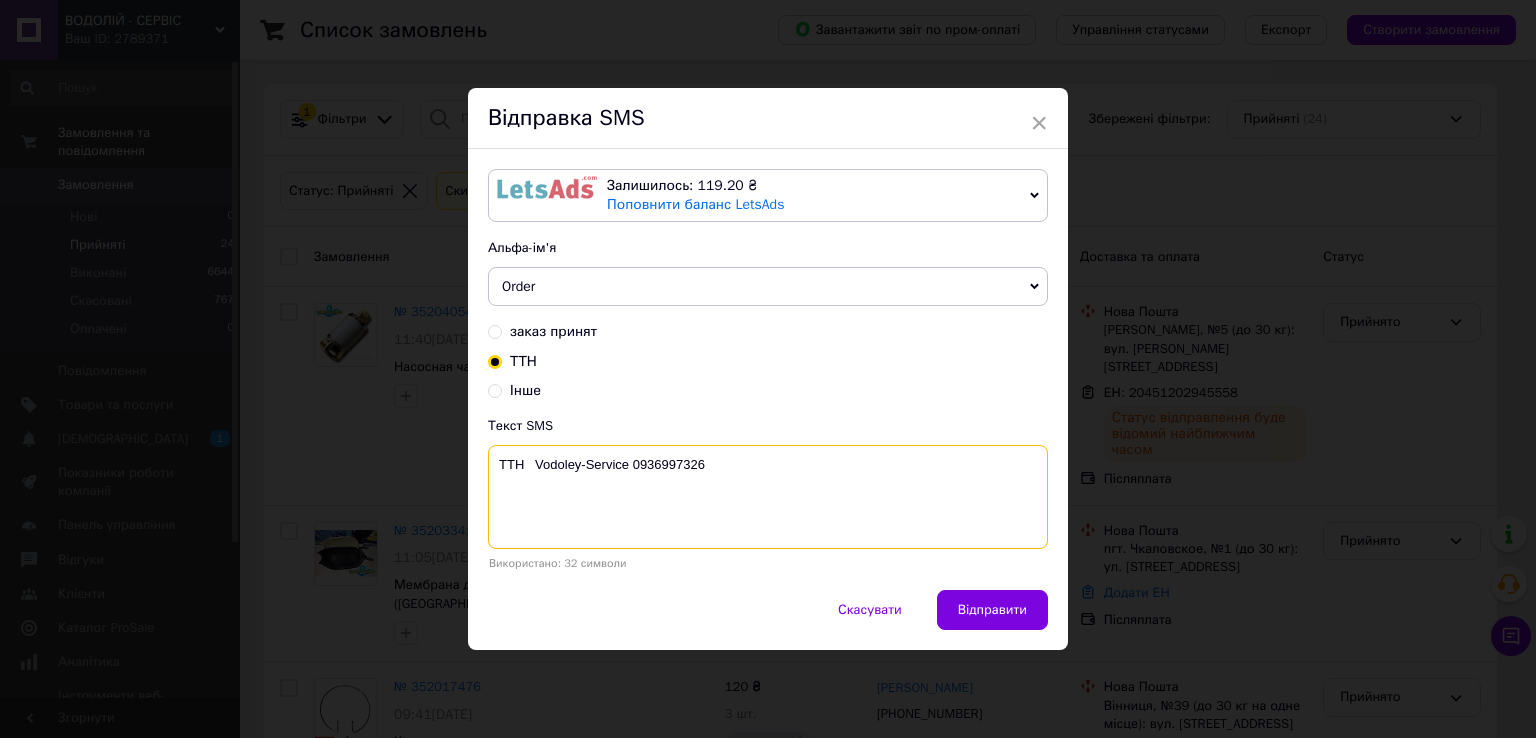 paste on "20451202945558" 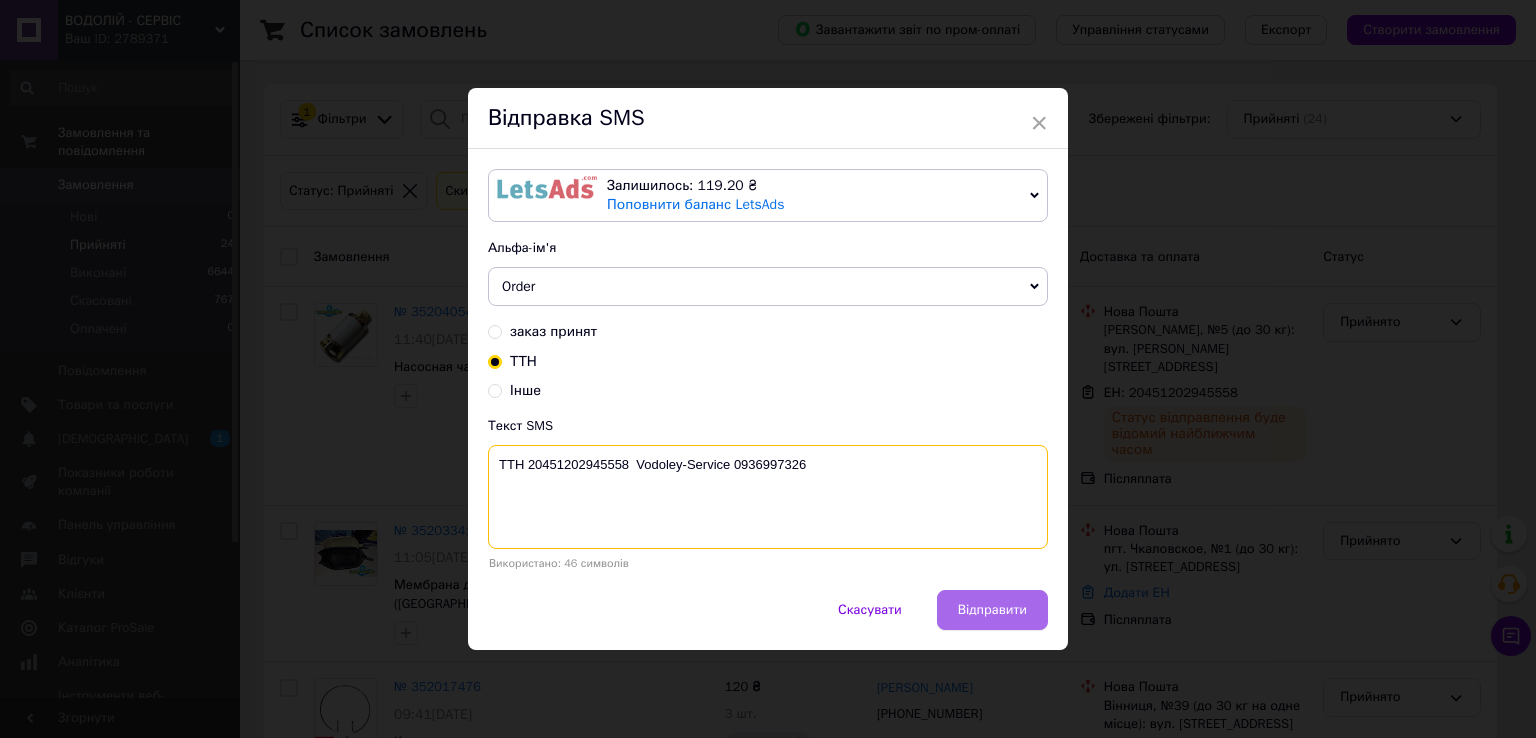 type on "ТТН 20451202945558  Vodoley-Service 0936997326" 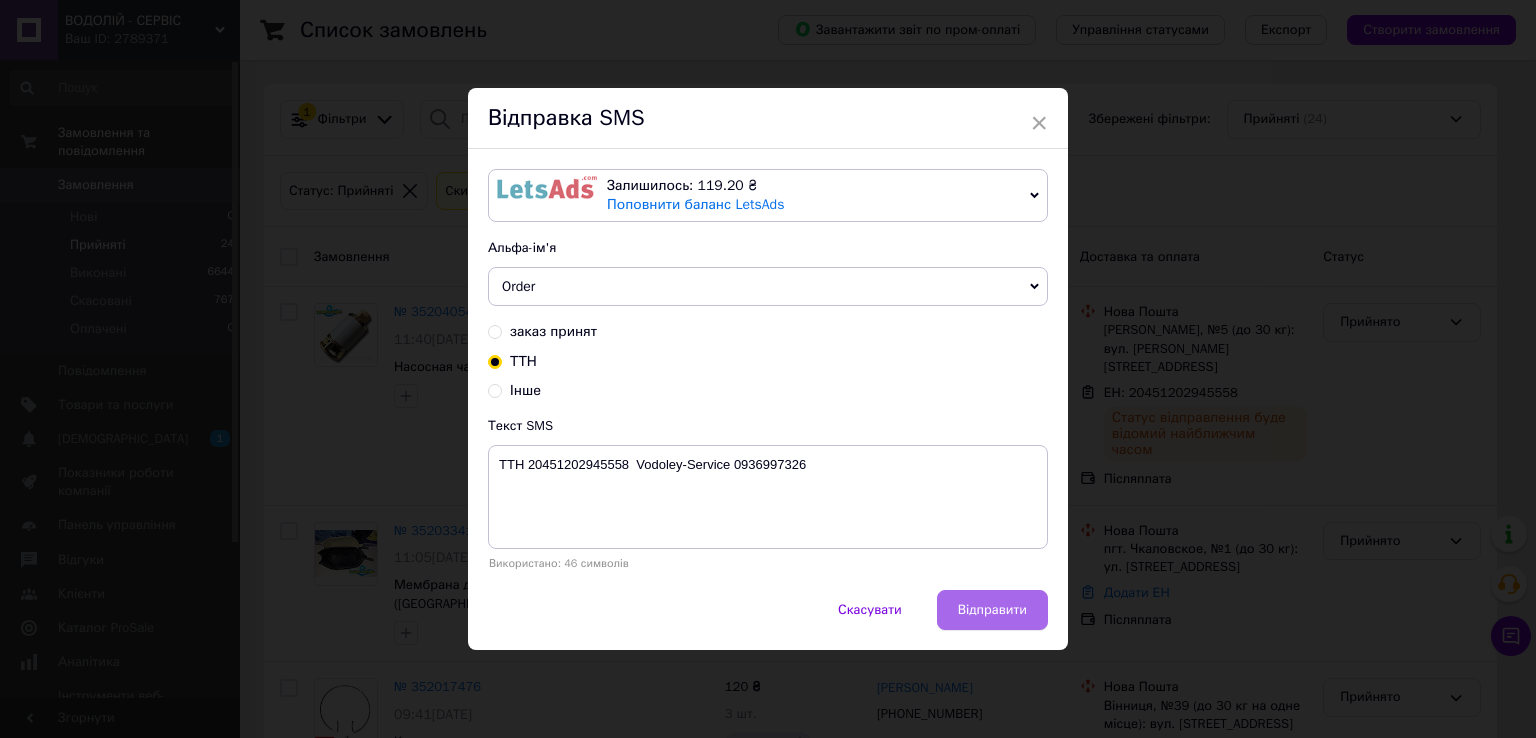 click on "Відправити" at bounding box center (992, 610) 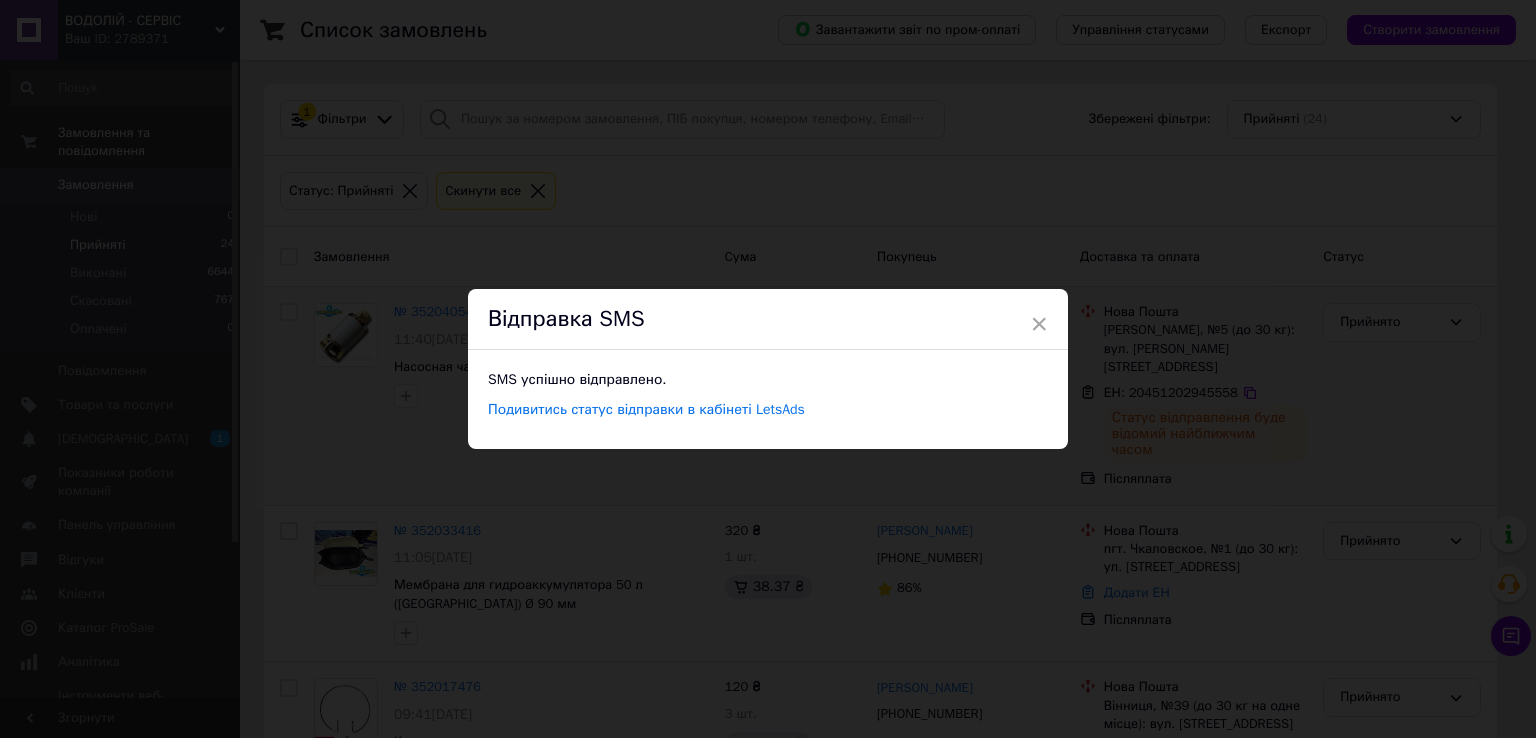 click on "×" at bounding box center [1039, 324] 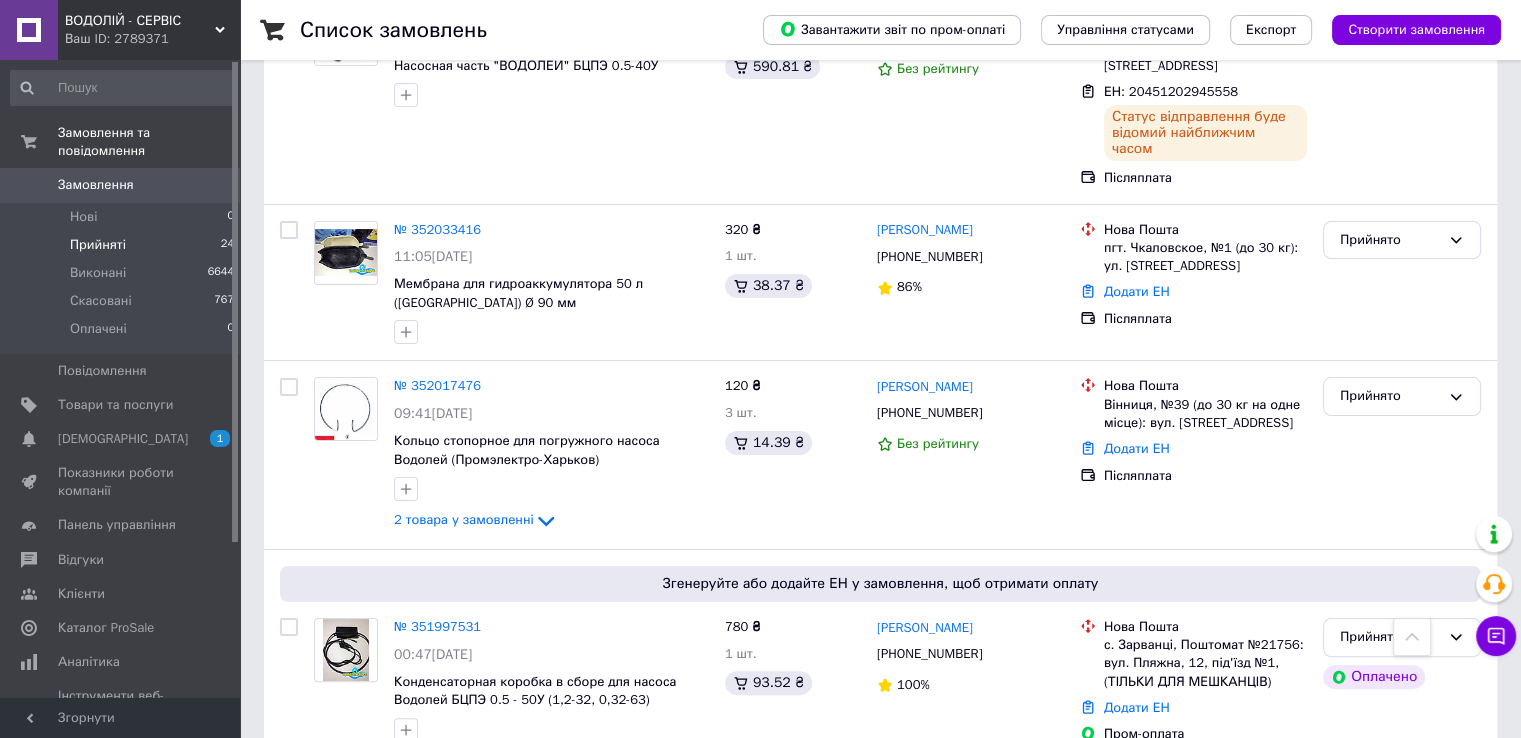 scroll, scrollTop: 300, scrollLeft: 0, axis: vertical 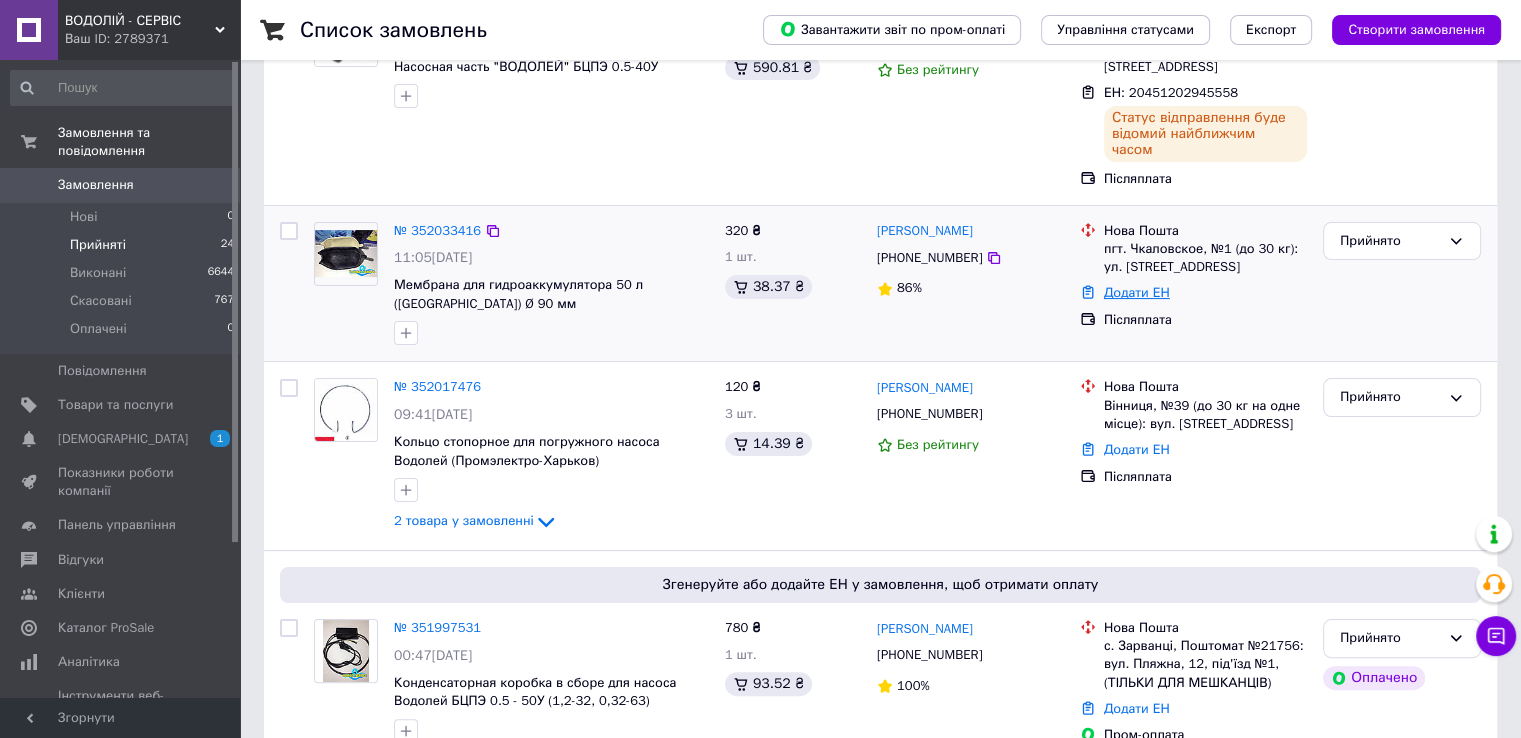 click on "Додати ЕН" at bounding box center (1137, 292) 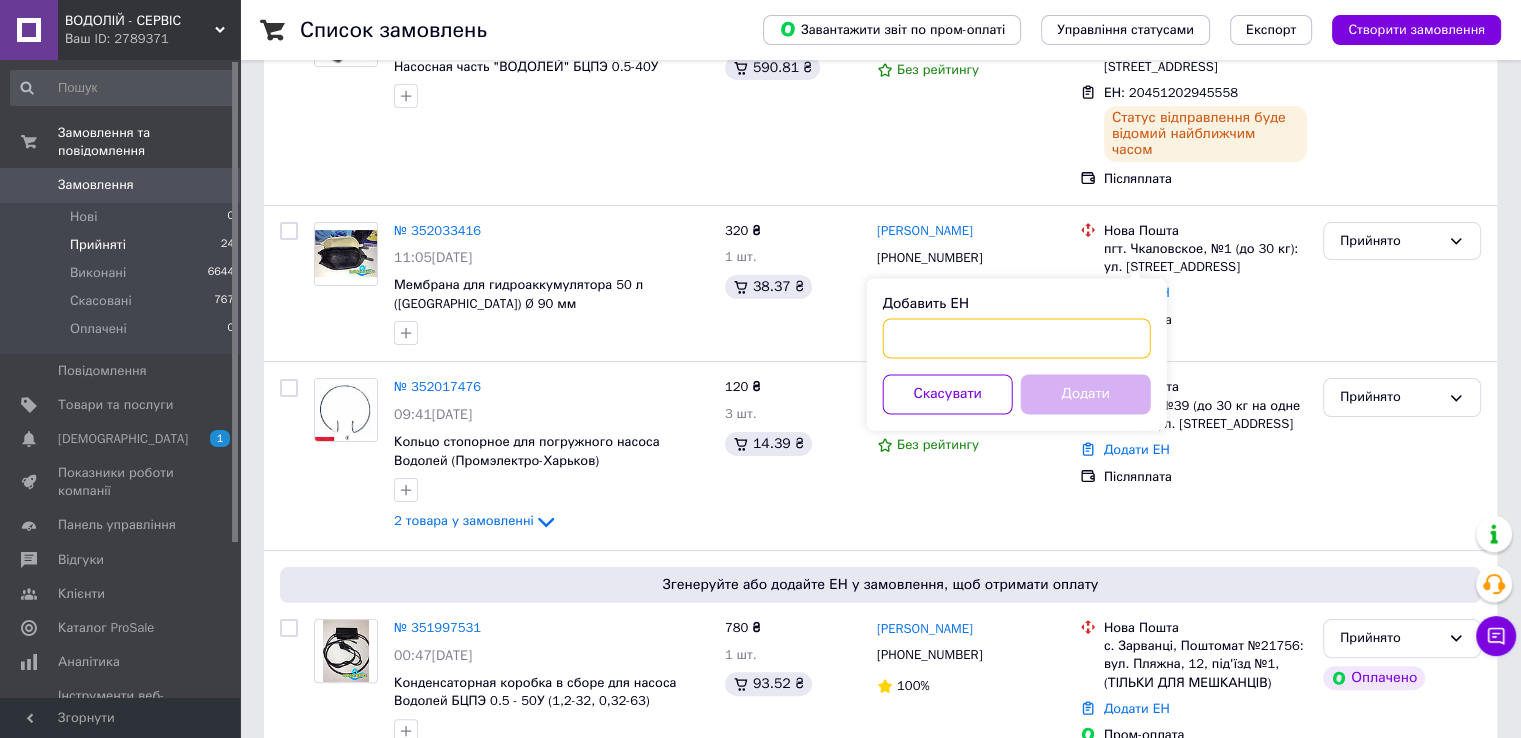 click on "Добавить ЕН" at bounding box center (1017, 338) 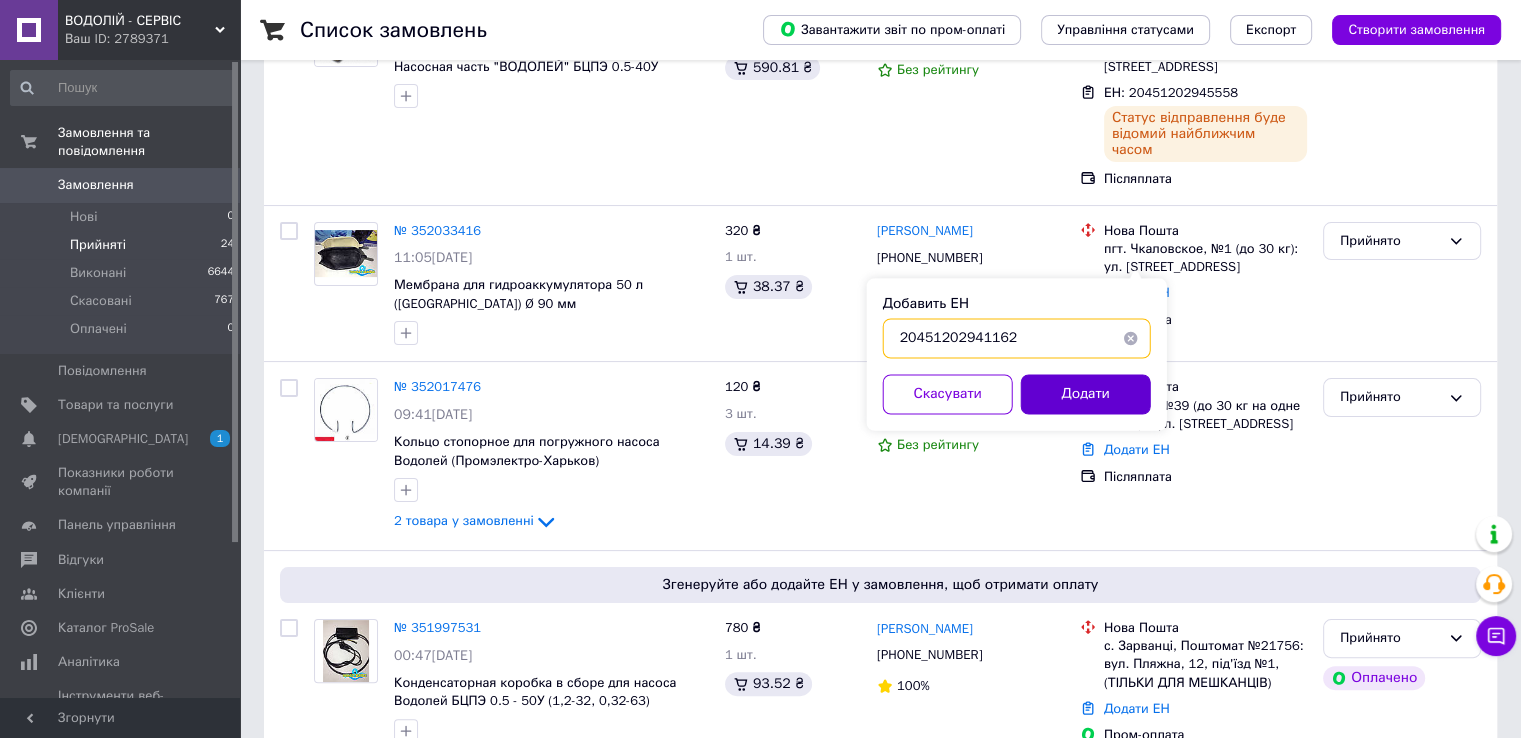 type on "20451202941162" 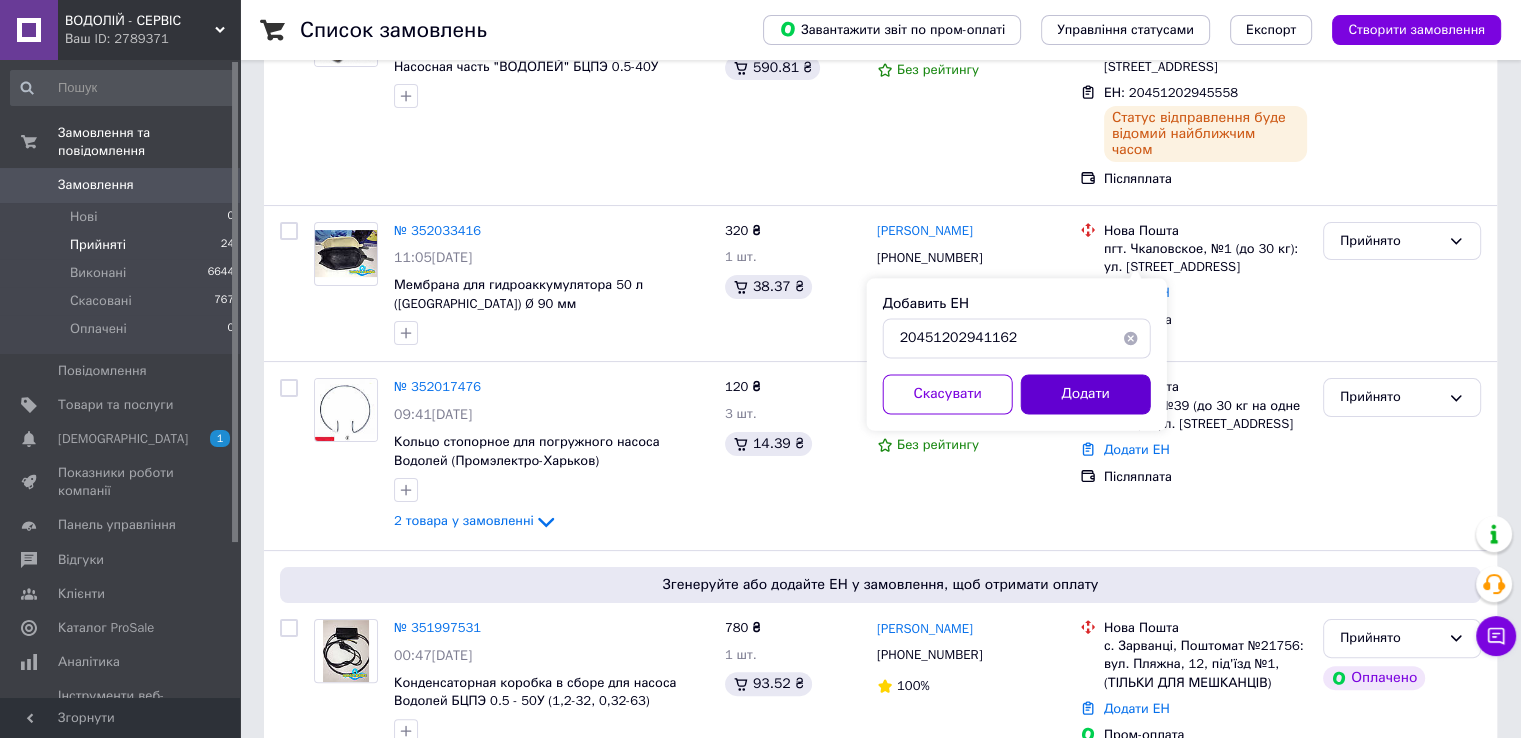 click on "Додати" at bounding box center [1086, 394] 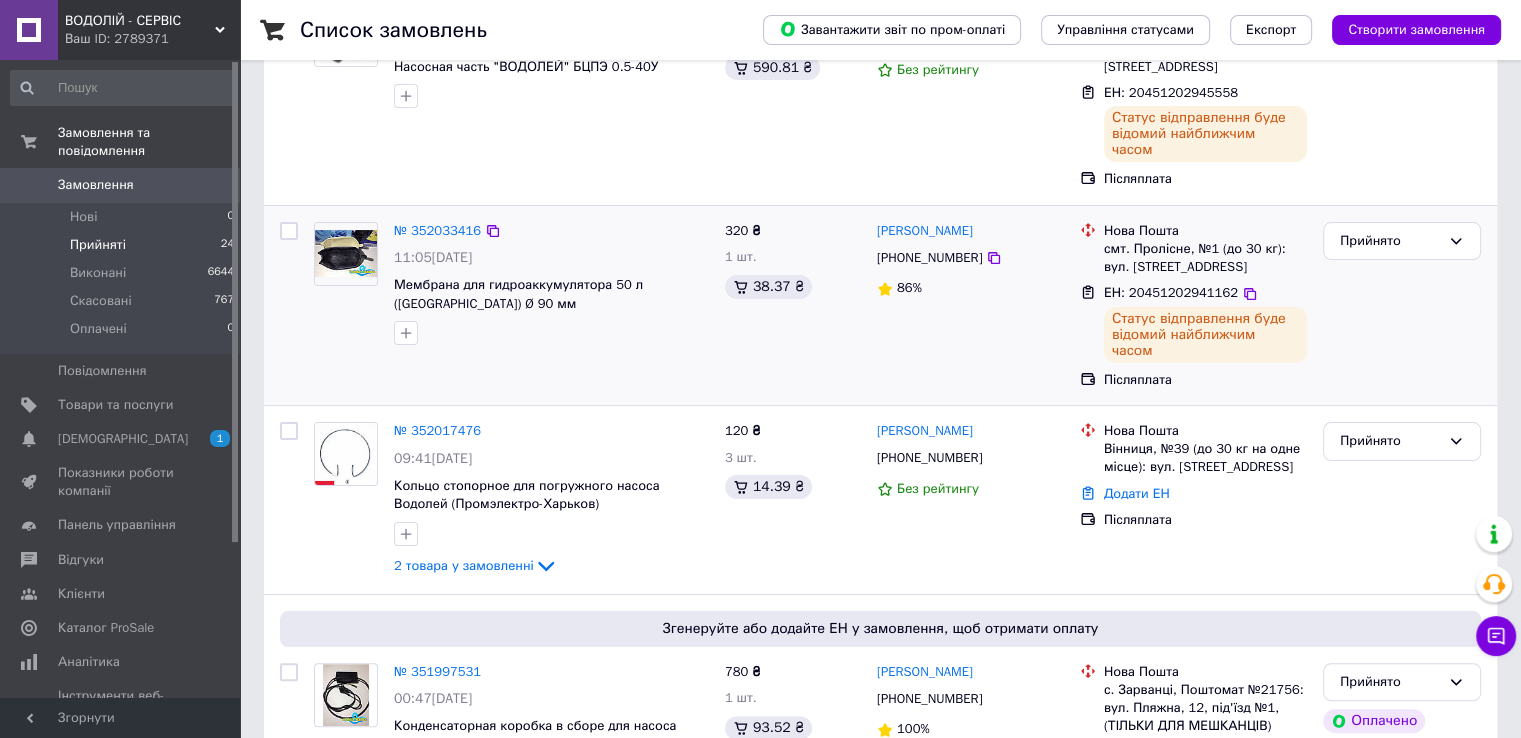 click on "[PHONE_NUMBER]" at bounding box center [929, 257] 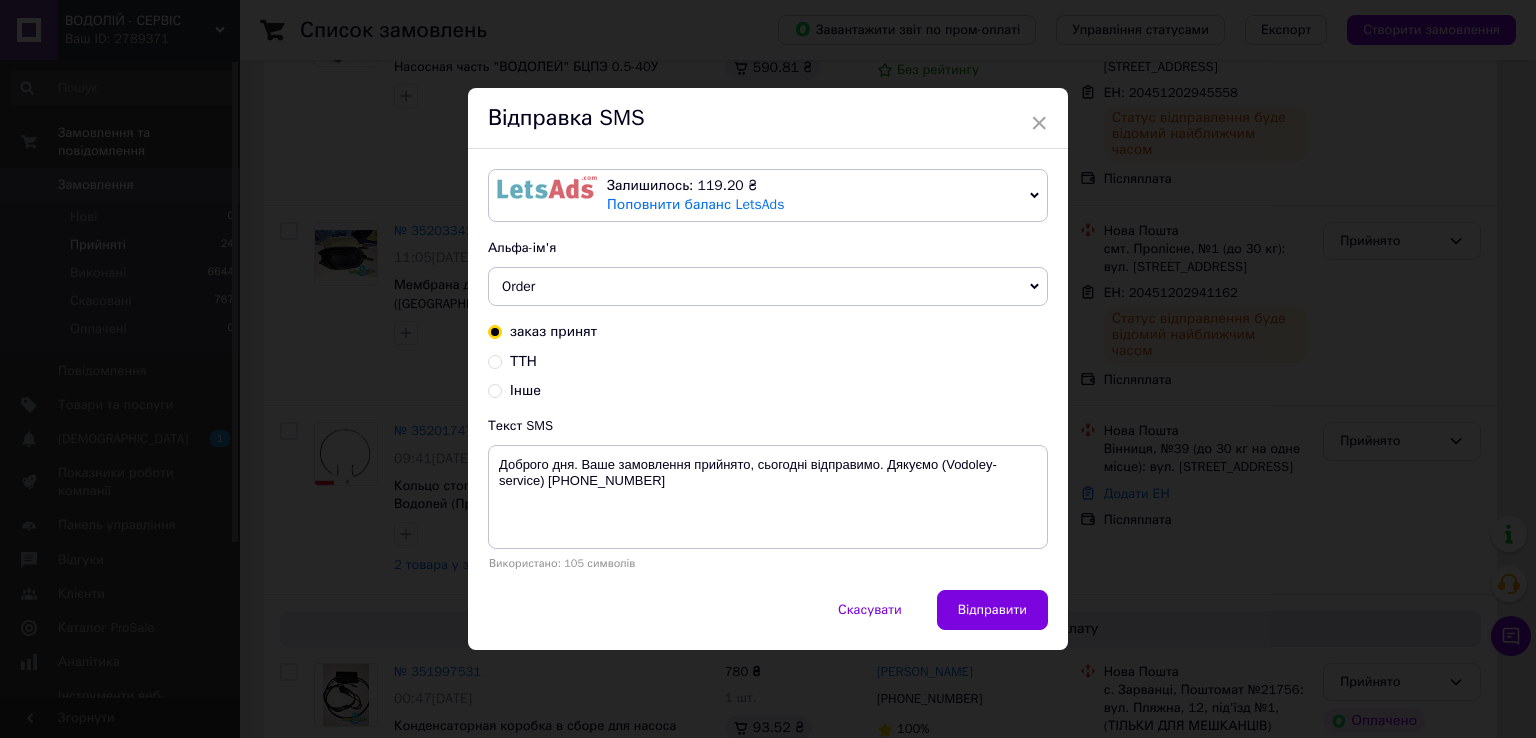 click on "ТТН" at bounding box center [523, 361] 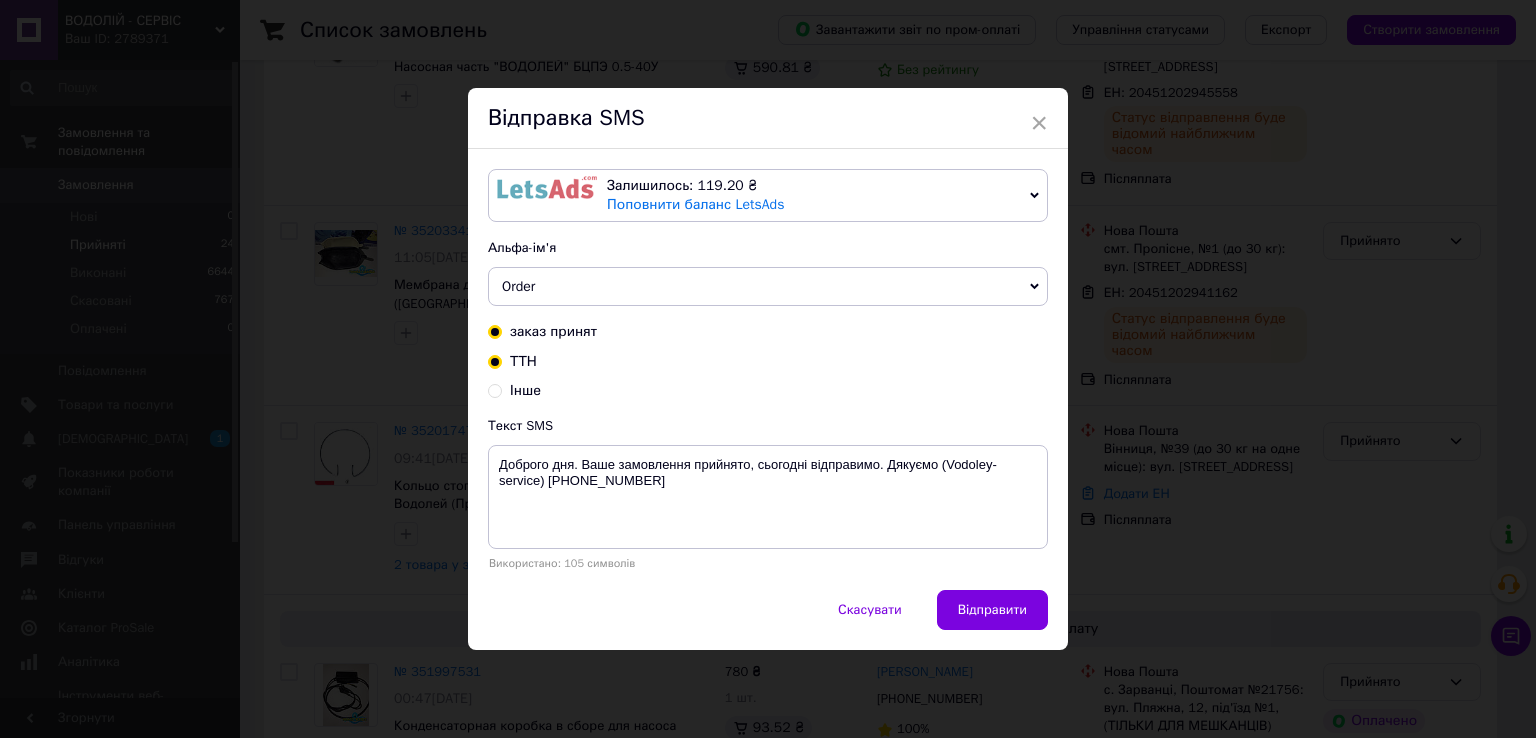 radio on "true" 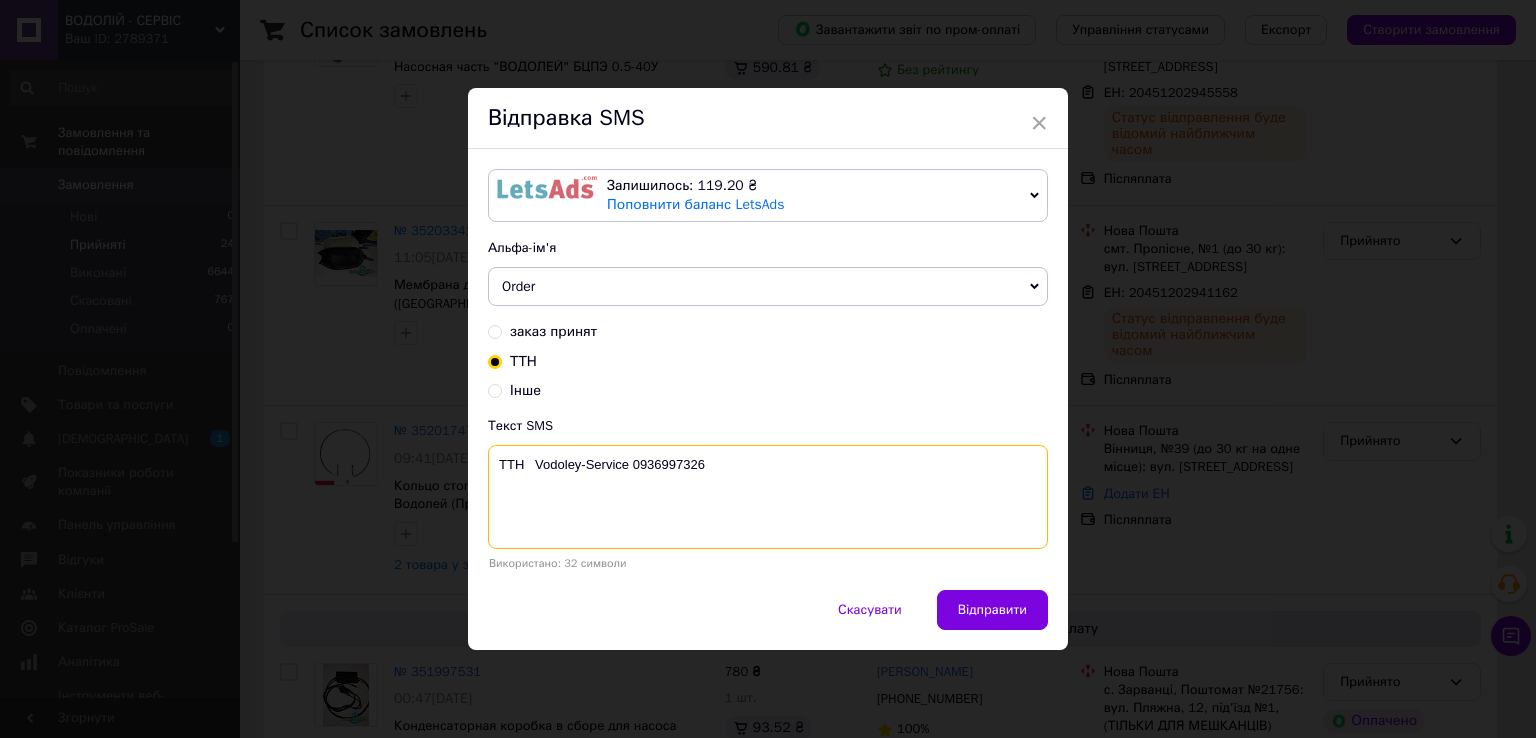click on "ТТН   Vodoley-Service 0936997326" at bounding box center (768, 497) 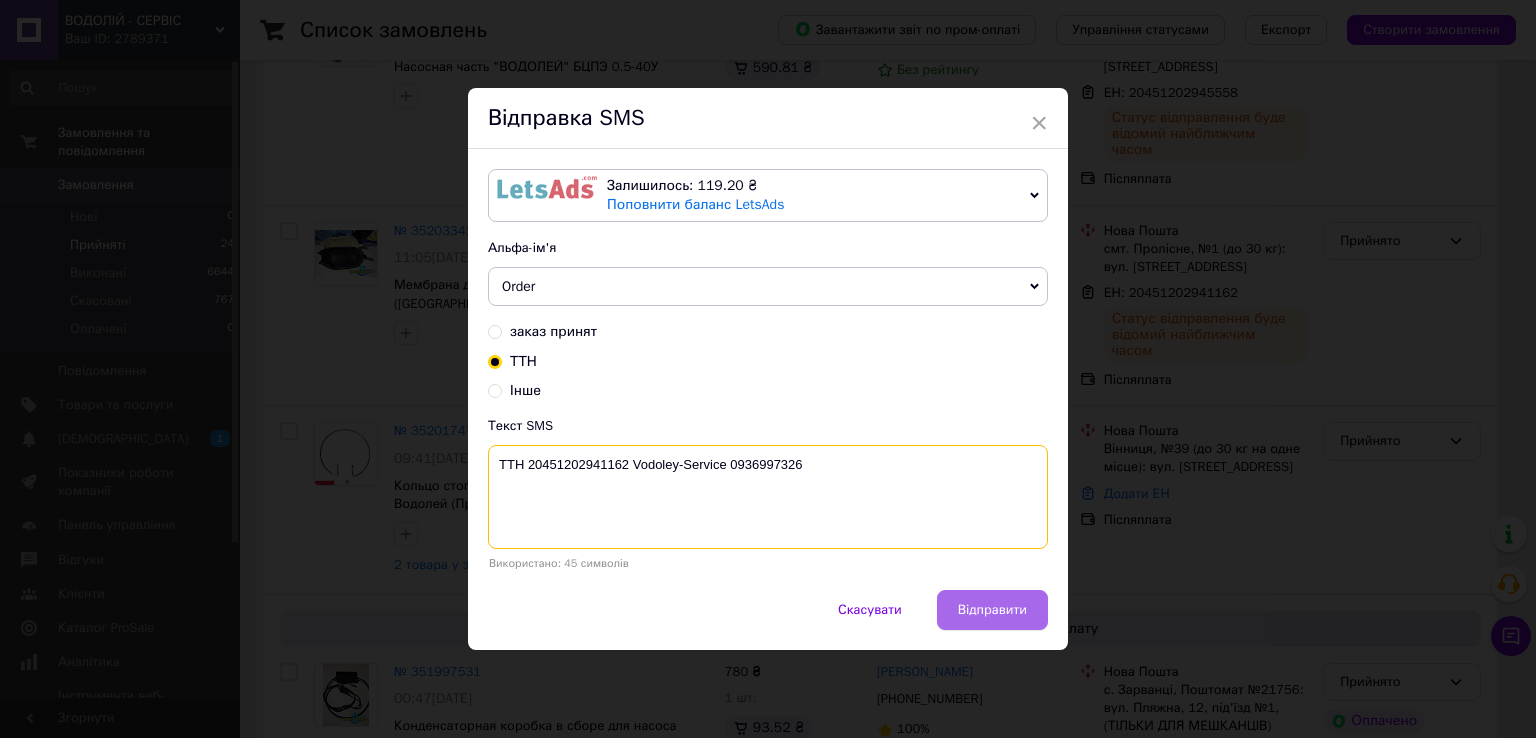 type on "ТТН 20451202941162 Vodoley-Service 0936997326" 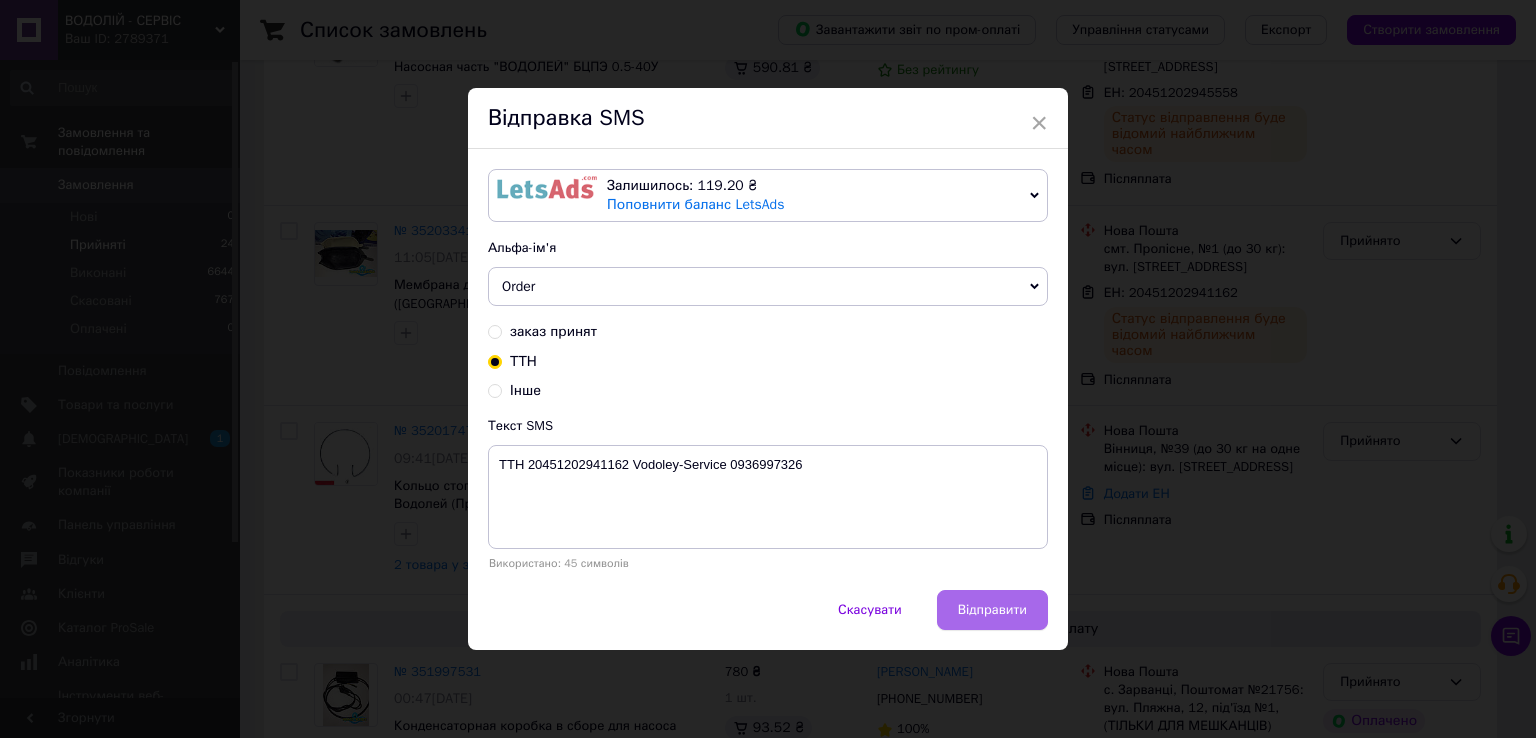 click on "Відправити" at bounding box center (992, 610) 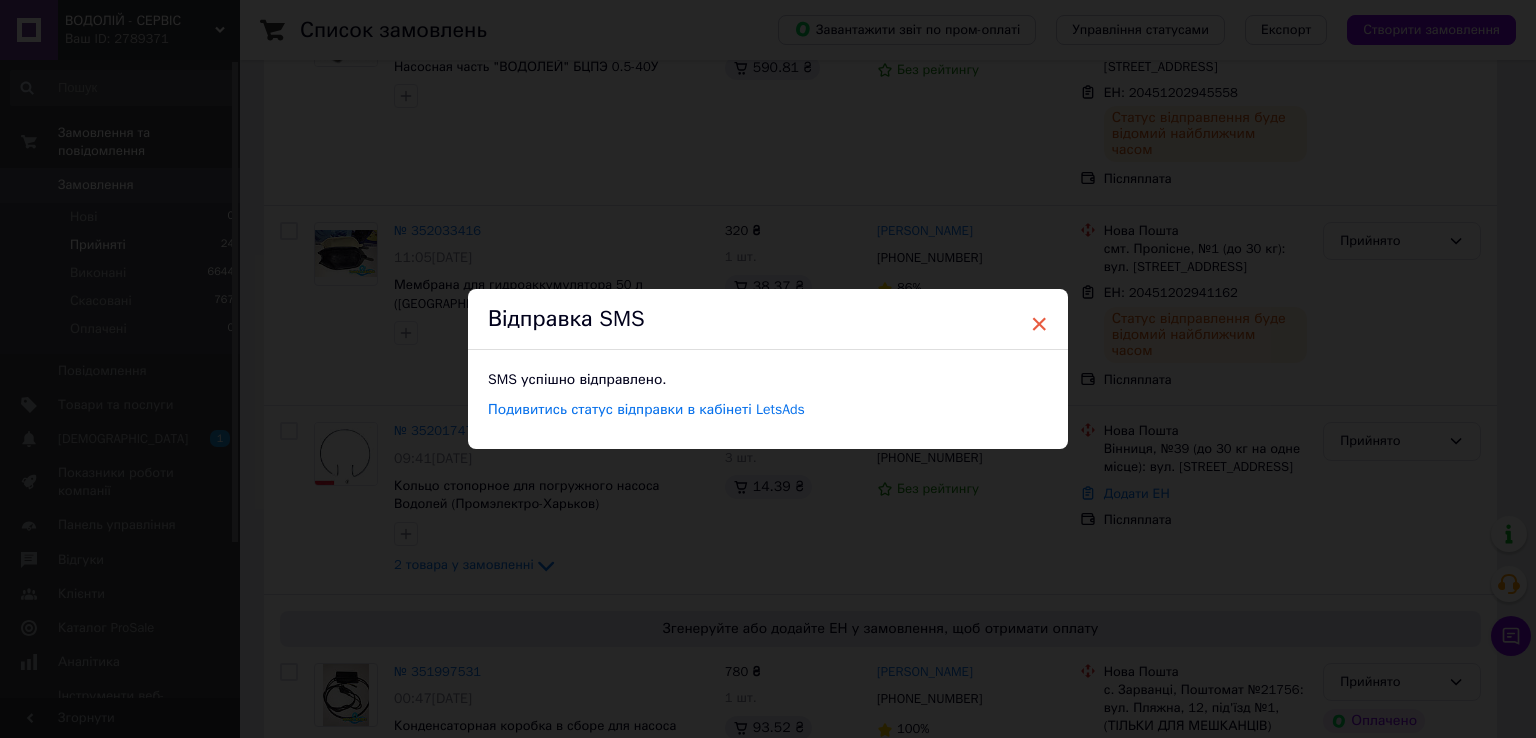 click on "×" at bounding box center [1039, 324] 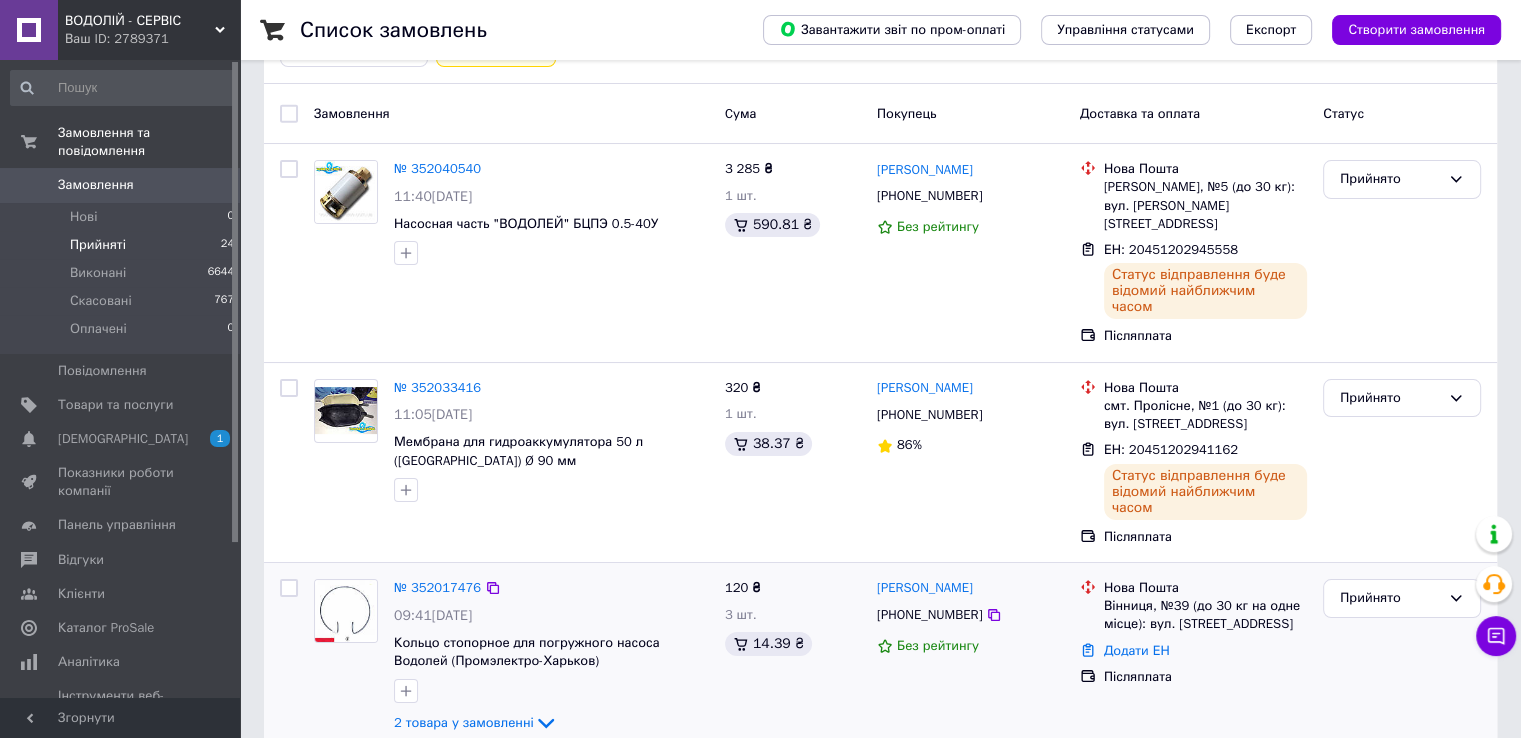 scroll, scrollTop: 300, scrollLeft: 0, axis: vertical 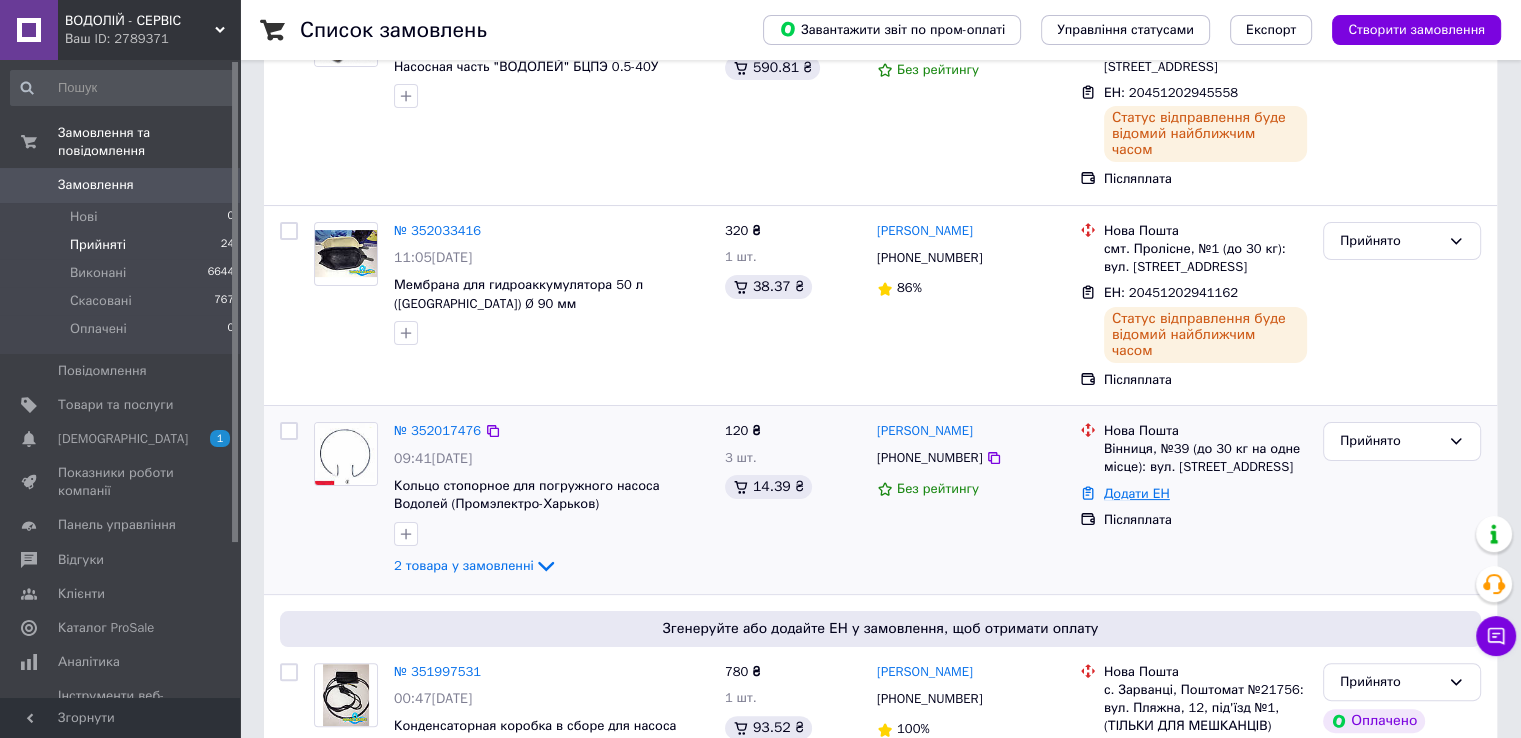 click on "Додати ЕН" at bounding box center (1137, 493) 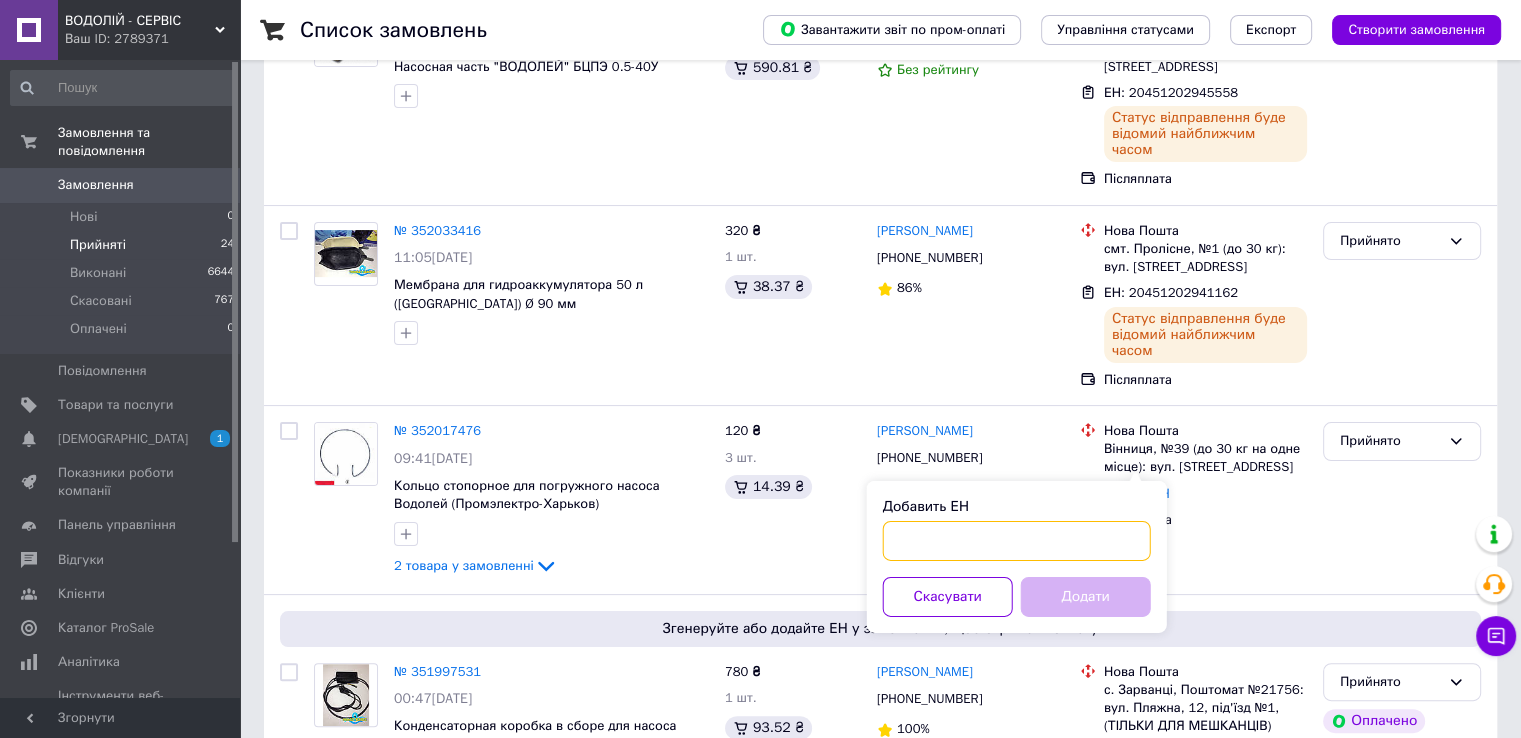 click on "Добавить ЕН" at bounding box center [1017, 541] 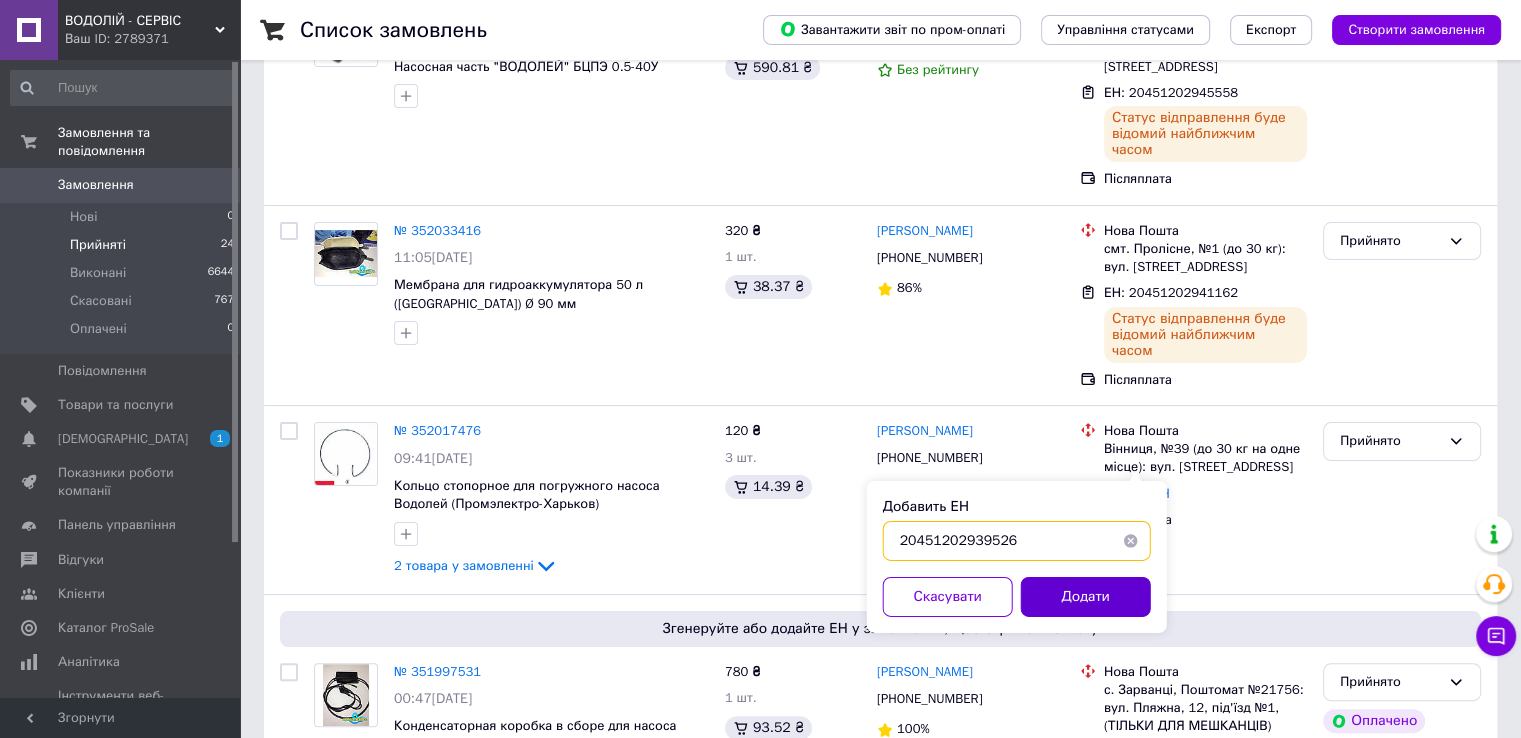 type on "20451202939526" 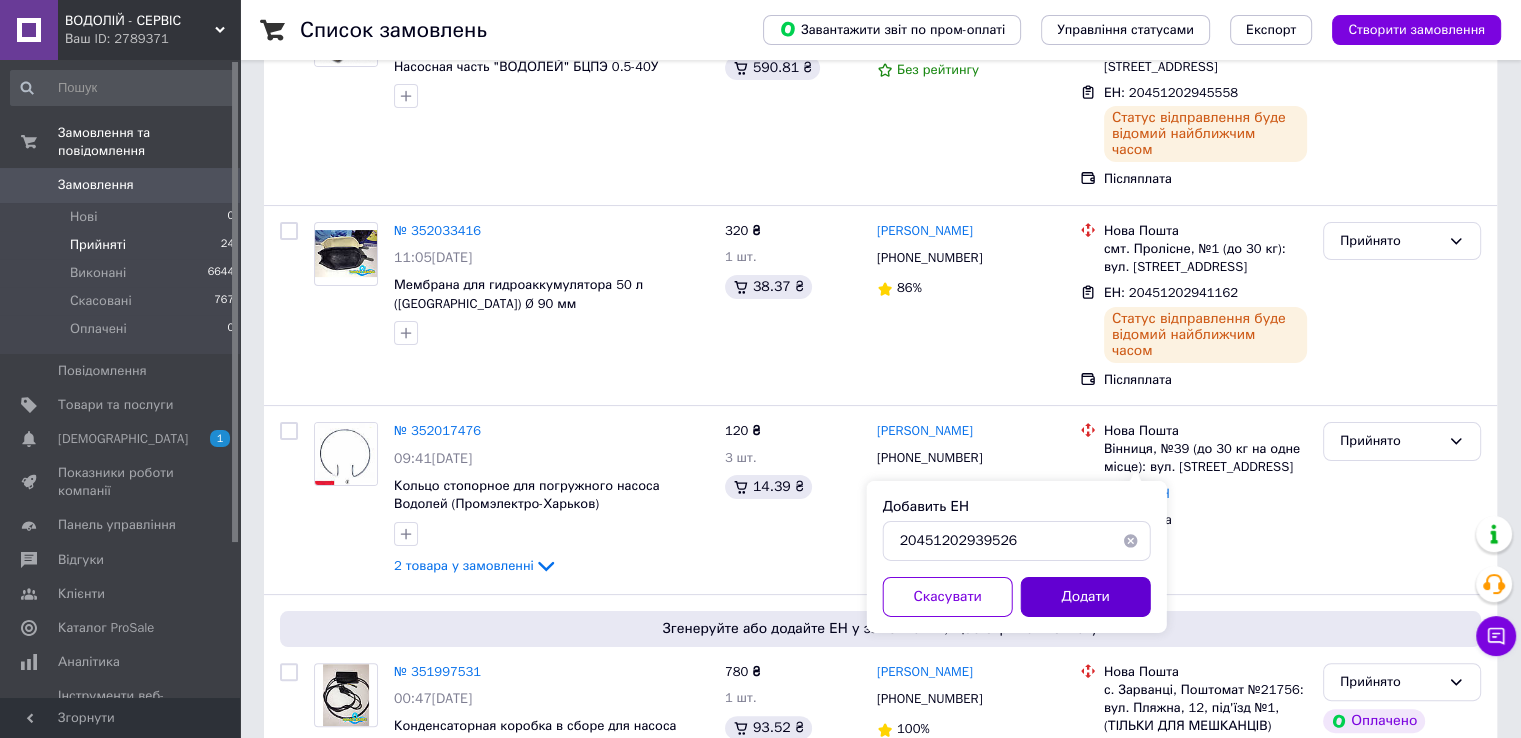 click on "Додати" at bounding box center [1086, 597] 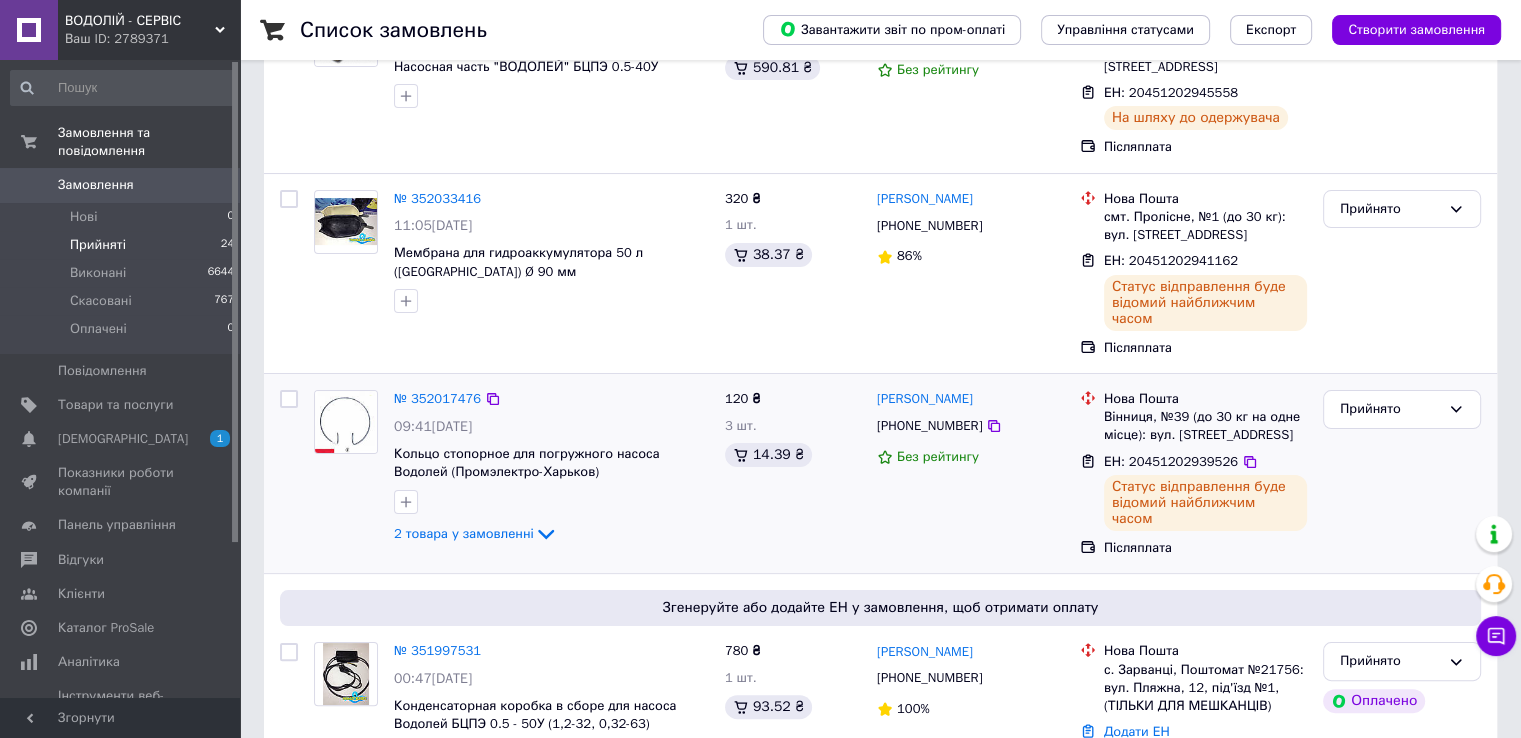 click on "[PHONE_NUMBER]" at bounding box center [929, 425] 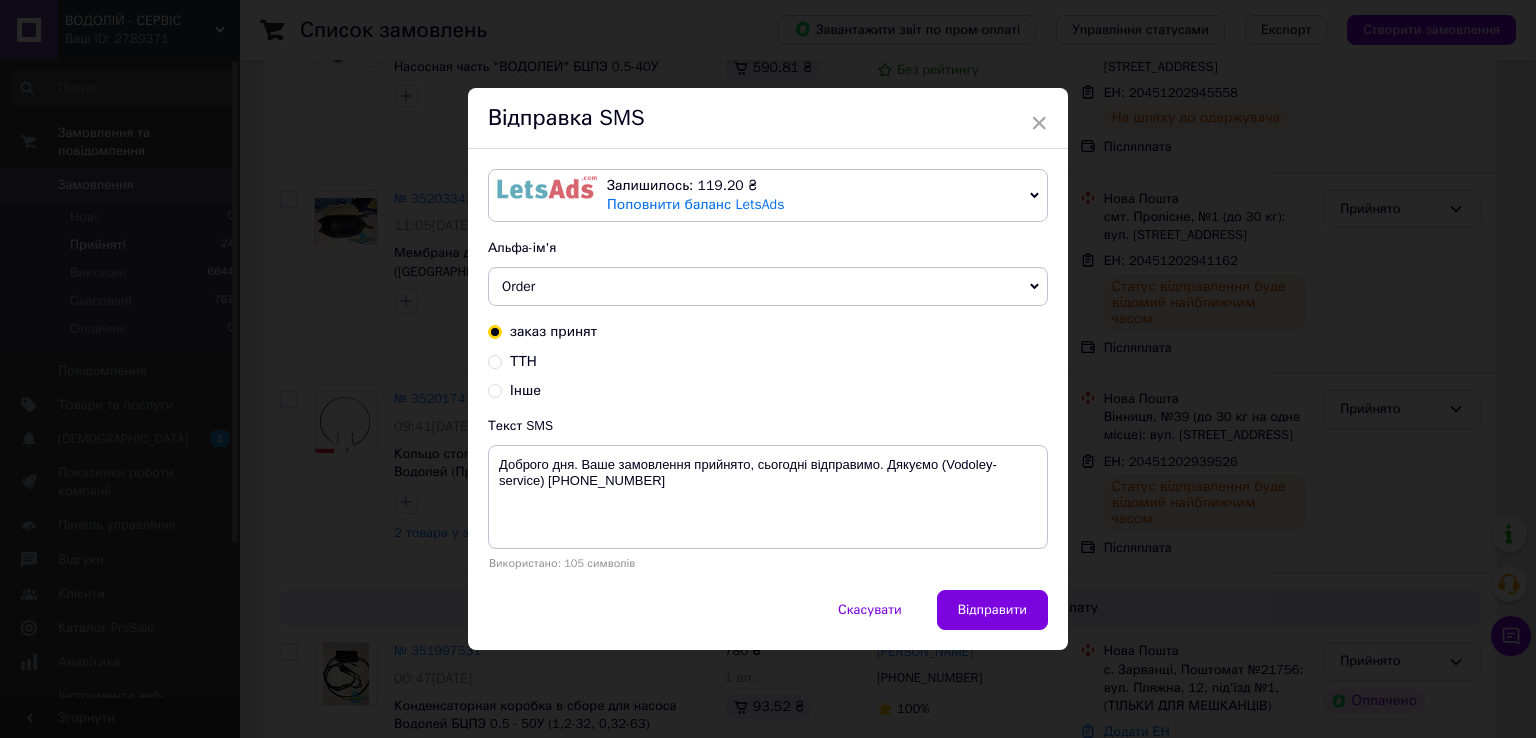 click on "ТТН" at bounding box center (523, 361) 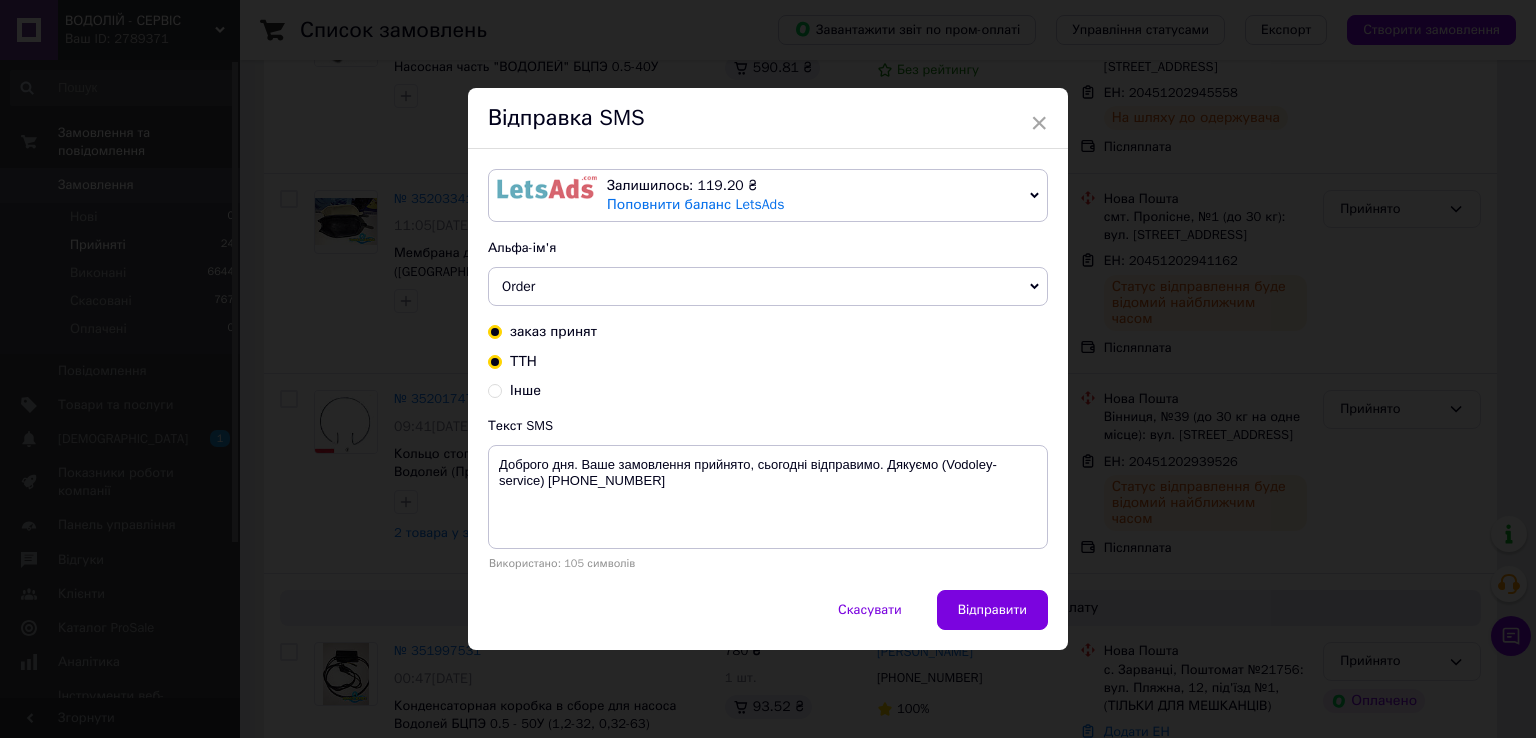 radio on "true" 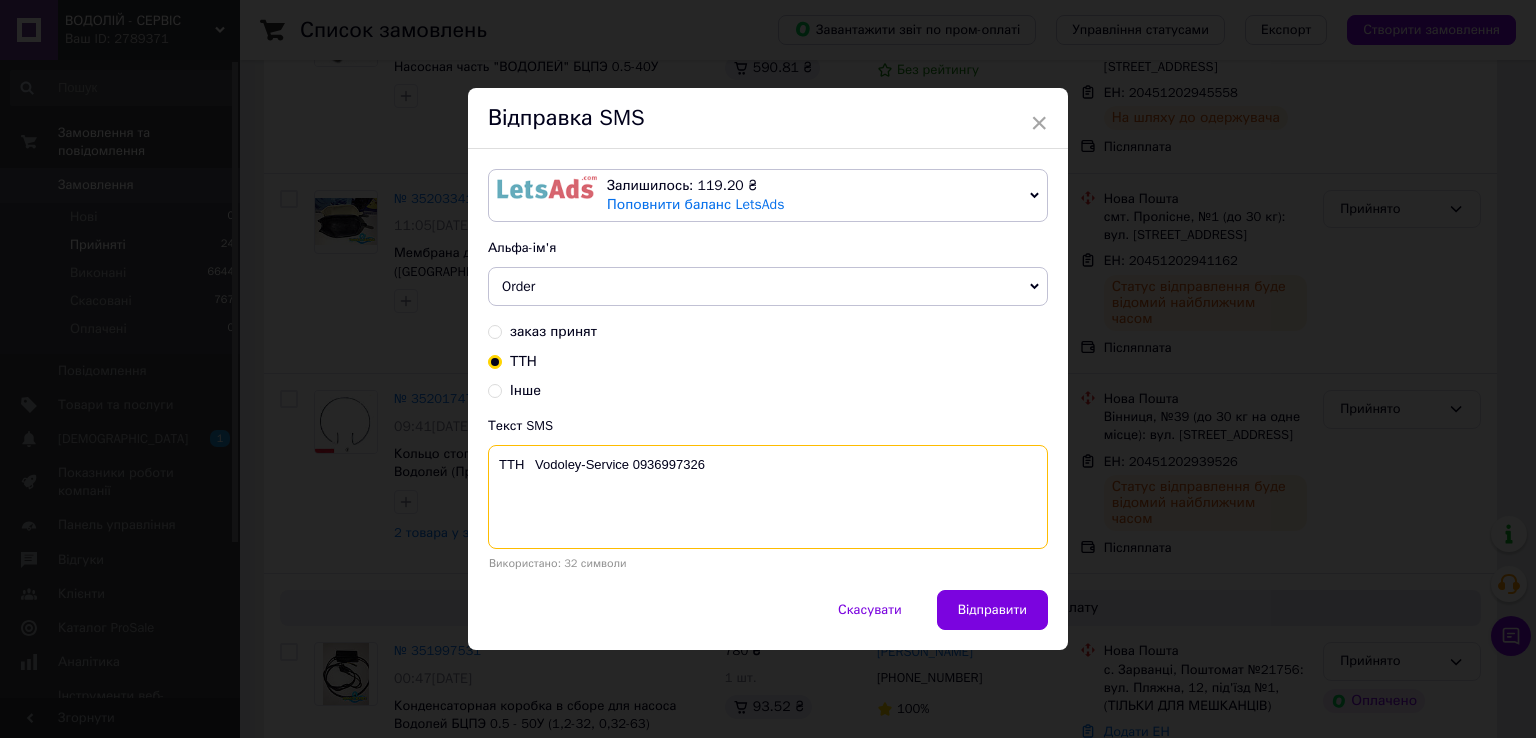 click on "ТТН   Vodoley-Service 0936997326" at bounding box center [768, 497] 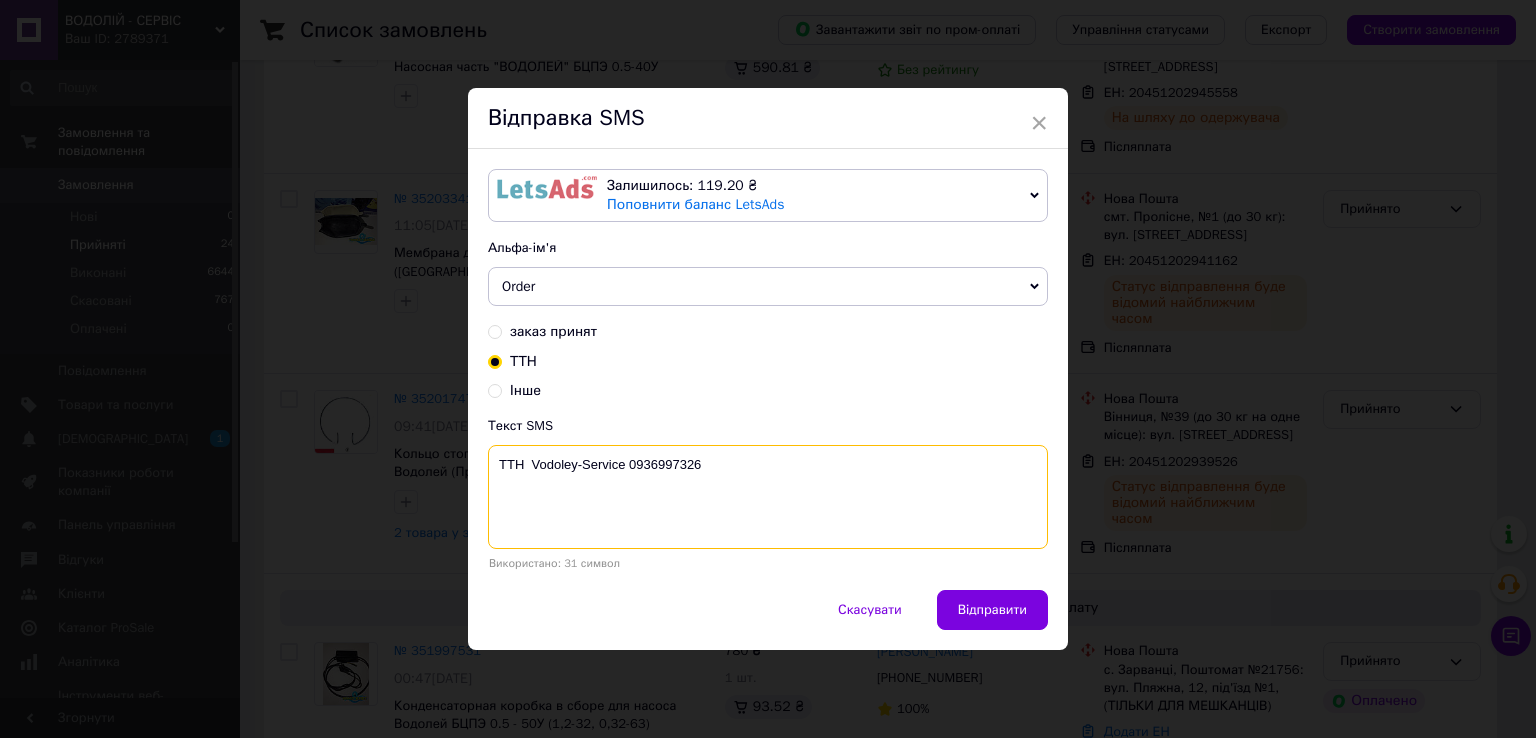 paste on "20451202939526" 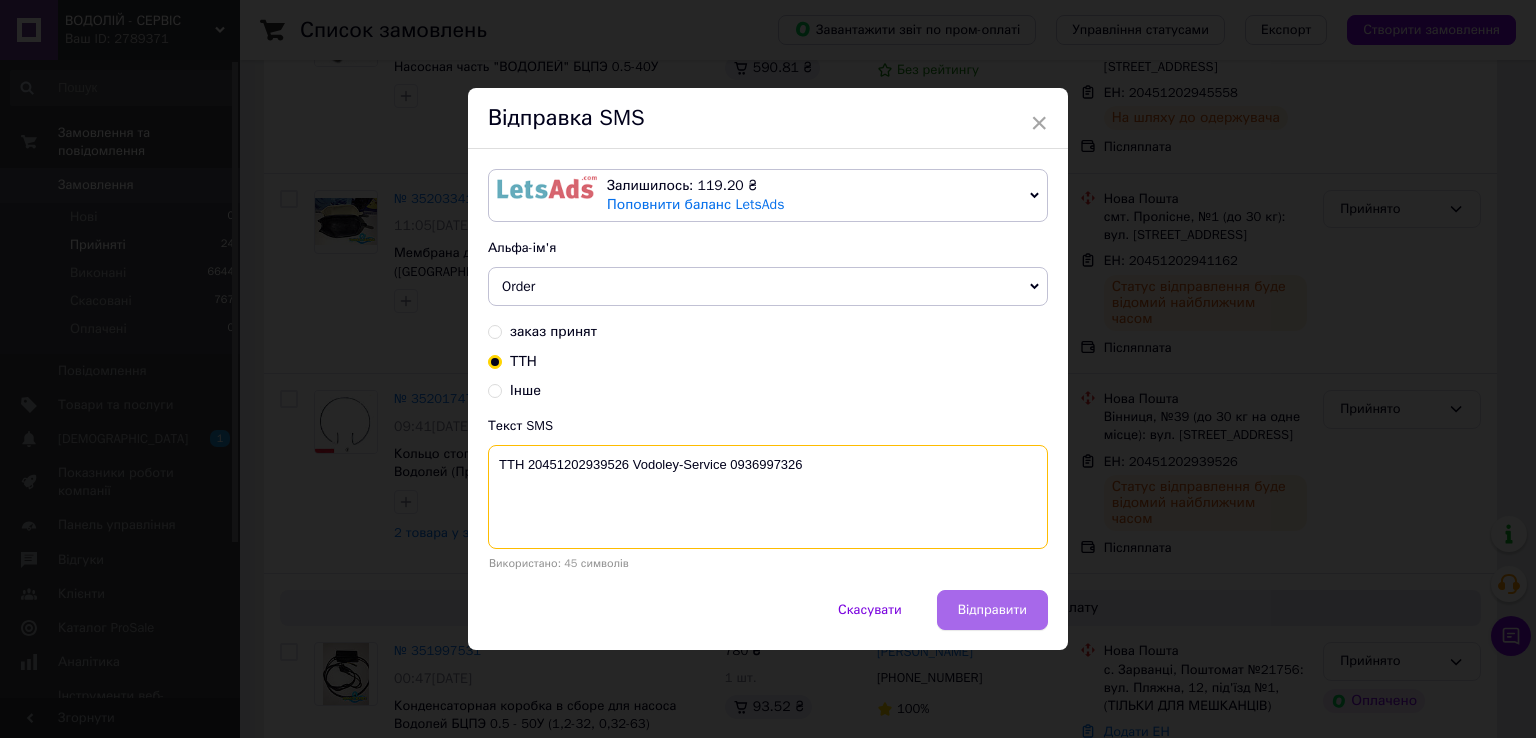 type on "ТТН 20451202939526 Vodoley-Service 0936997326" 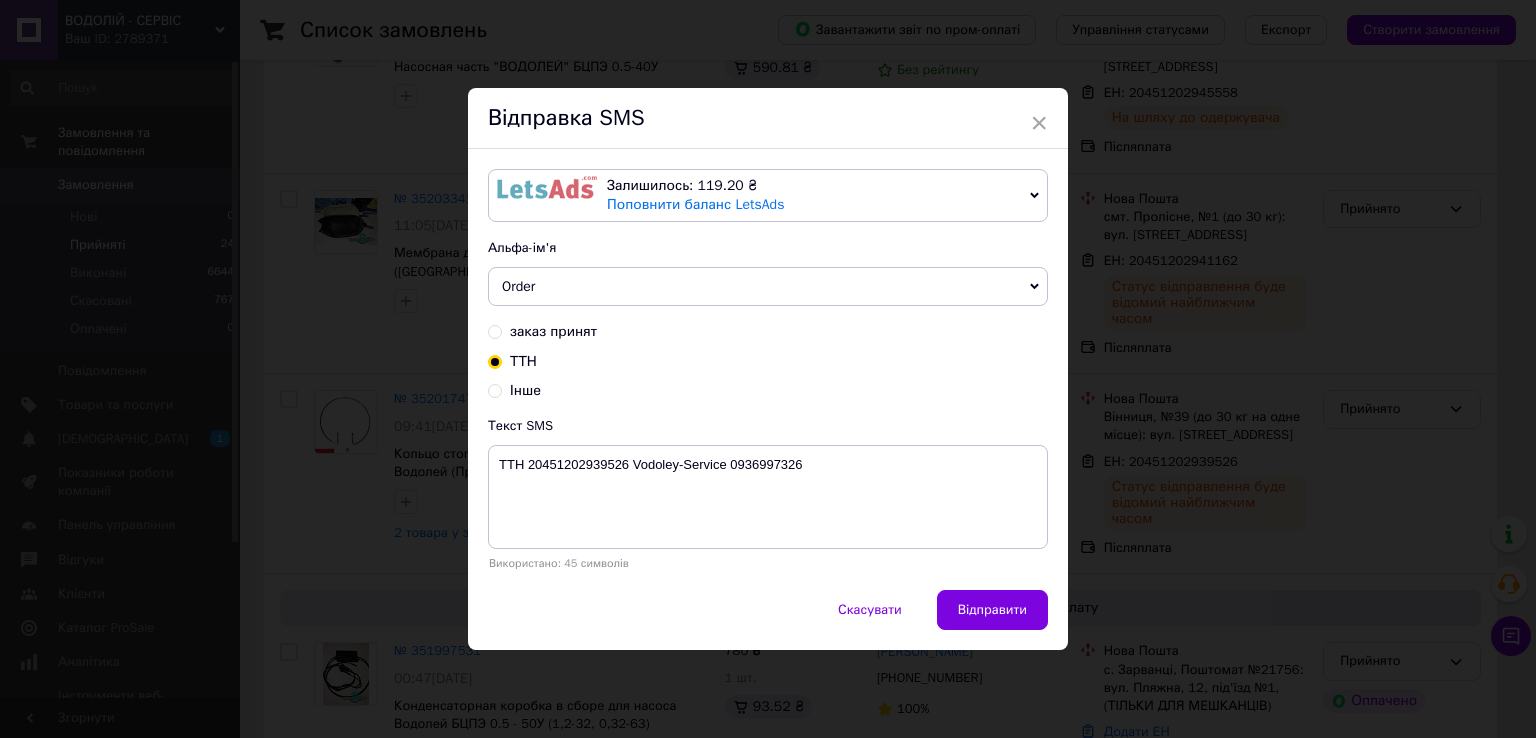 click on "Відправити" at bounding box center [992, 610] 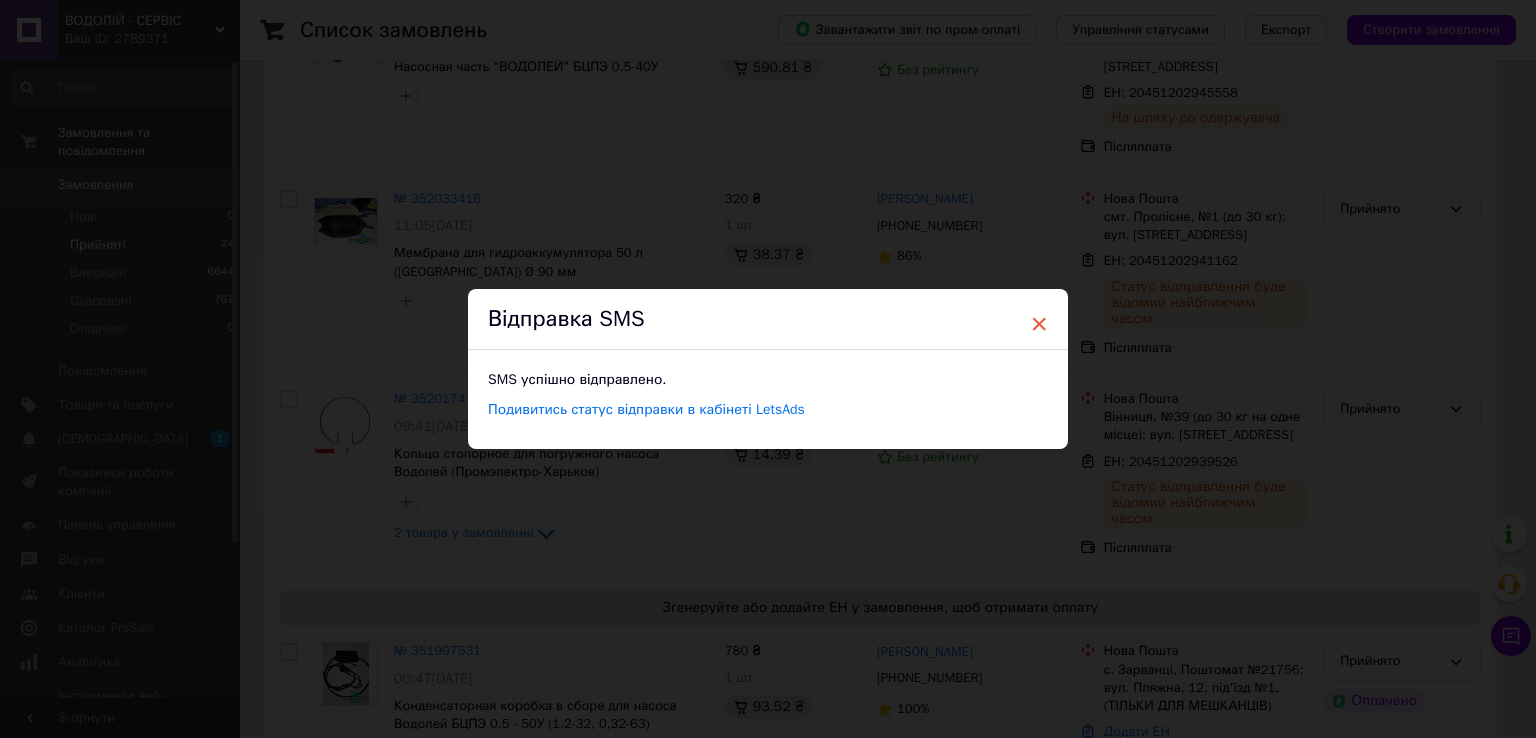 click on "×" at bounding box center [1039, 324] 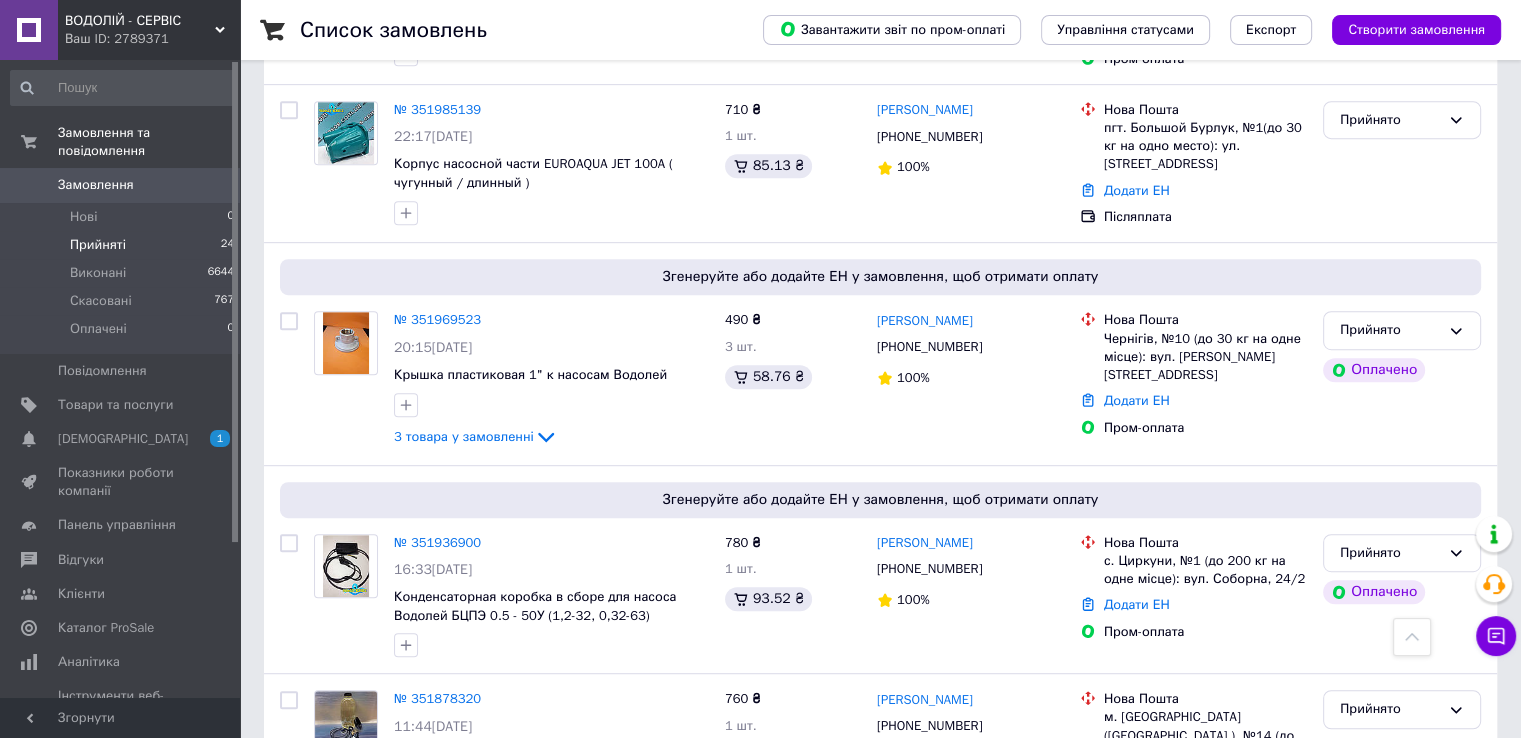scroll, scrollTop: 1100, scrollLeft: 0, axis: vertical 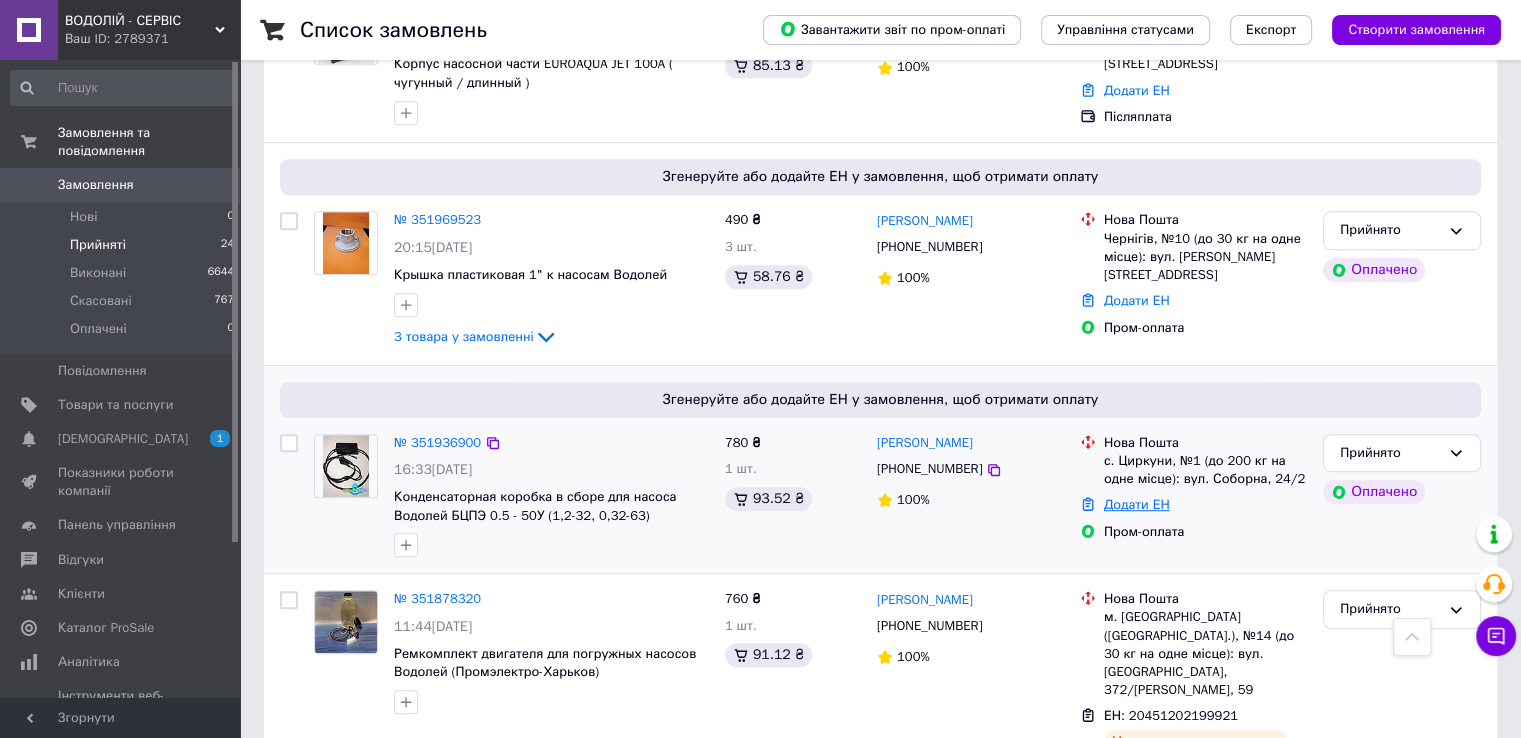 click on "Додати ЕН" at bounding box center (1137, 504) 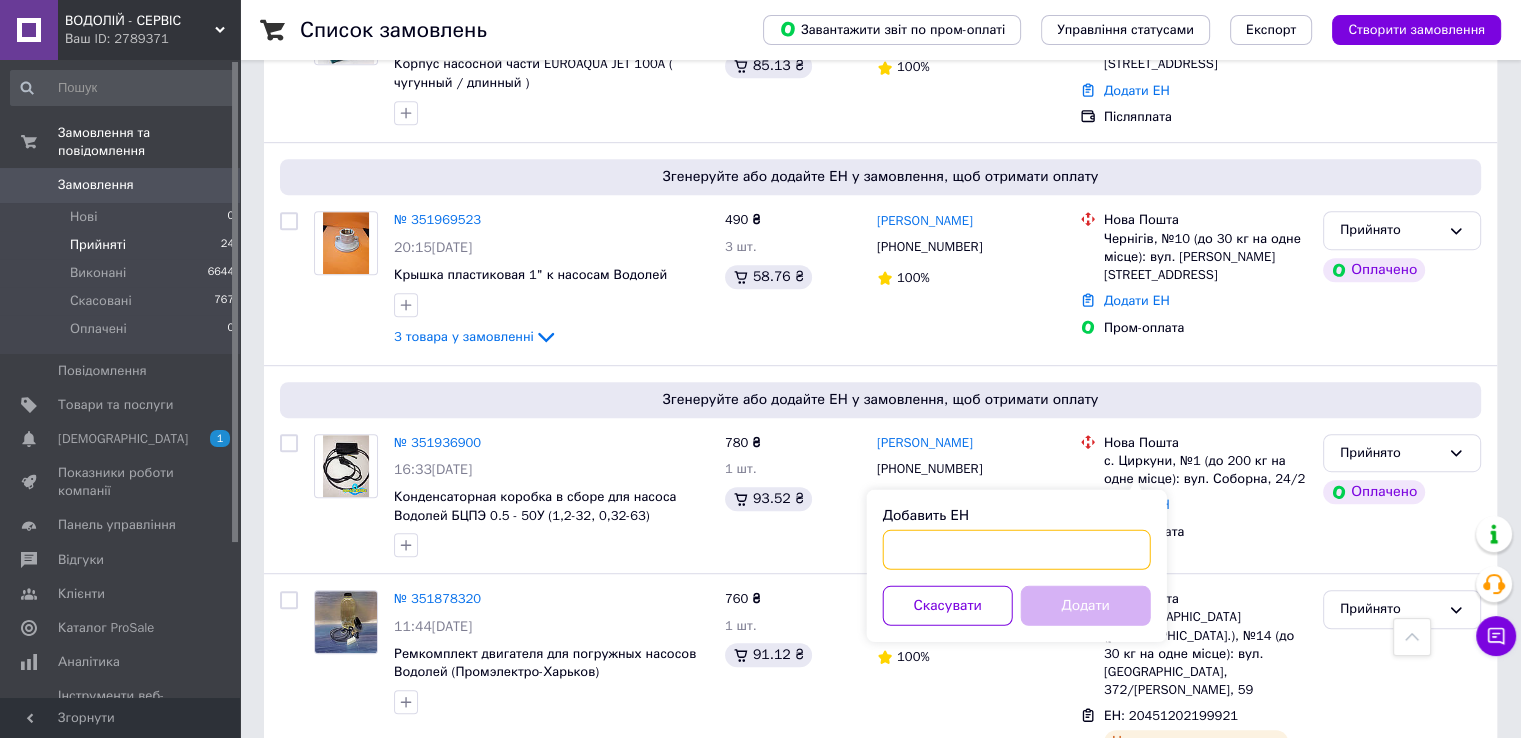 click on "Добавить ЕН" at bounding box center (1017, 550) 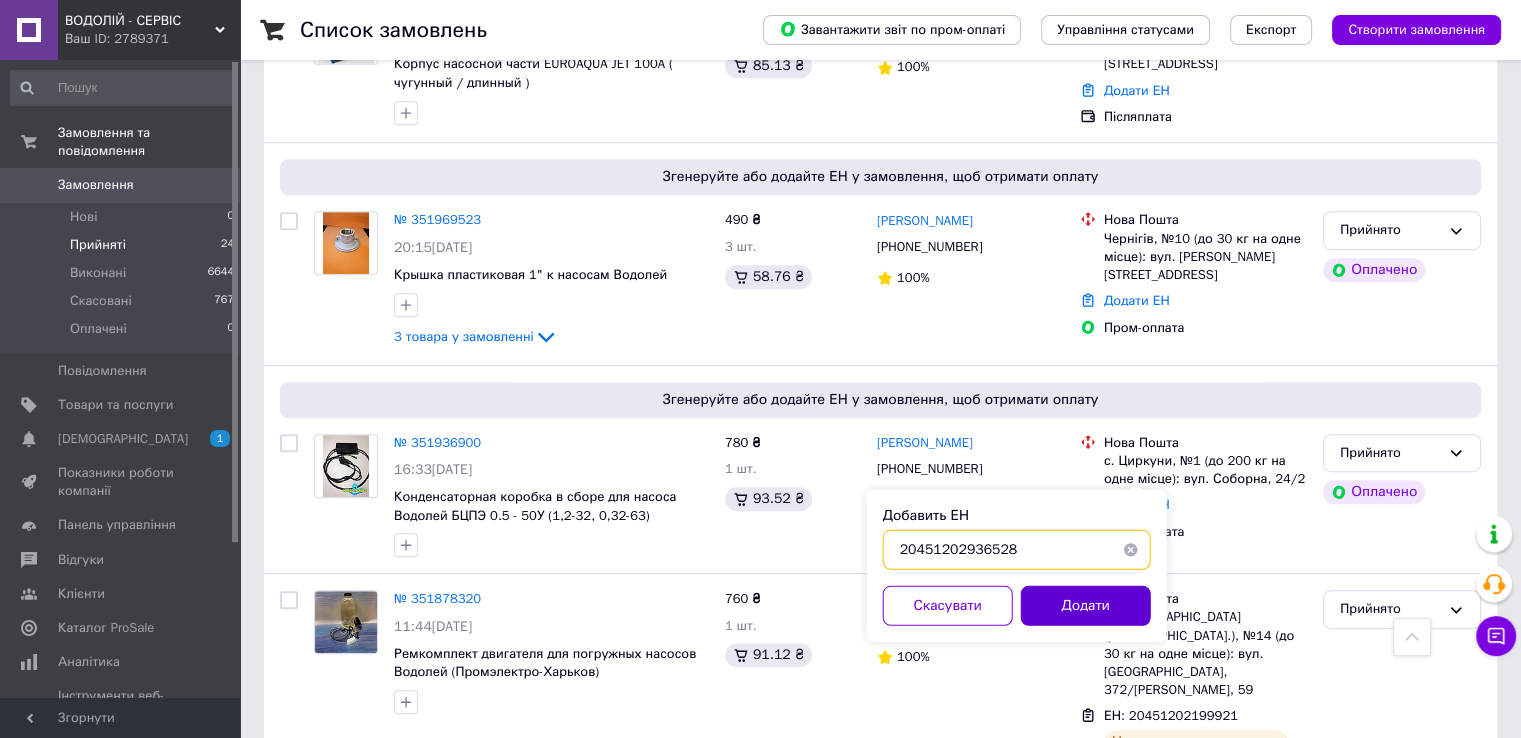 type on "20451202936528" 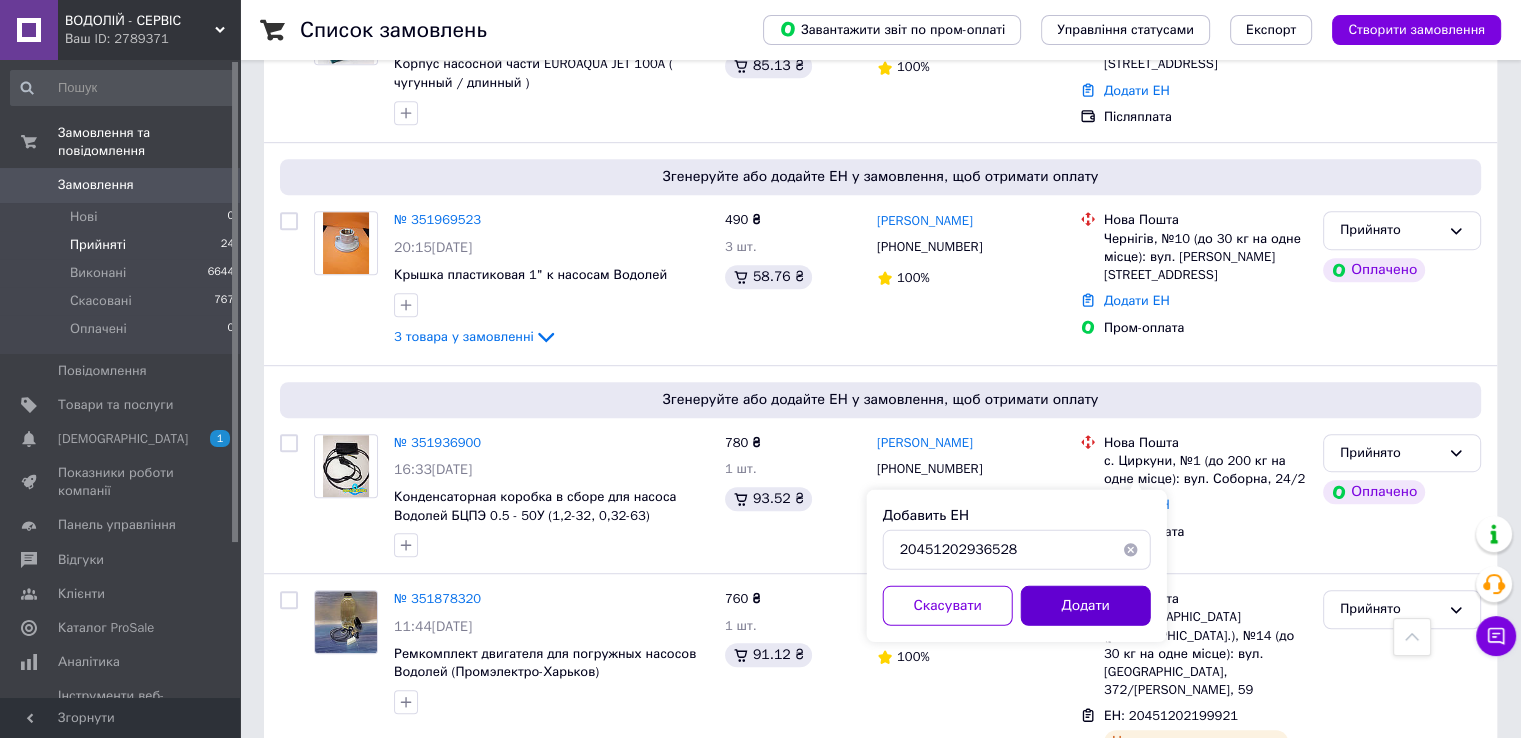 click on "Додати" at bounding box center (1086, 606) 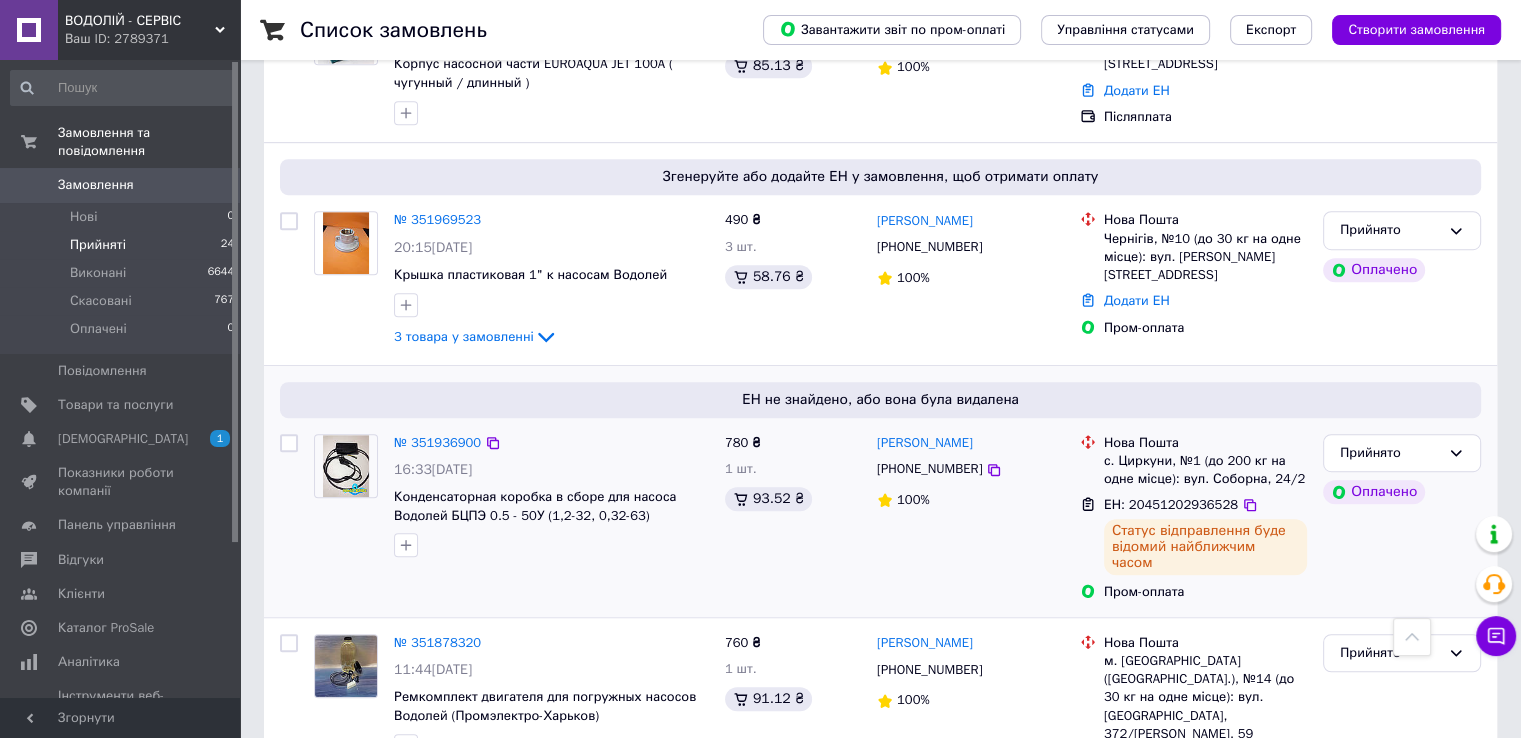 click on "[PHONE_NUMBER]" at bounding box center (929, 468) 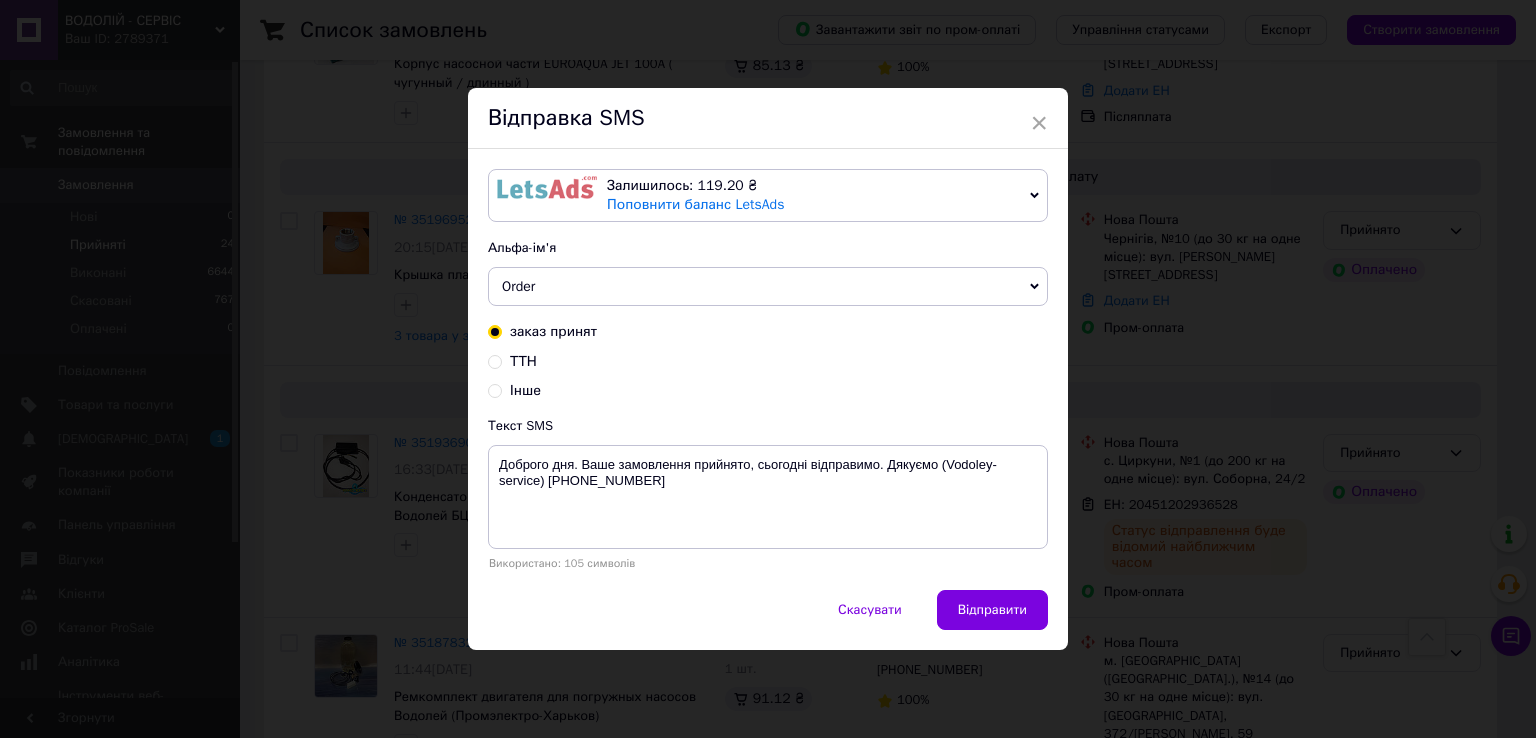 click on "ТТН" at bounding box center [523, 361] 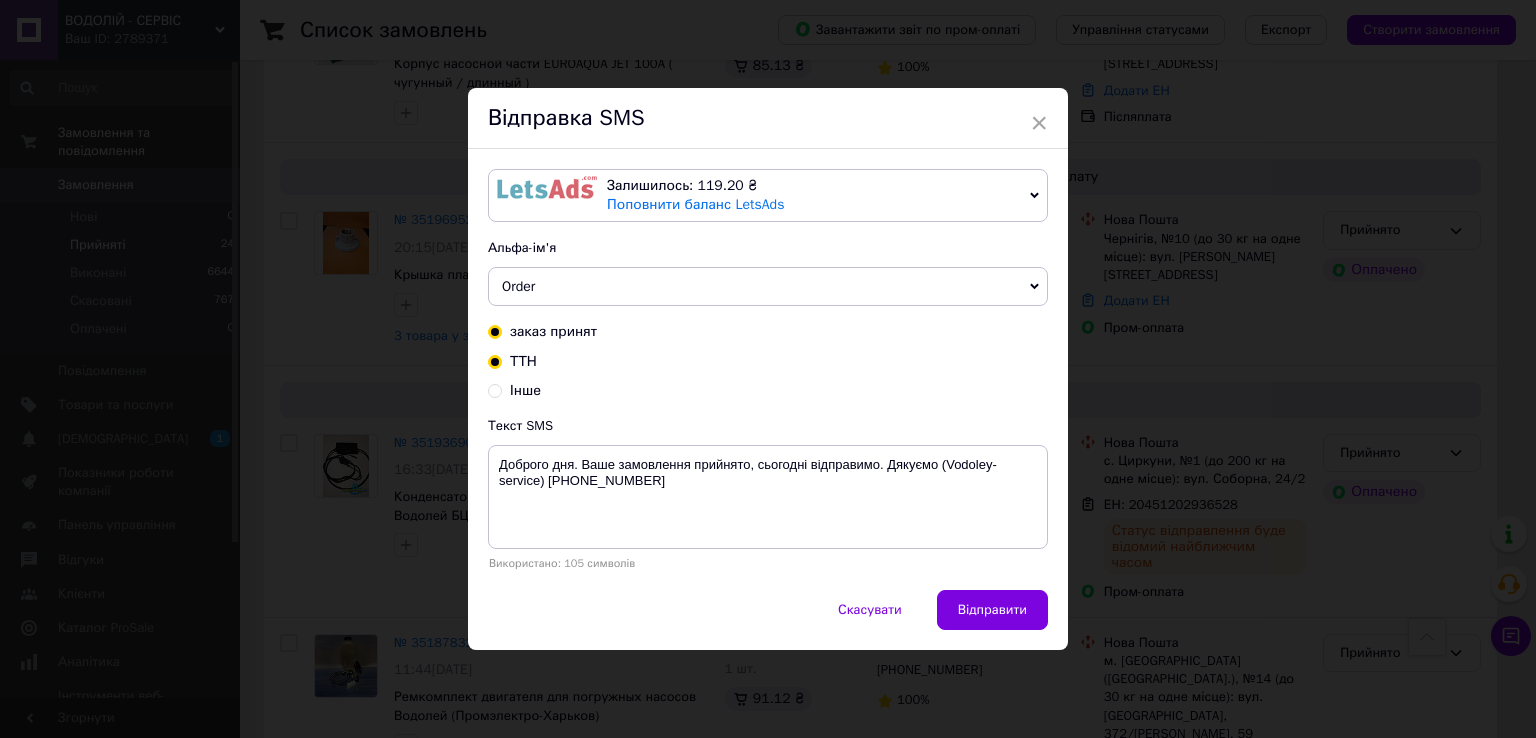 radio on "true" 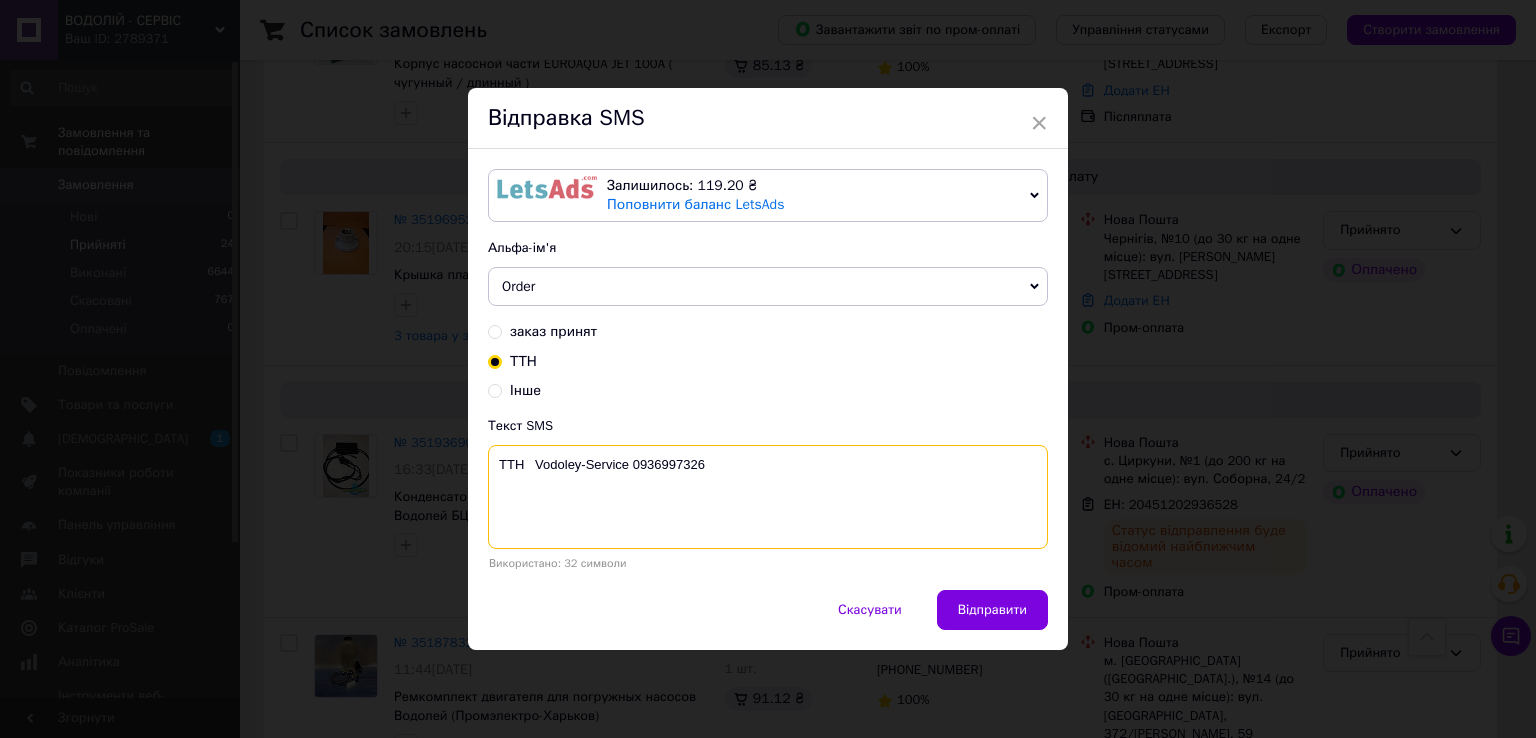click on "ТТН   Vodoley-Service 0936997326" at bounding box center [768, 497] 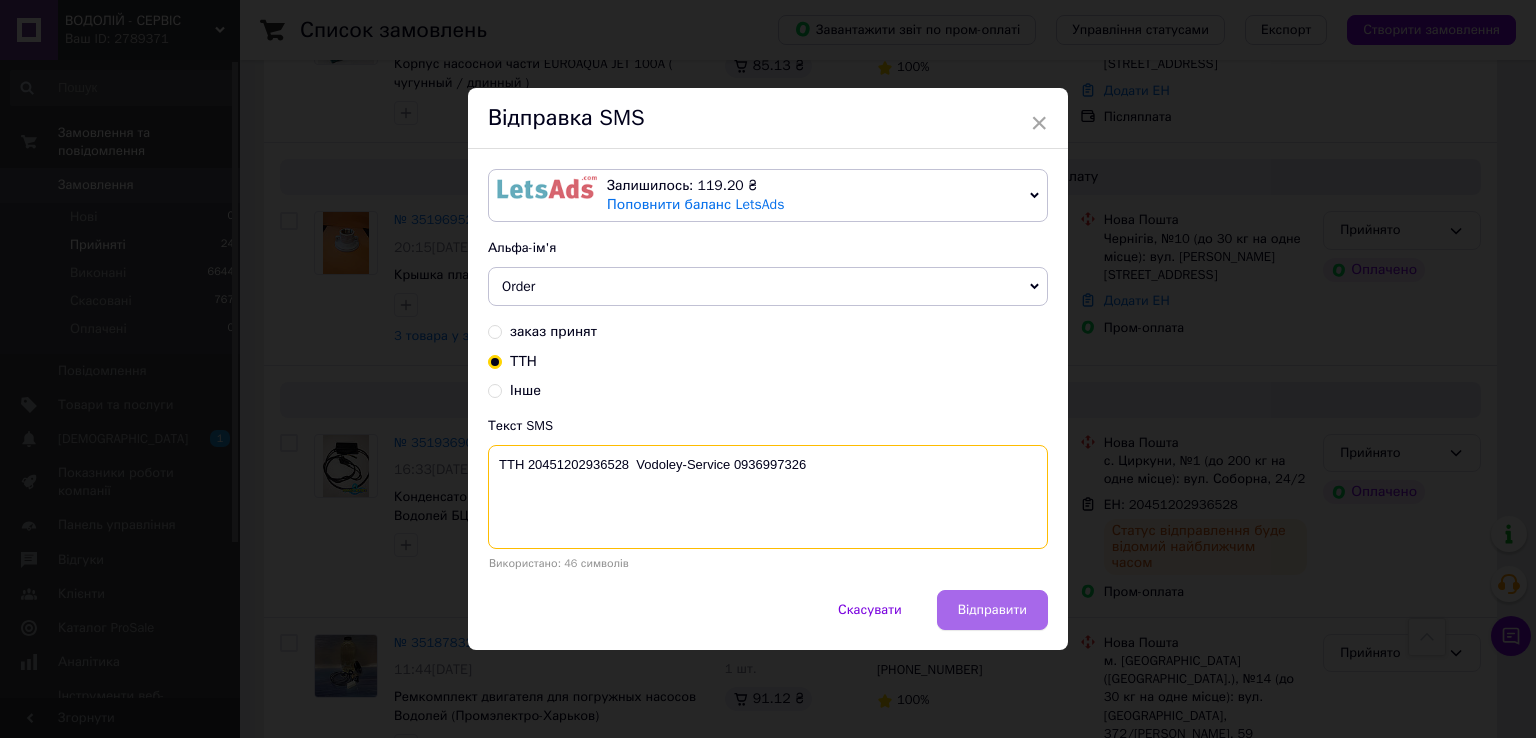 type on "ТТН 20451202936528  Vodoley-Service 0936997326" 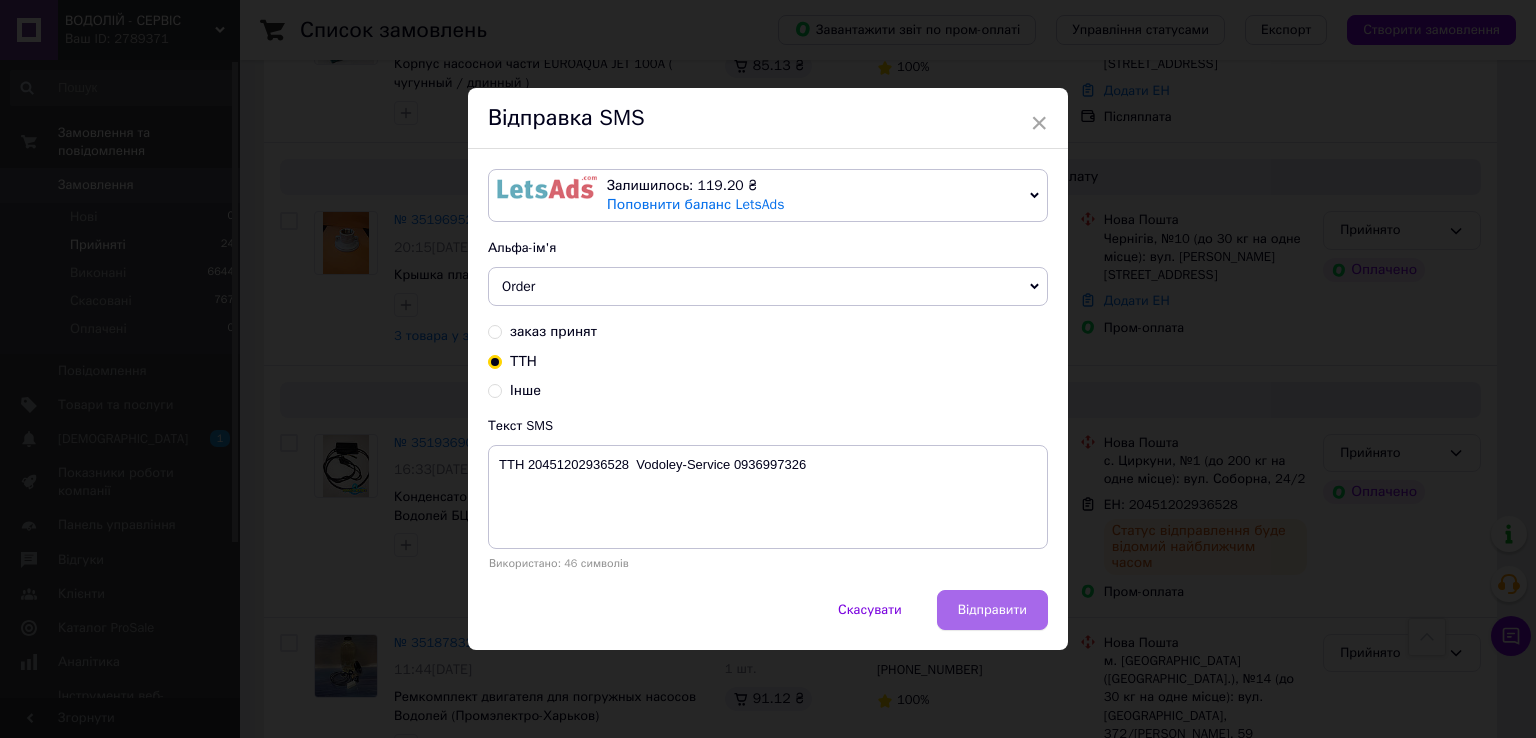 click on "Відправити" at bounding box center (992, 610) 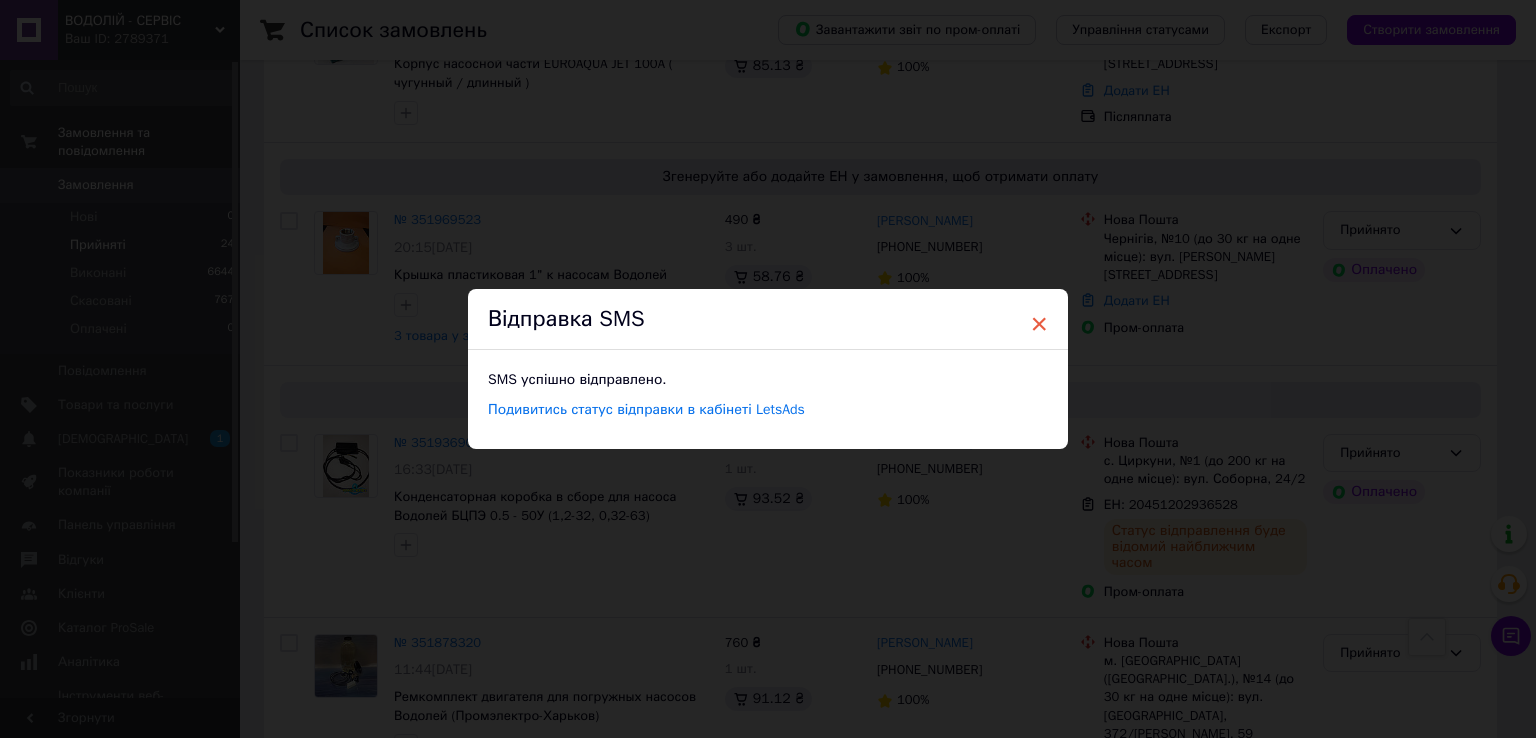 click on "×" at bounding box center [1039, 324] 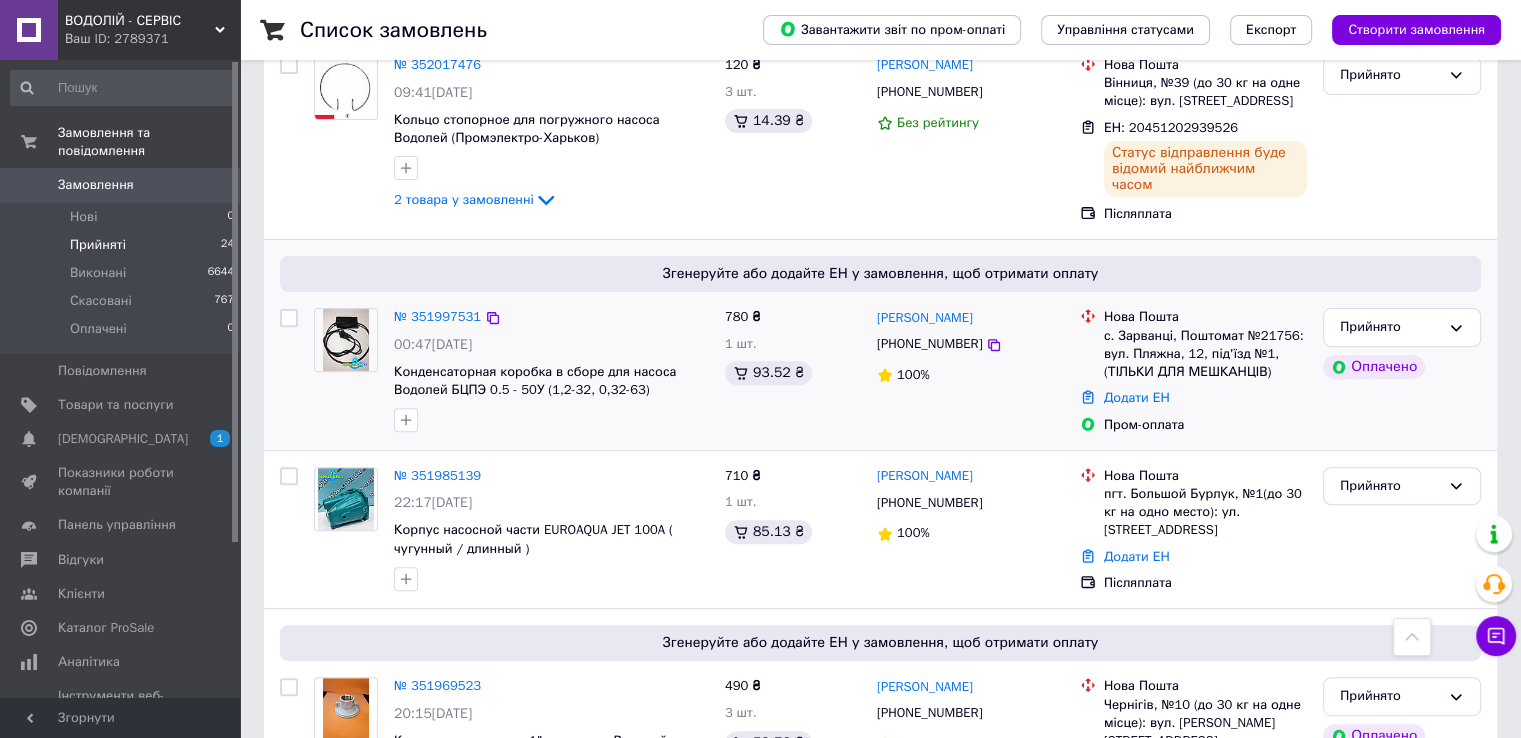 scroll, scrollTop: 600, scrollLeft: 0, axis: vertical 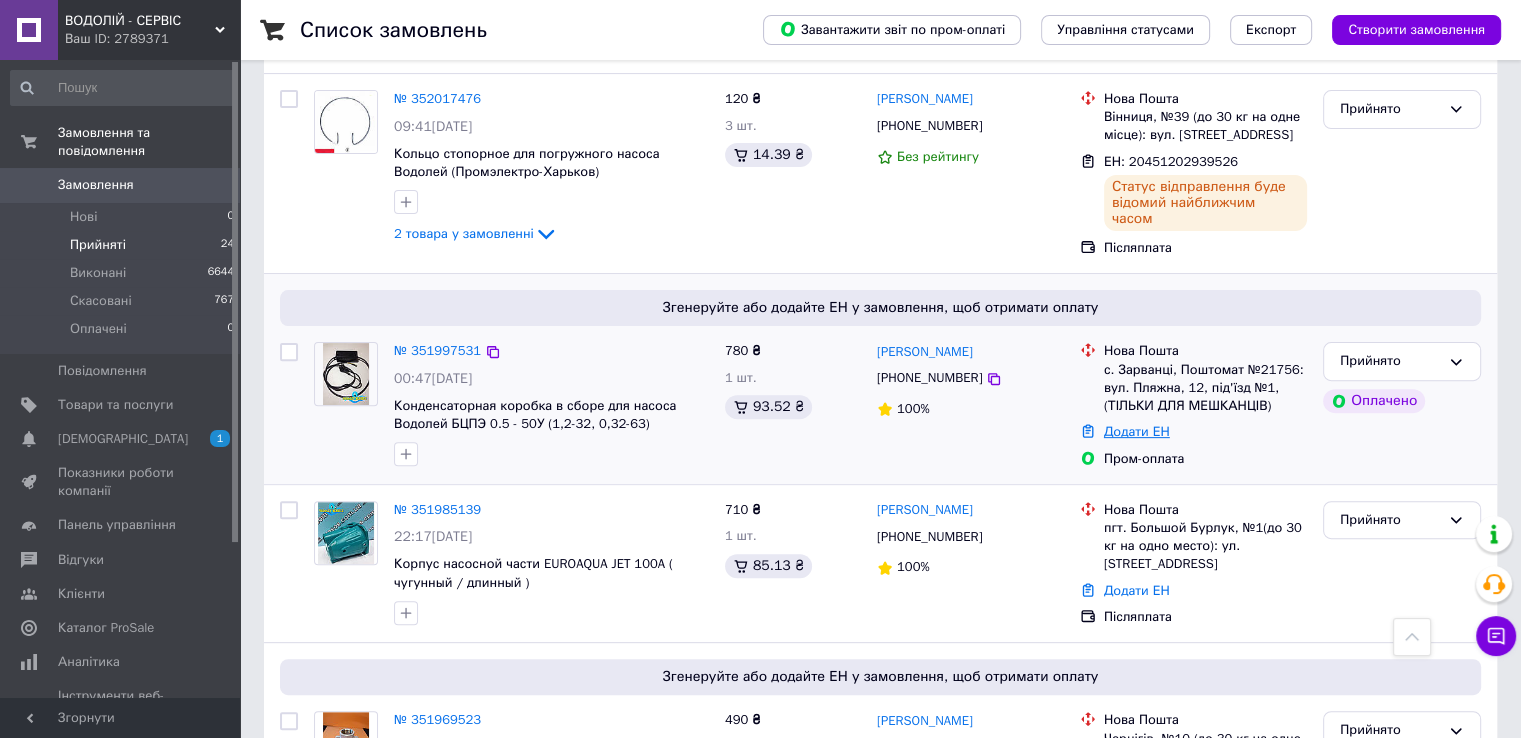 click on "Додати ЕН" at bounding box center (1137, 431) 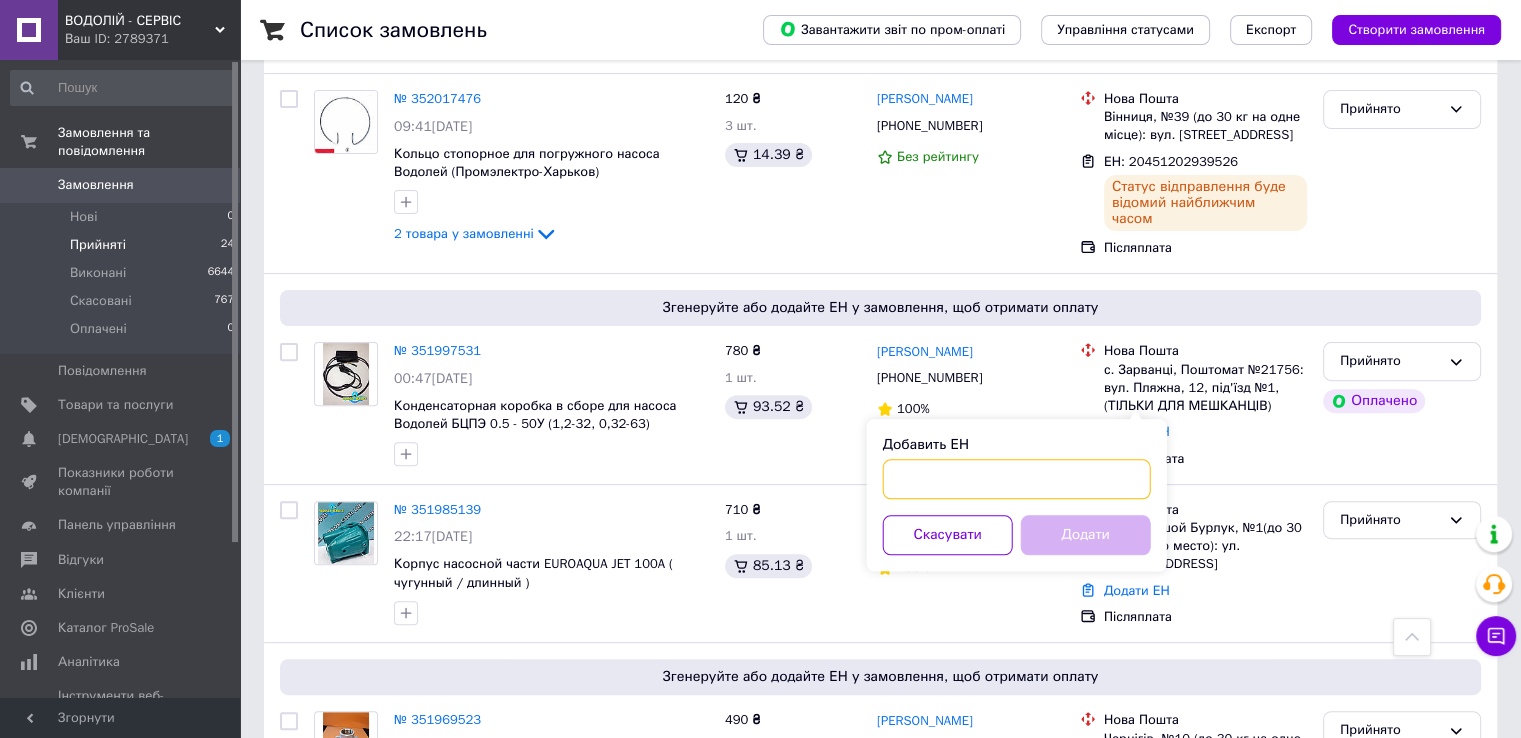 click on "Добавить ЕН" at bounding box center [1017, 479] 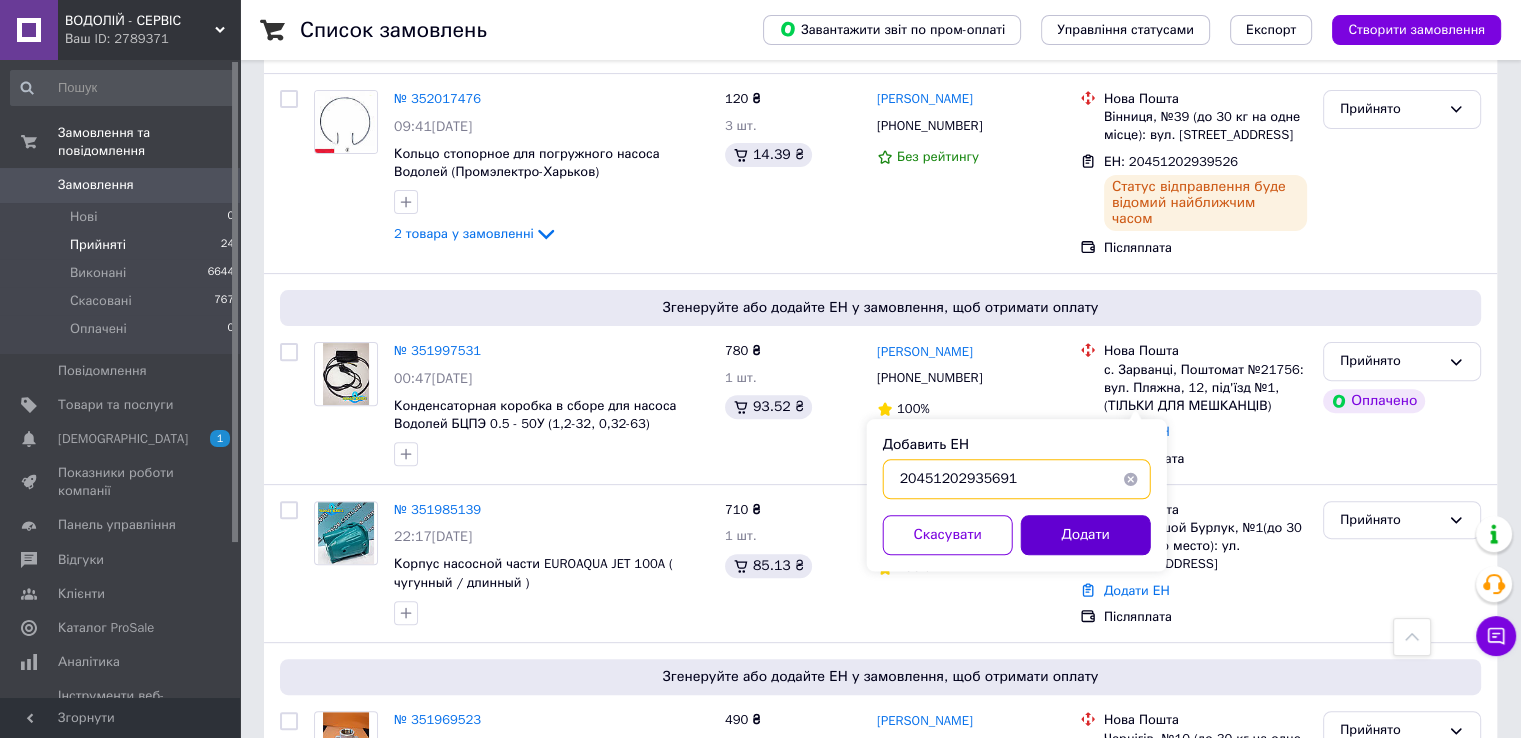 type on "20451202935691" 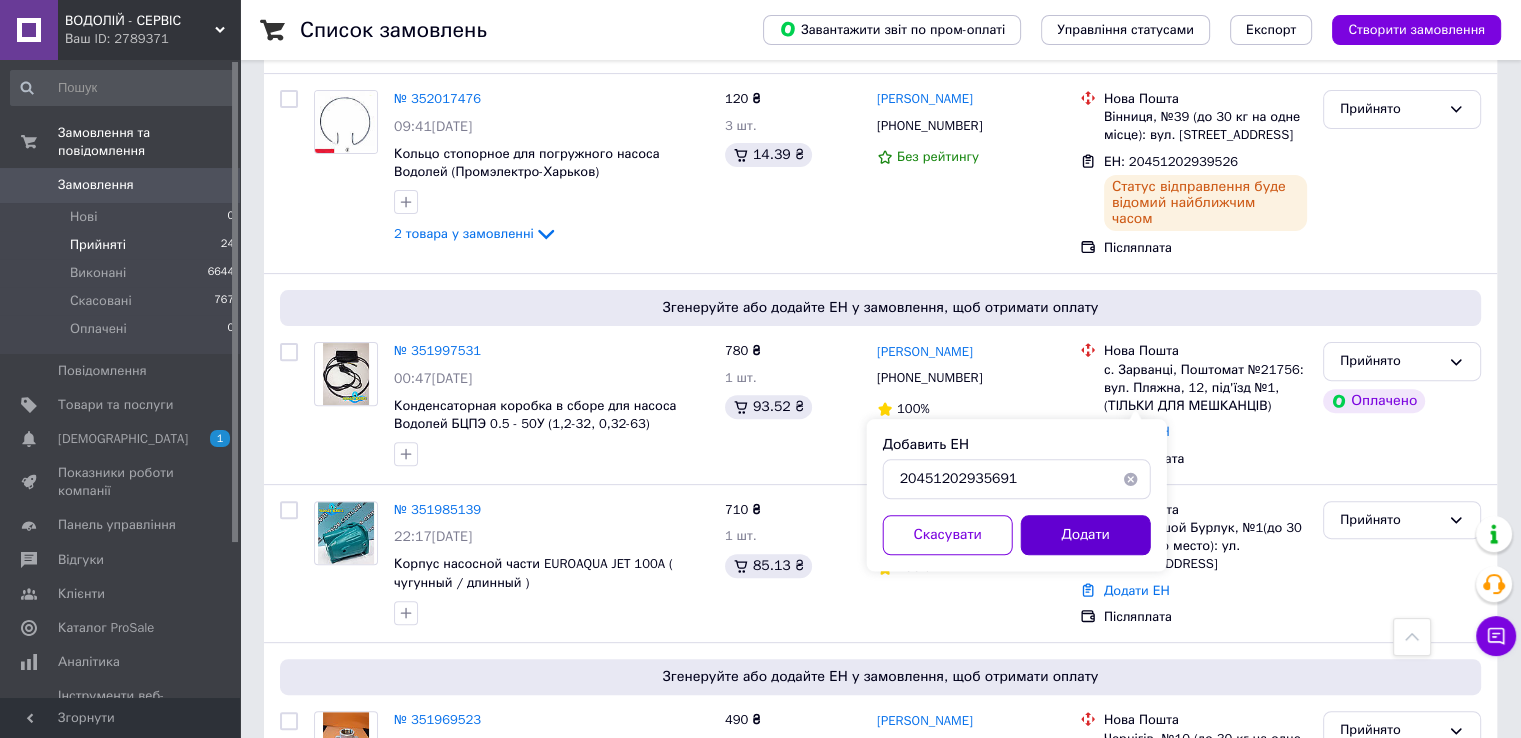 click on "Додати" at bounding box center [1086, 535] 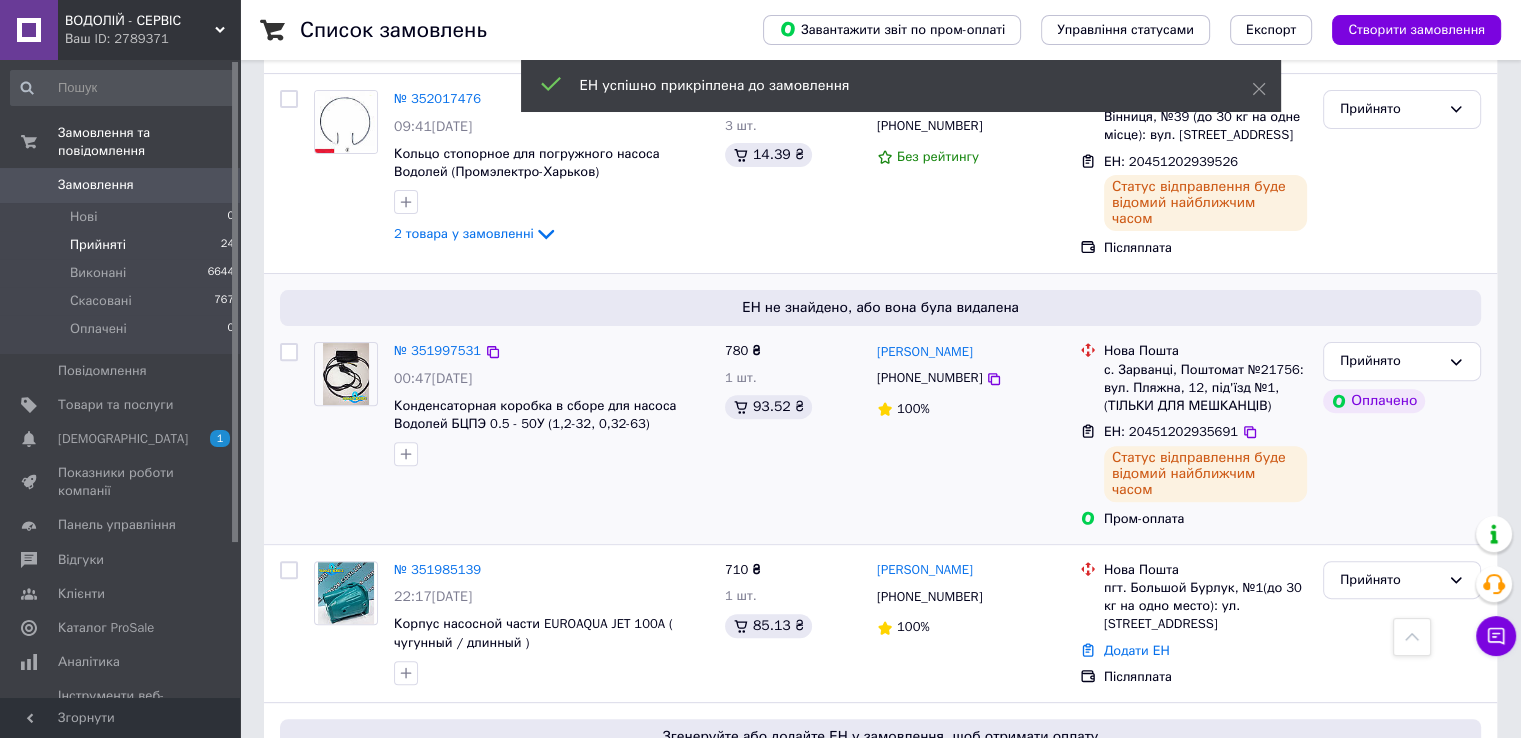 click on "[PHONE_NUMBER]" at bounding box center (929, 377) 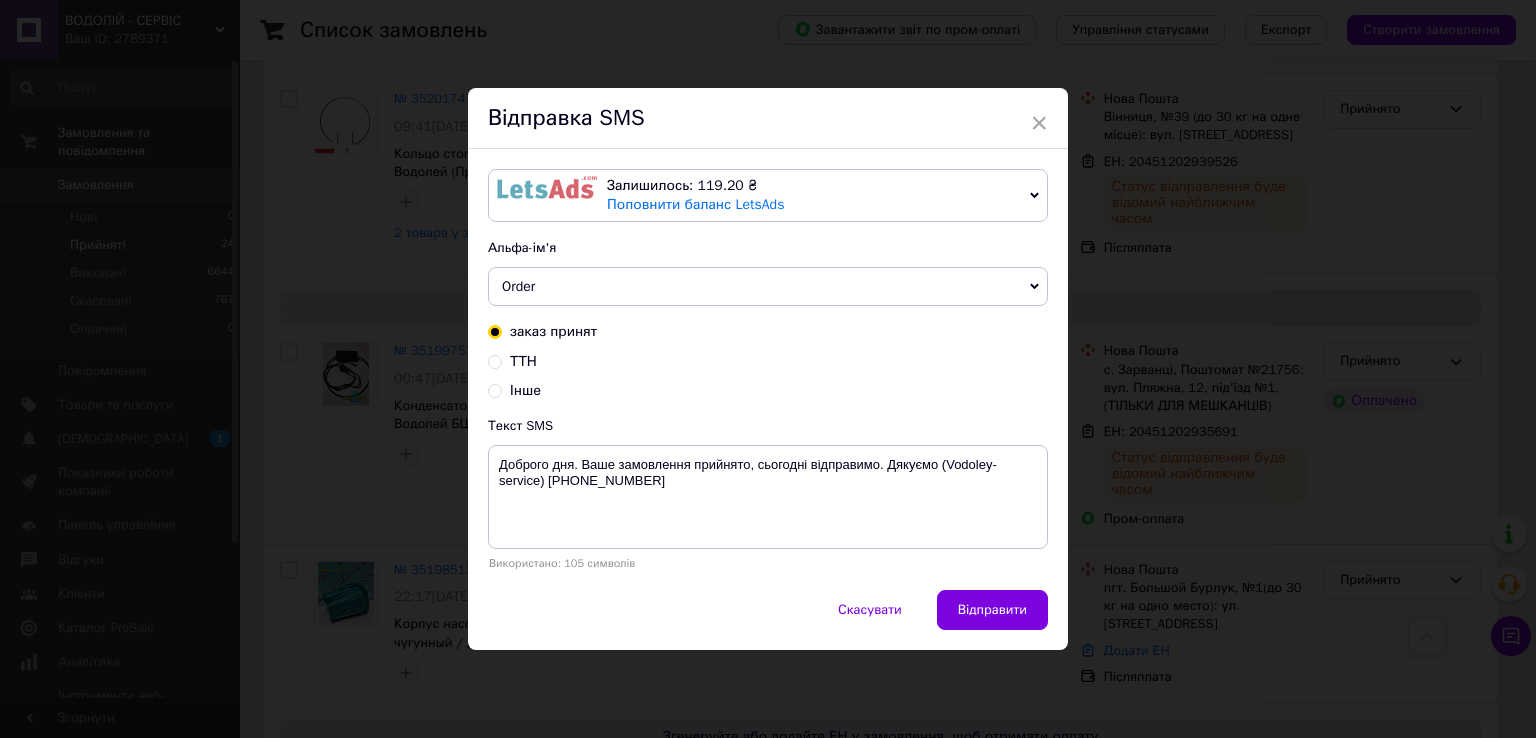 click on "ТТН" at bounding box center [523, 361] 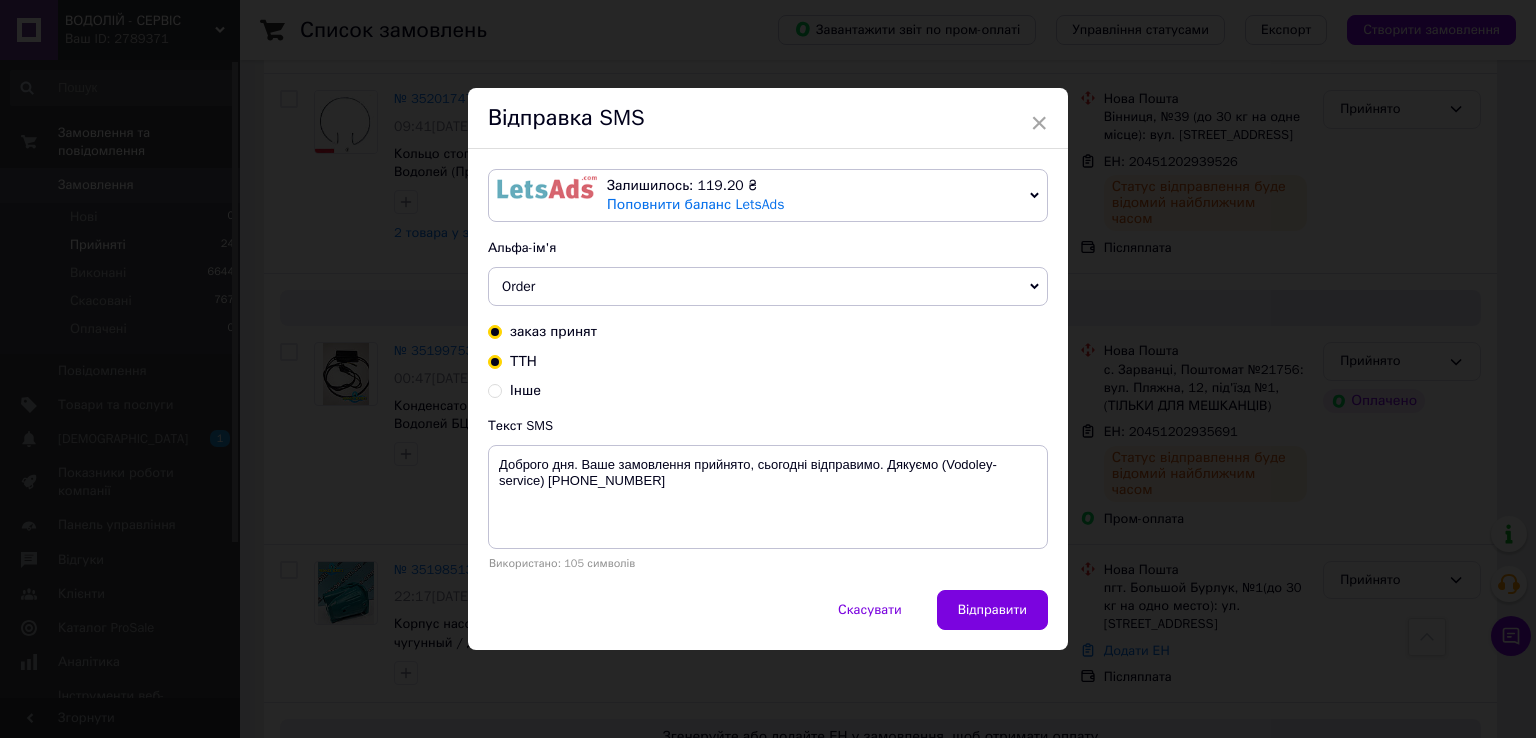 radio on "true" 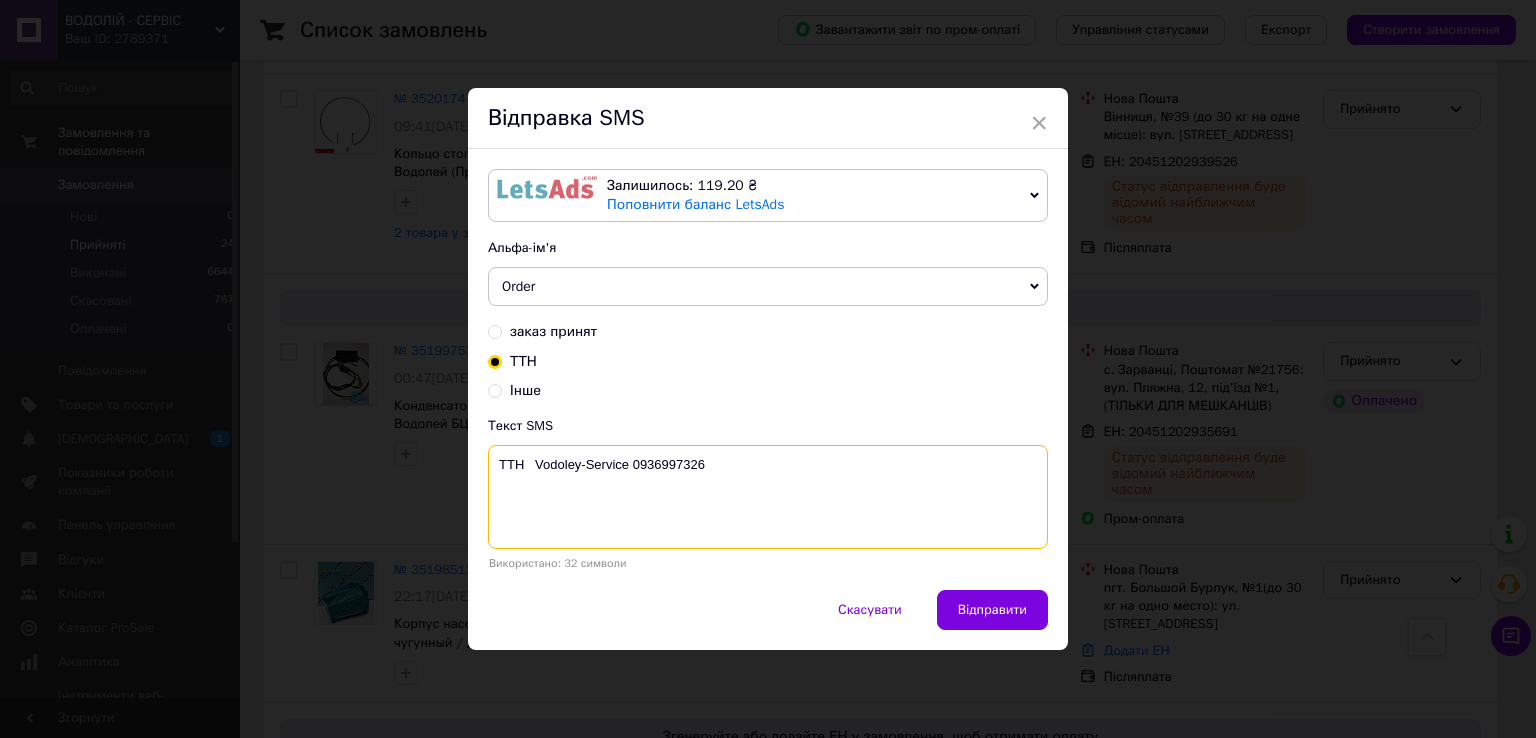 drag, startPoint x: 524, startPoint y: 459, endPoint x: 558, endPoint y: 440, distance: 38.948685 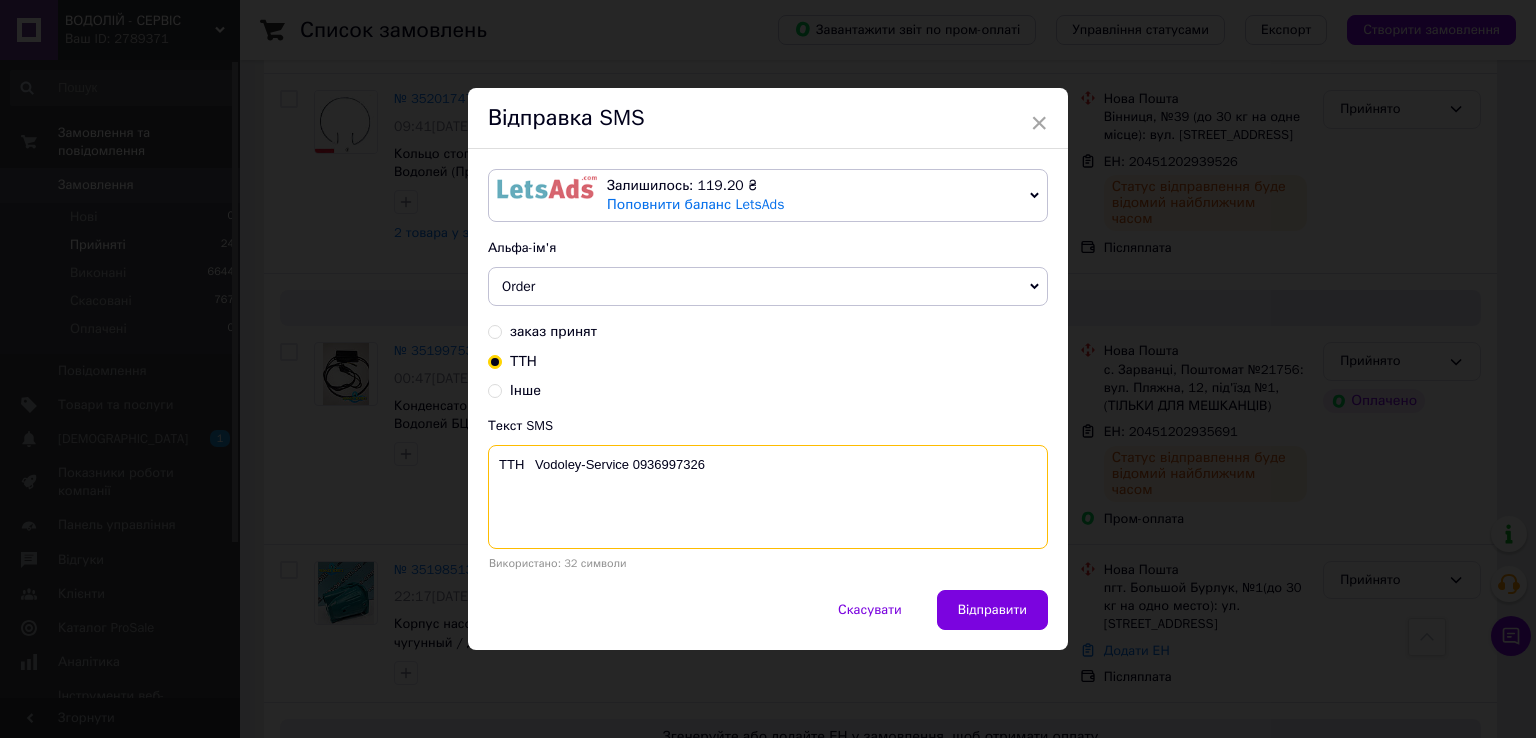 paste on "20451202935691" 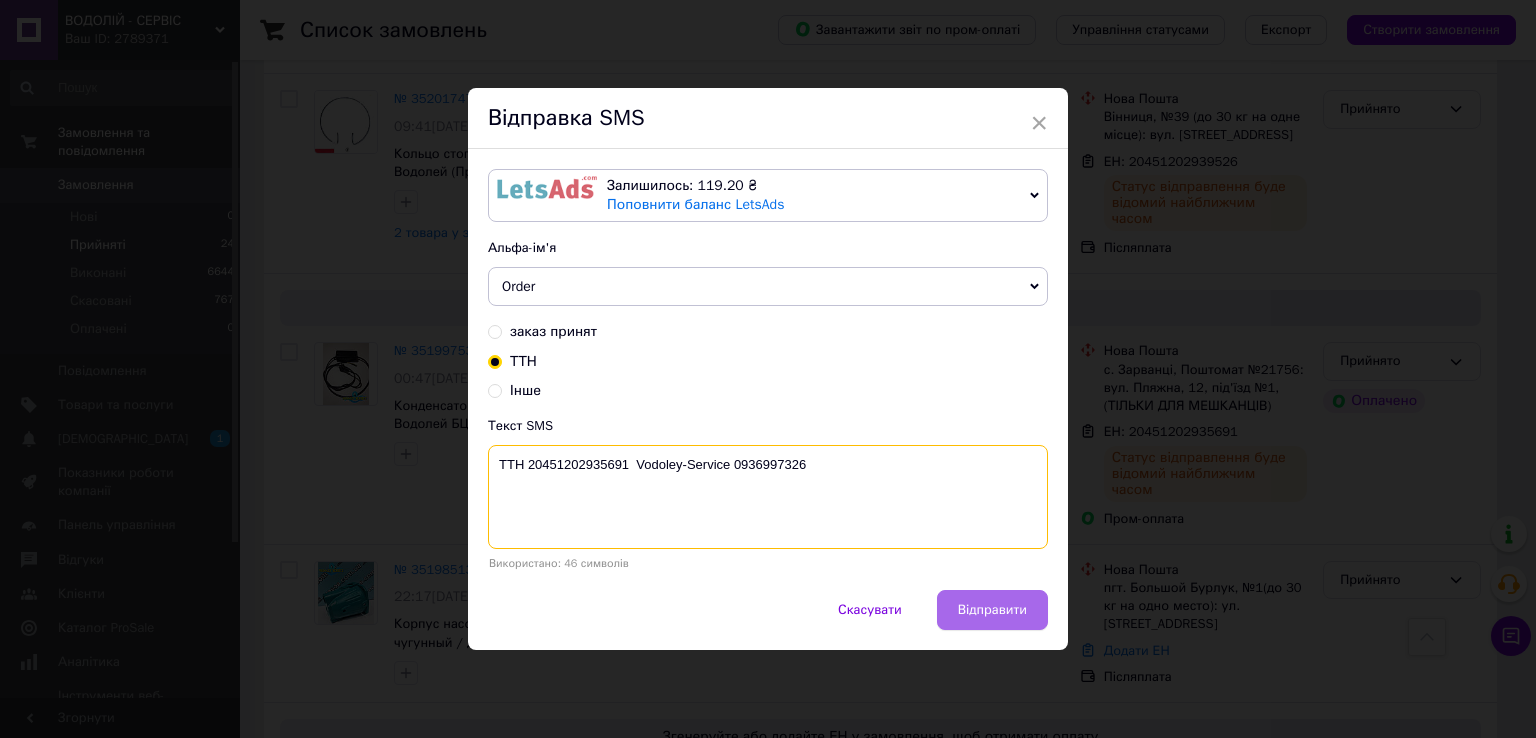 type on "ТТН 20451202935691  Vodoley-Service 0936997326" 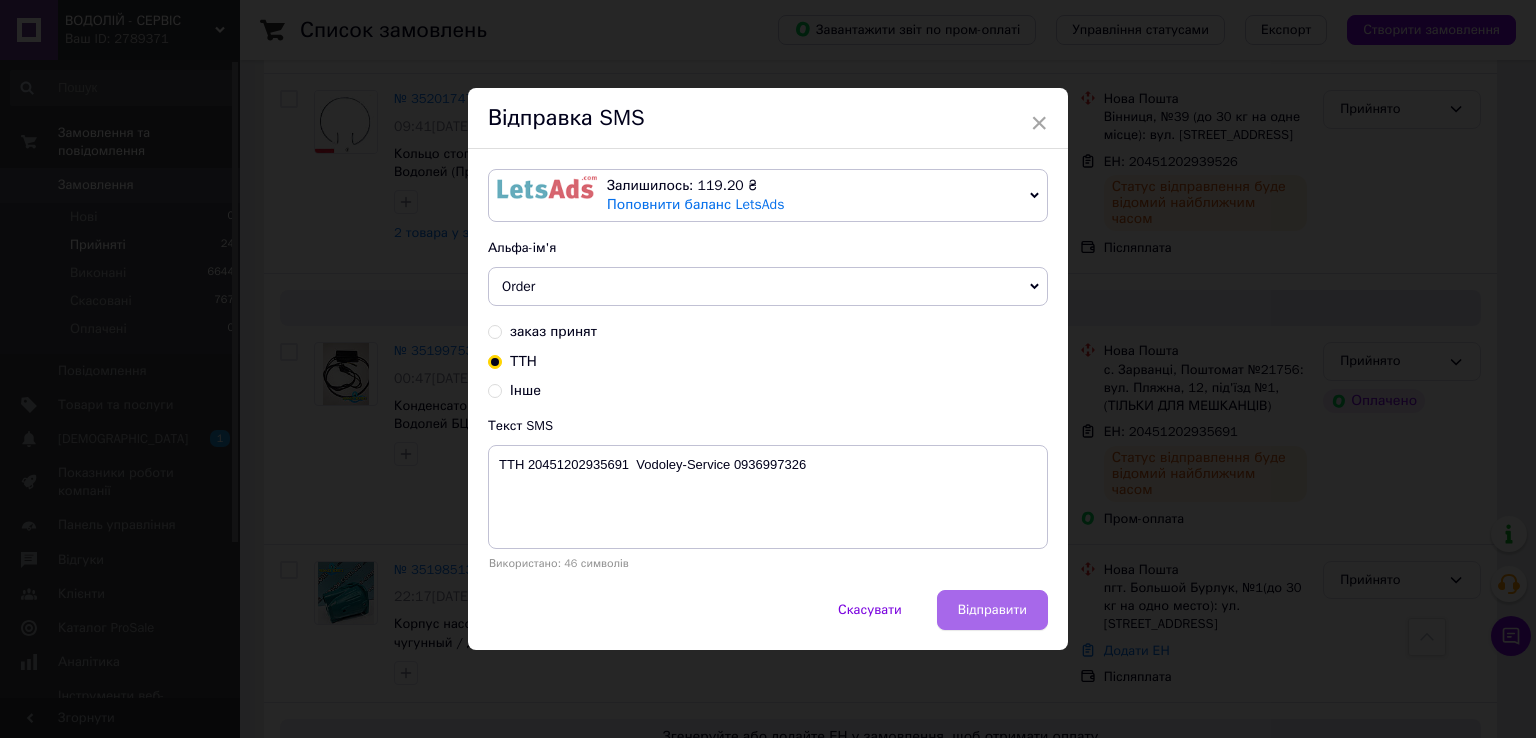 click on "Відправити" at bounding box center (992, 610) 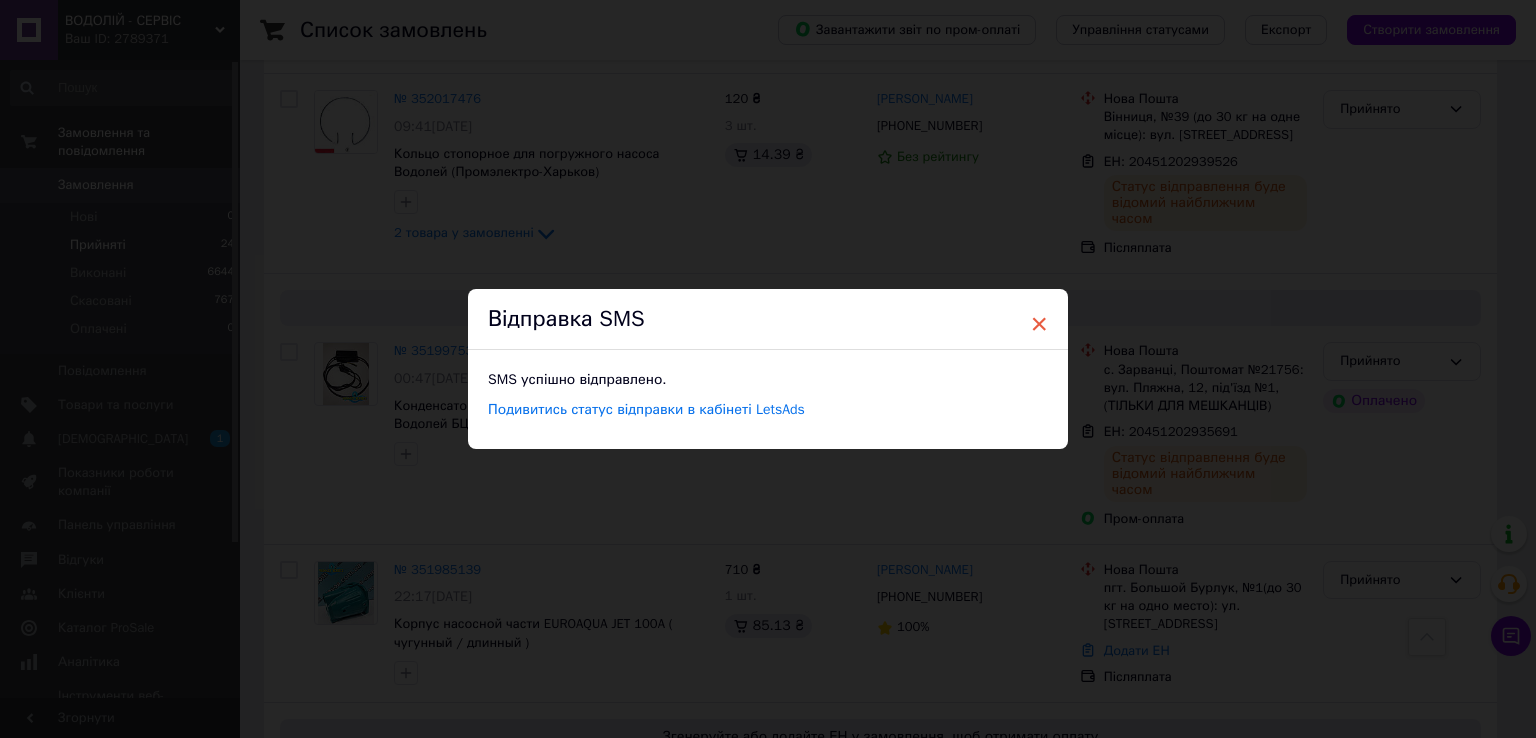 click on "×" at bounding box center [1039, 324] 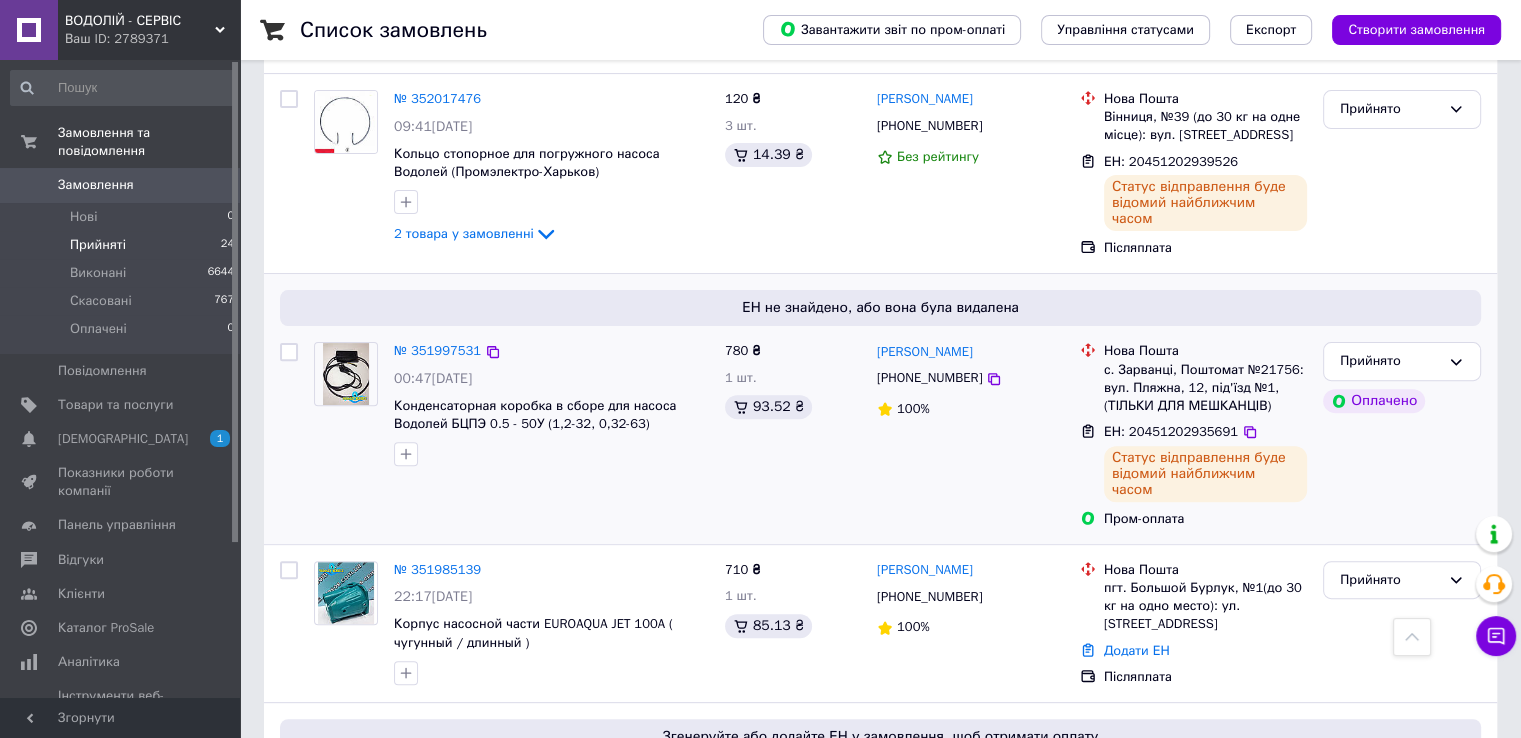 scroll, scrollTop: 900, scrollLeft: 0, axis: vertical 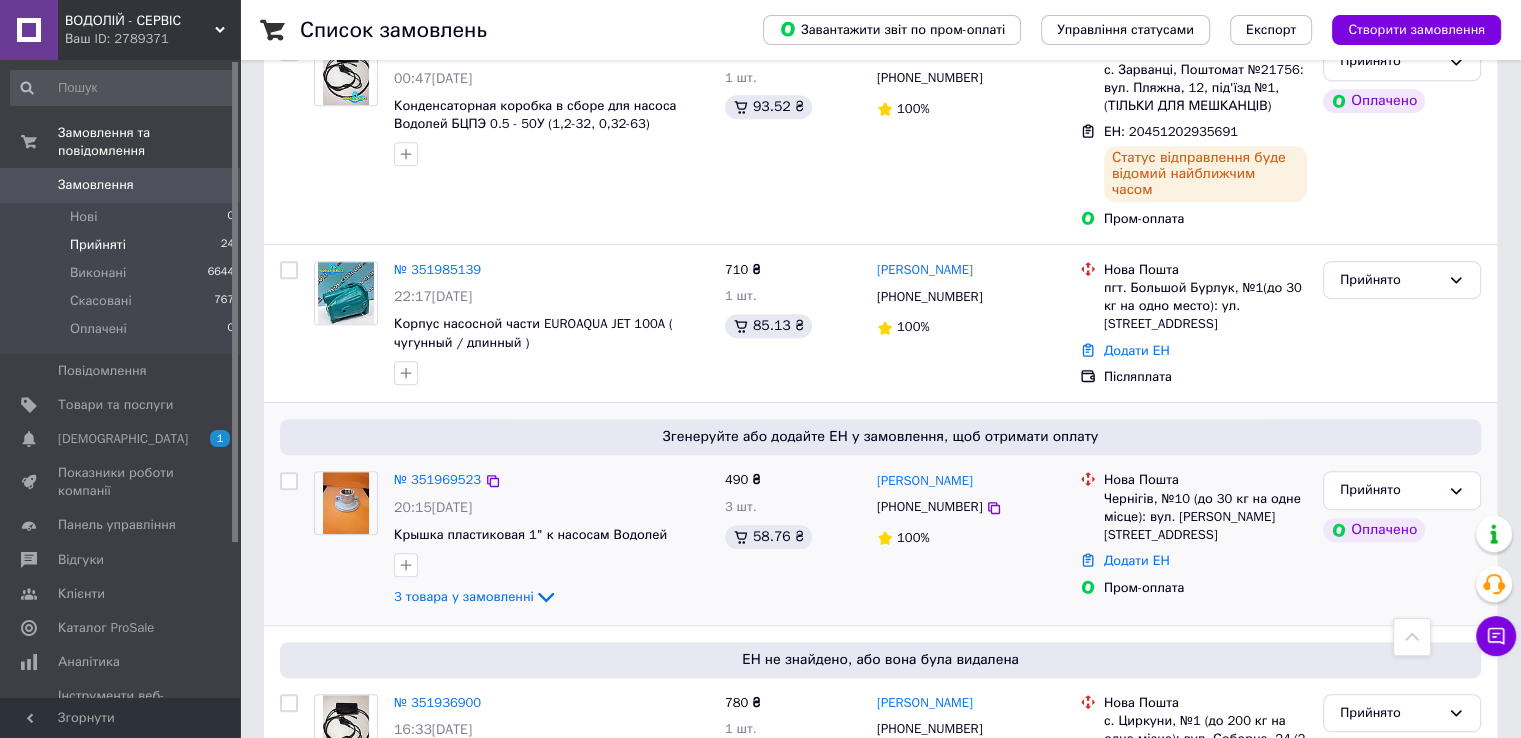 click on "Додати ЕН" at bounding box center (1205, 561) 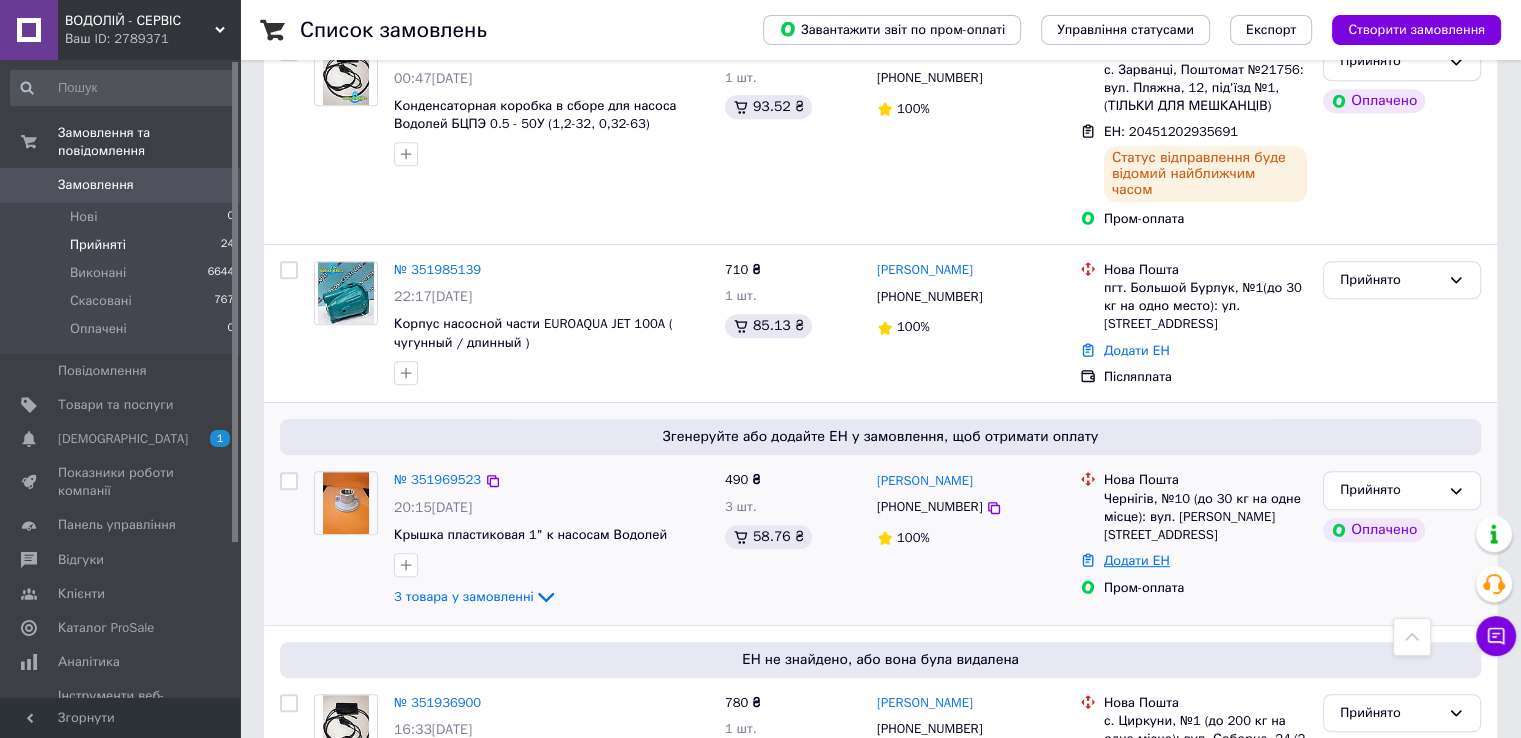 click on "Додати ЕН" at bounding box center [1137, 560] 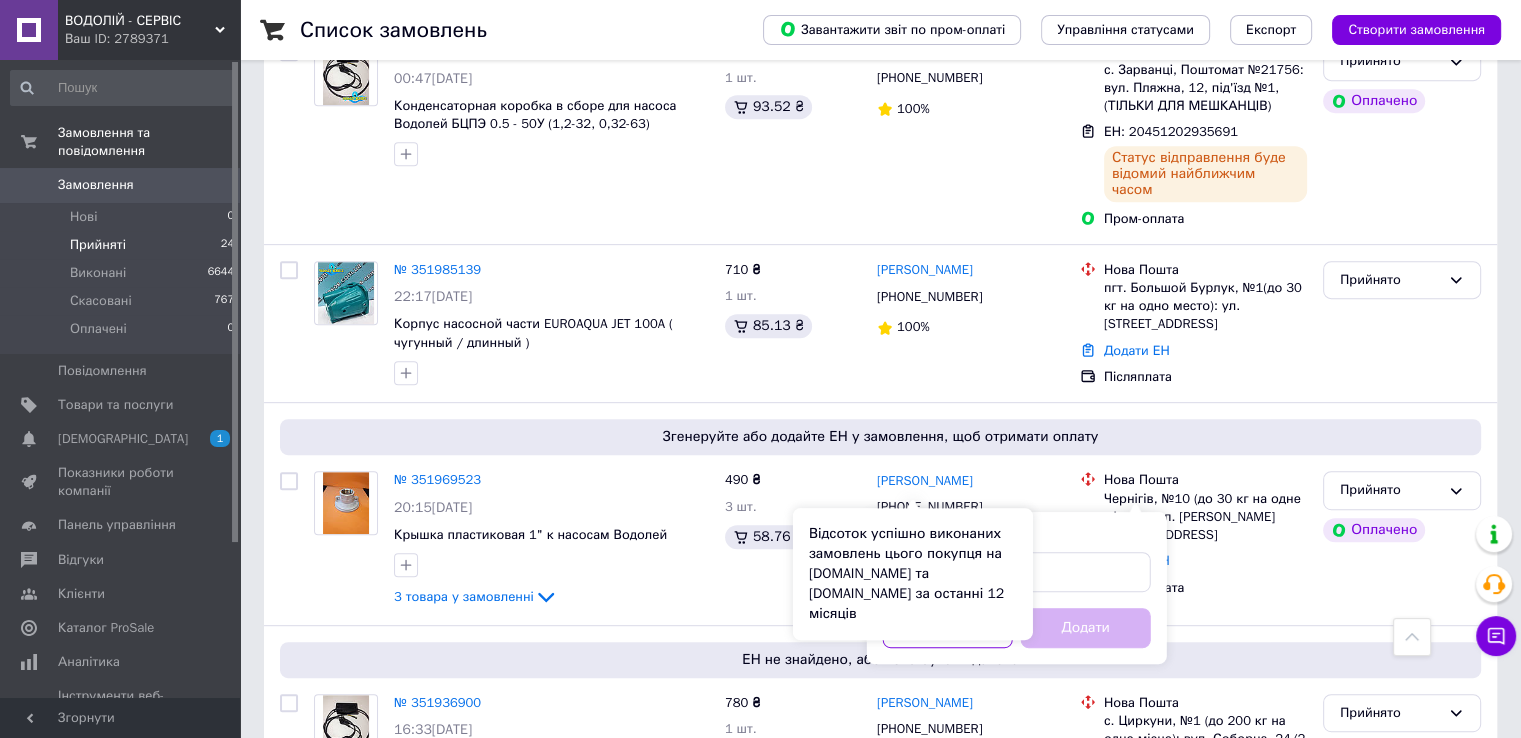 click on "Відсоток успішно виконаних замовлень цього покупця на [DOMAIN_NAME] та [DOMAIN_NAME] за останні 12 місяців" at bounding box center [913, 574] 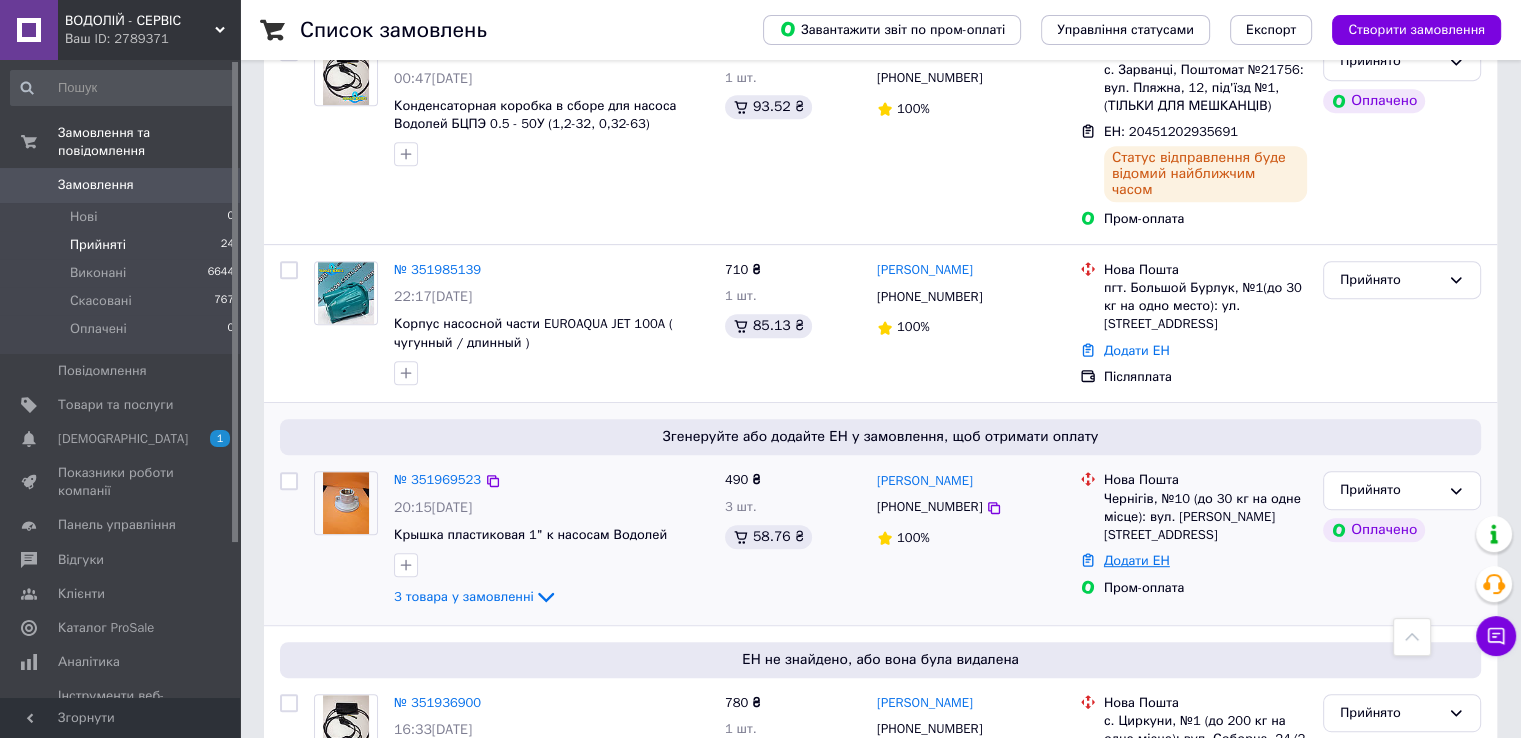 click on "Додати ЕН" at bounding box center [1137, 560] 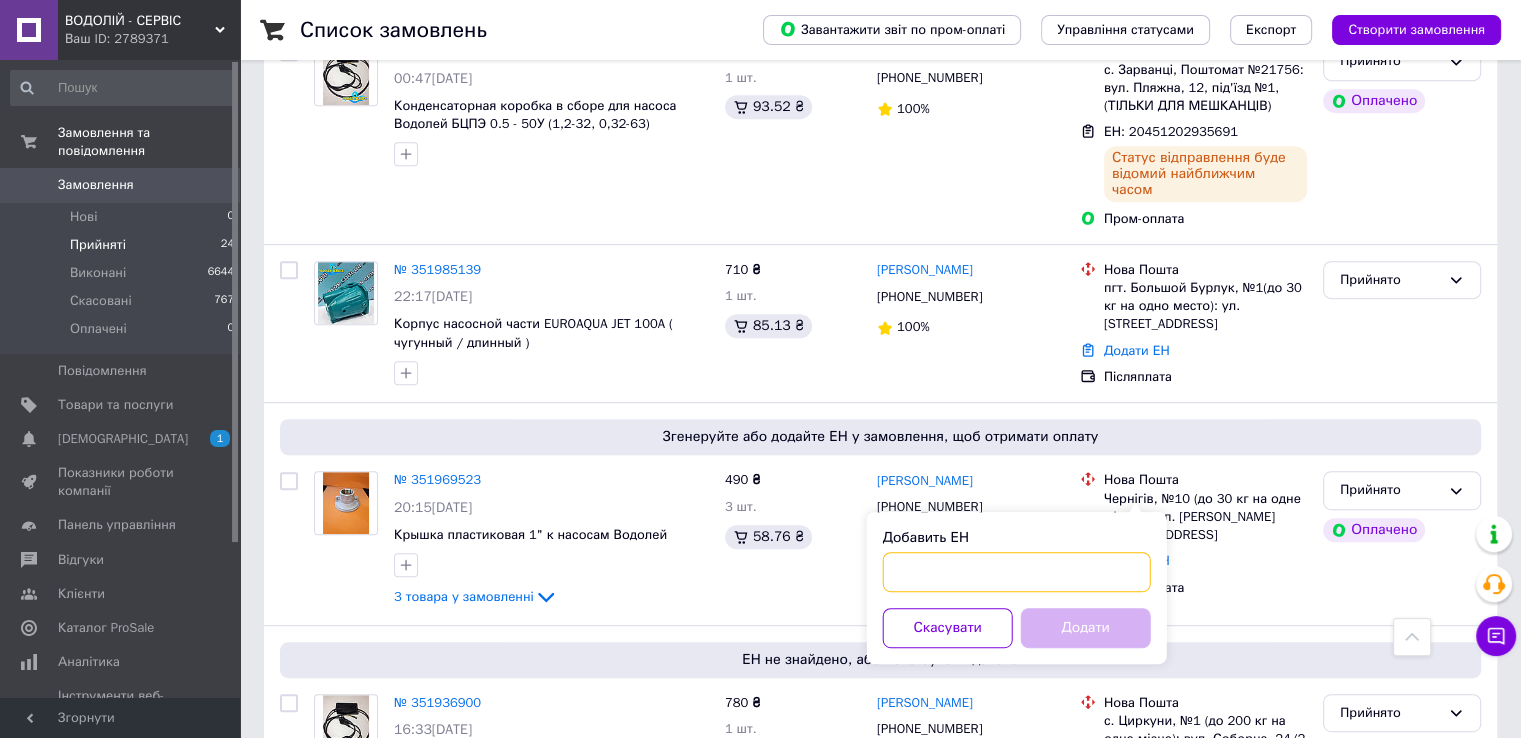 click on "Добавить ЕН" at bounding box center (1017, 572) 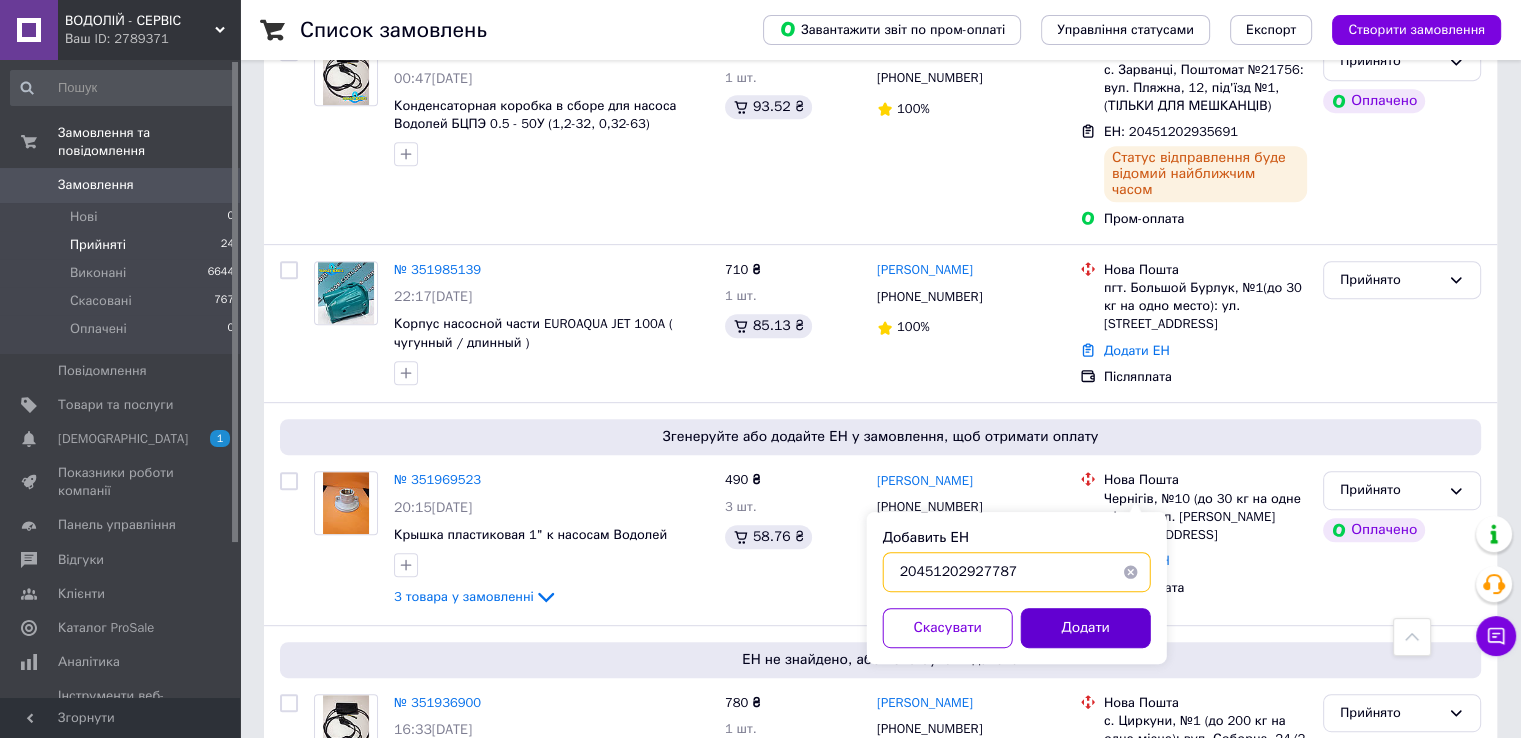 type on "20451202927787" 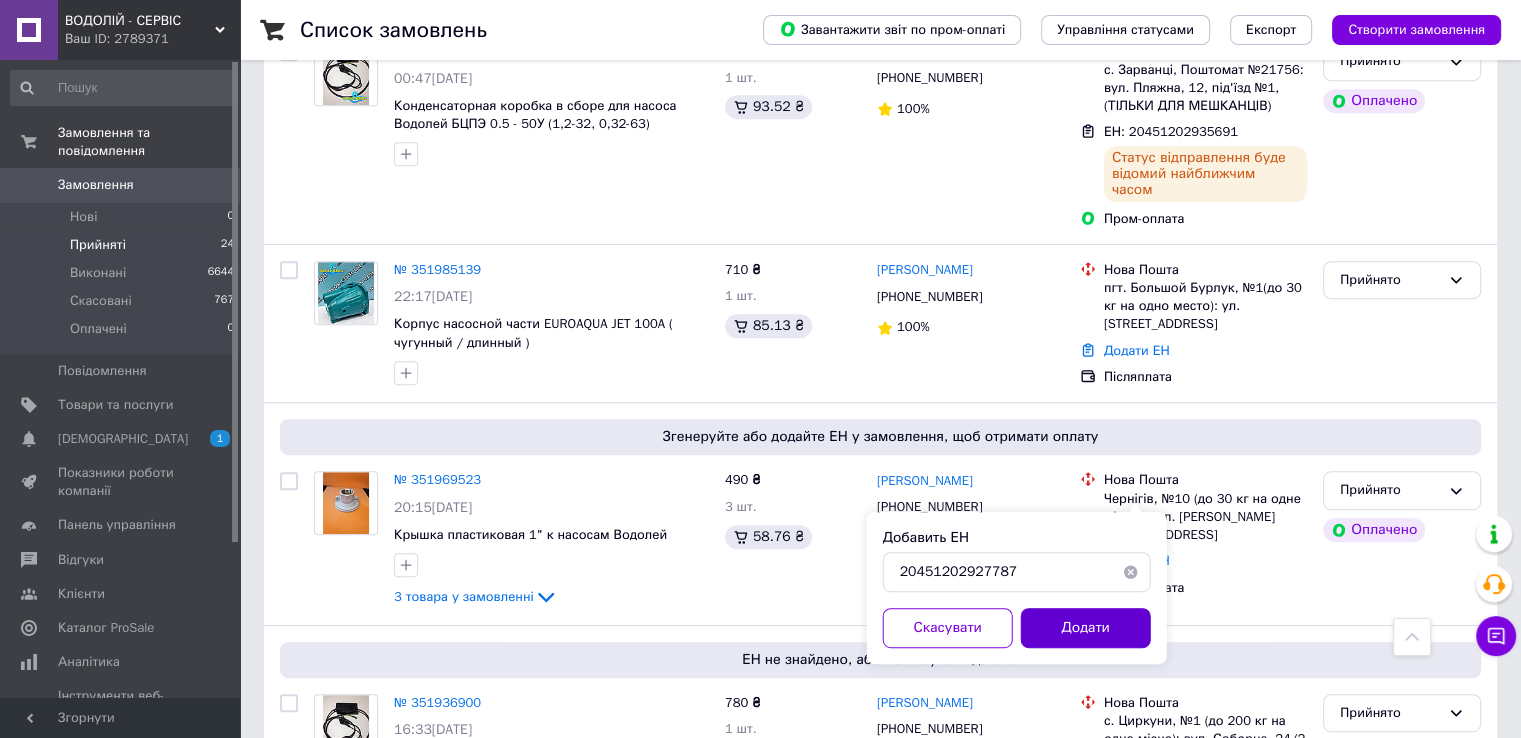 click on "Додати" at bounding box center (1086, 628) 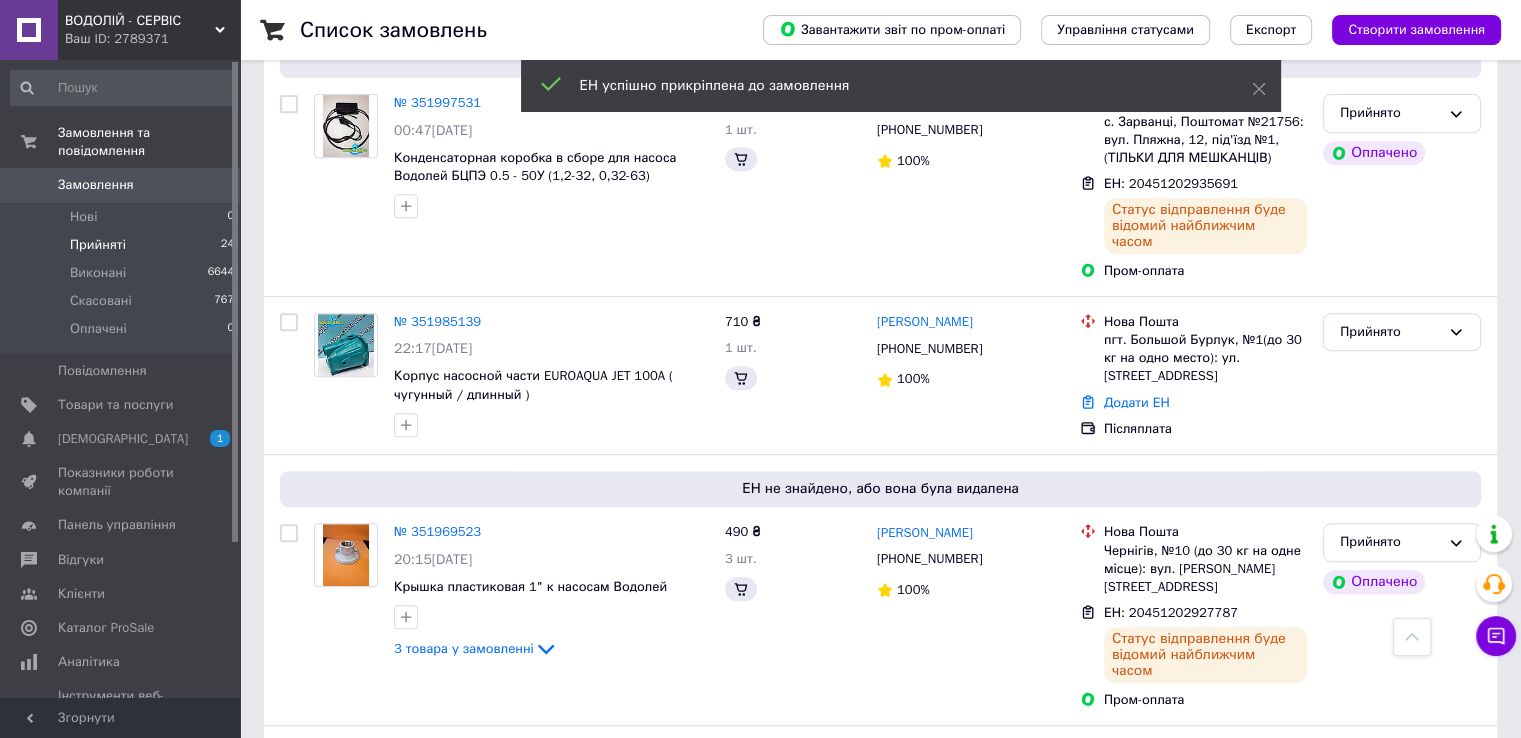scroll, scrollTop: 900, scrollLeft: 0, axis: vertical 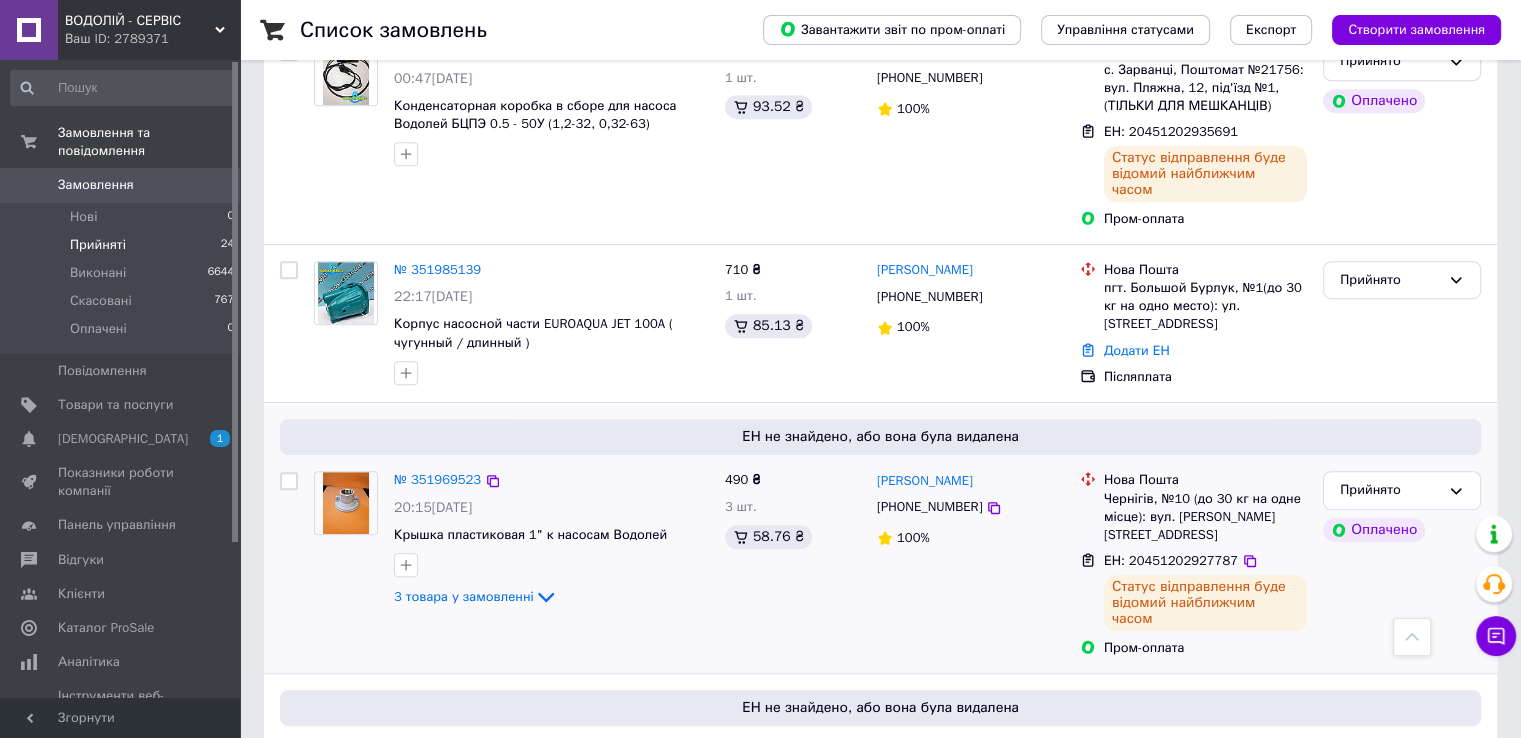 click on "[PHONE_NUMBER]" at bounding box center [929, 506] 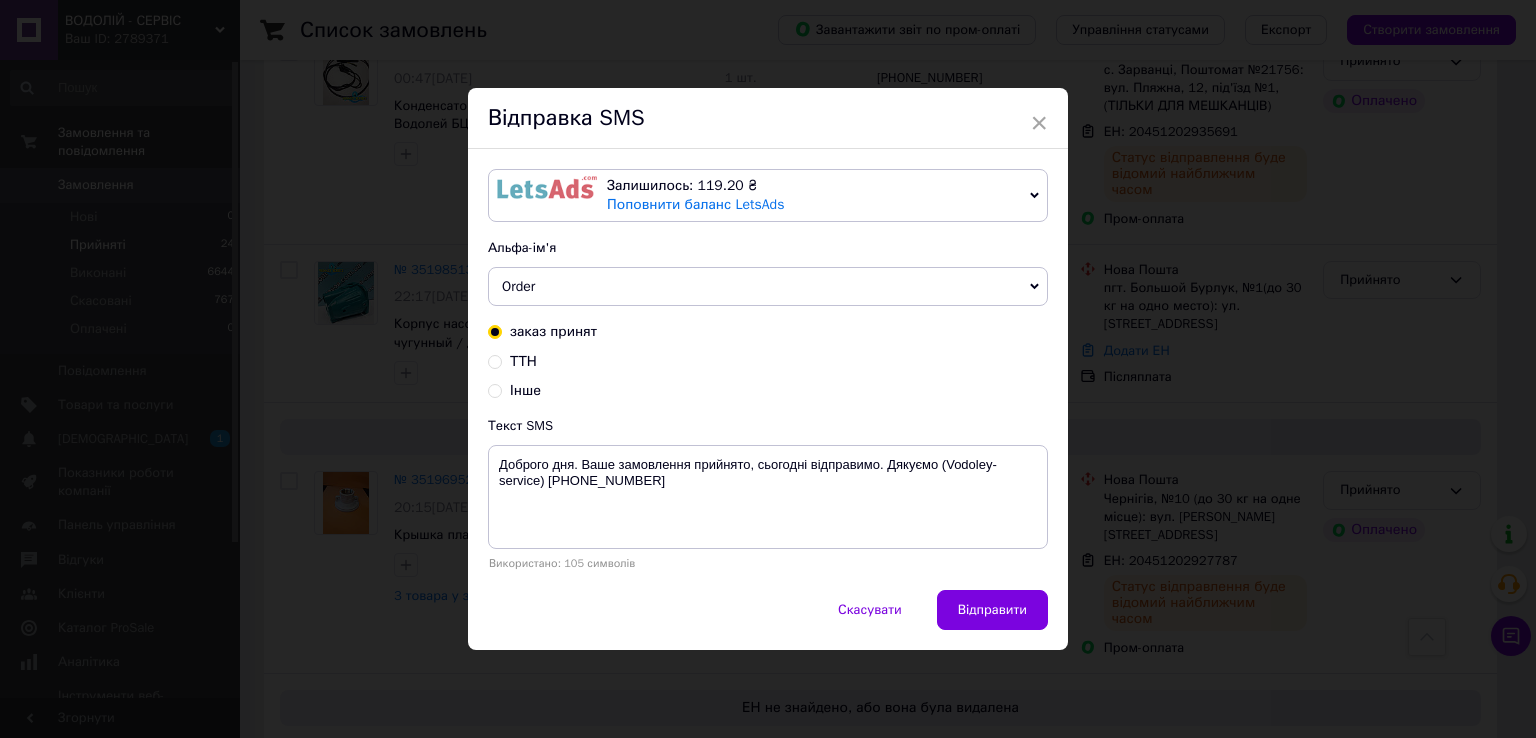 drag, startPoint x: 516, startPoint y: 361, endPoint x: 526, endPoint y: 409, distance: 49.0306 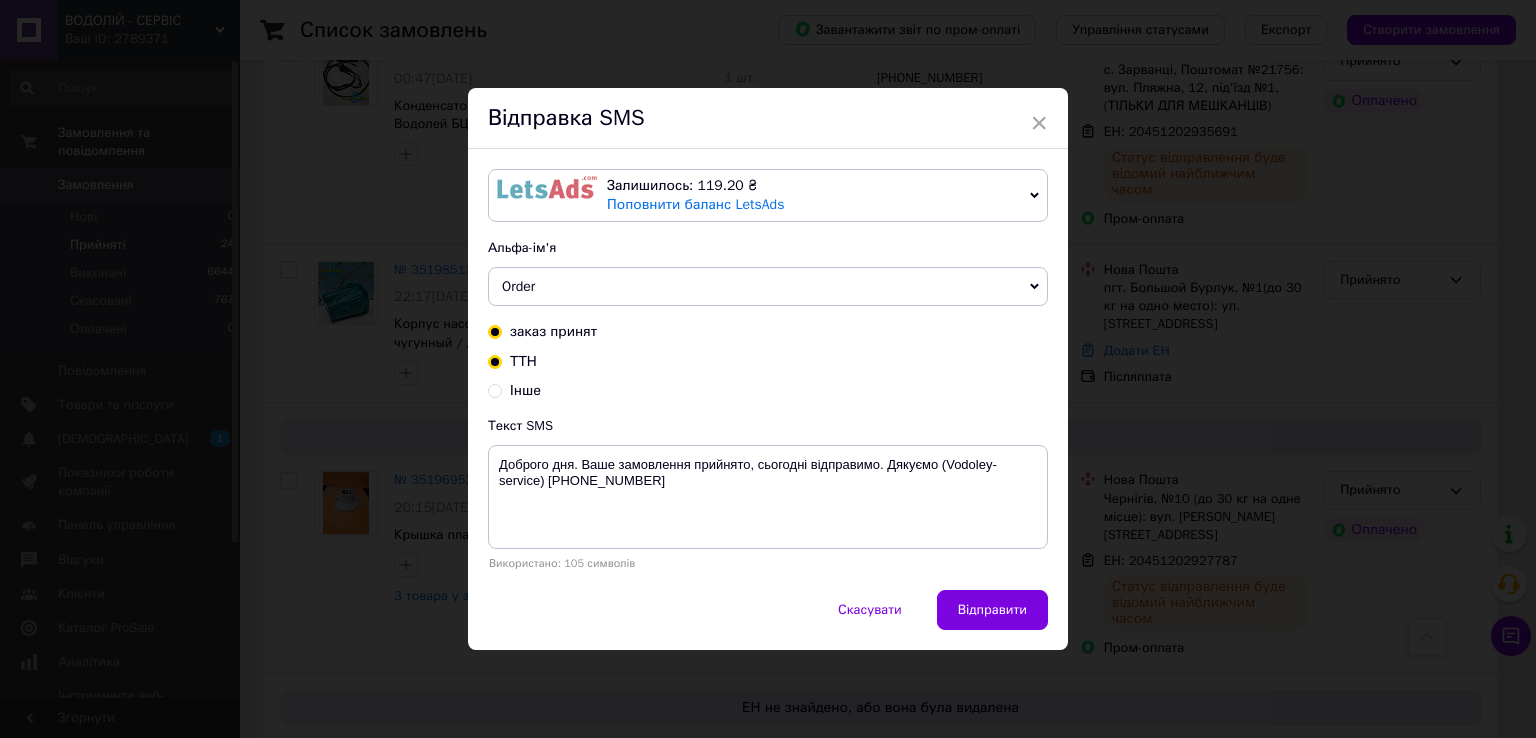 radio on "true" 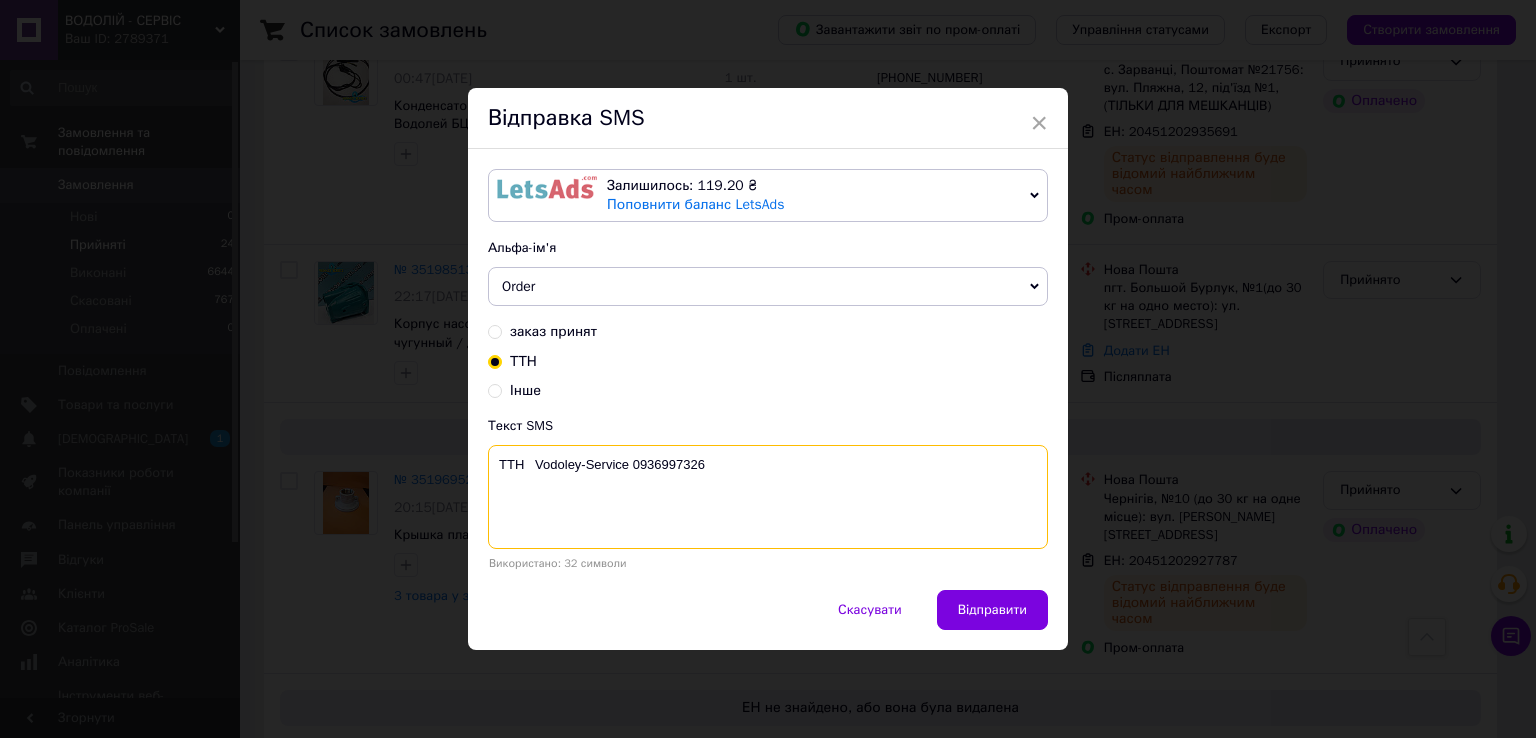 click on "ТТН   Vodoley-Service 0936997326" at bounding box center [768, 497] 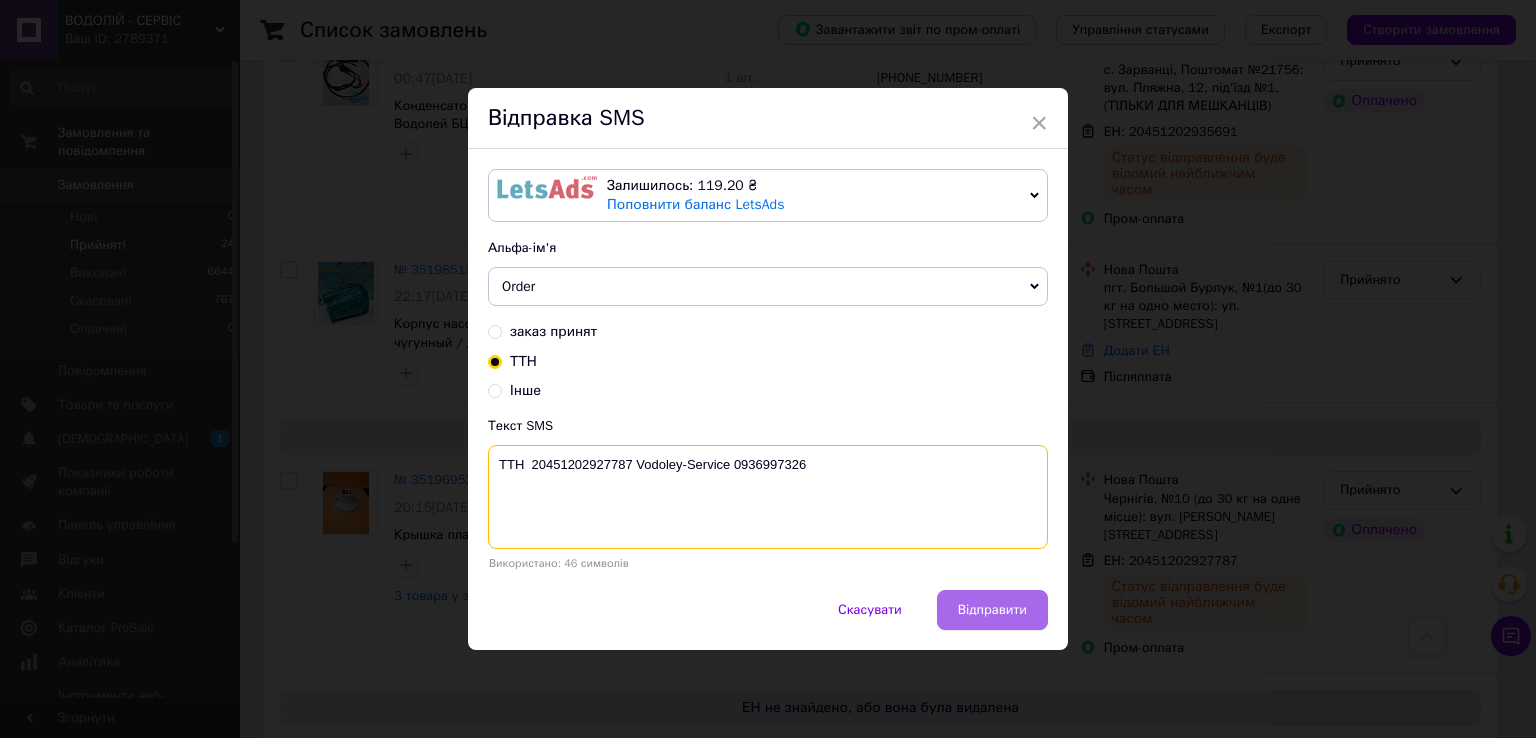type on "ТТН  20451202927787 Vodoley-Service 0936997326" 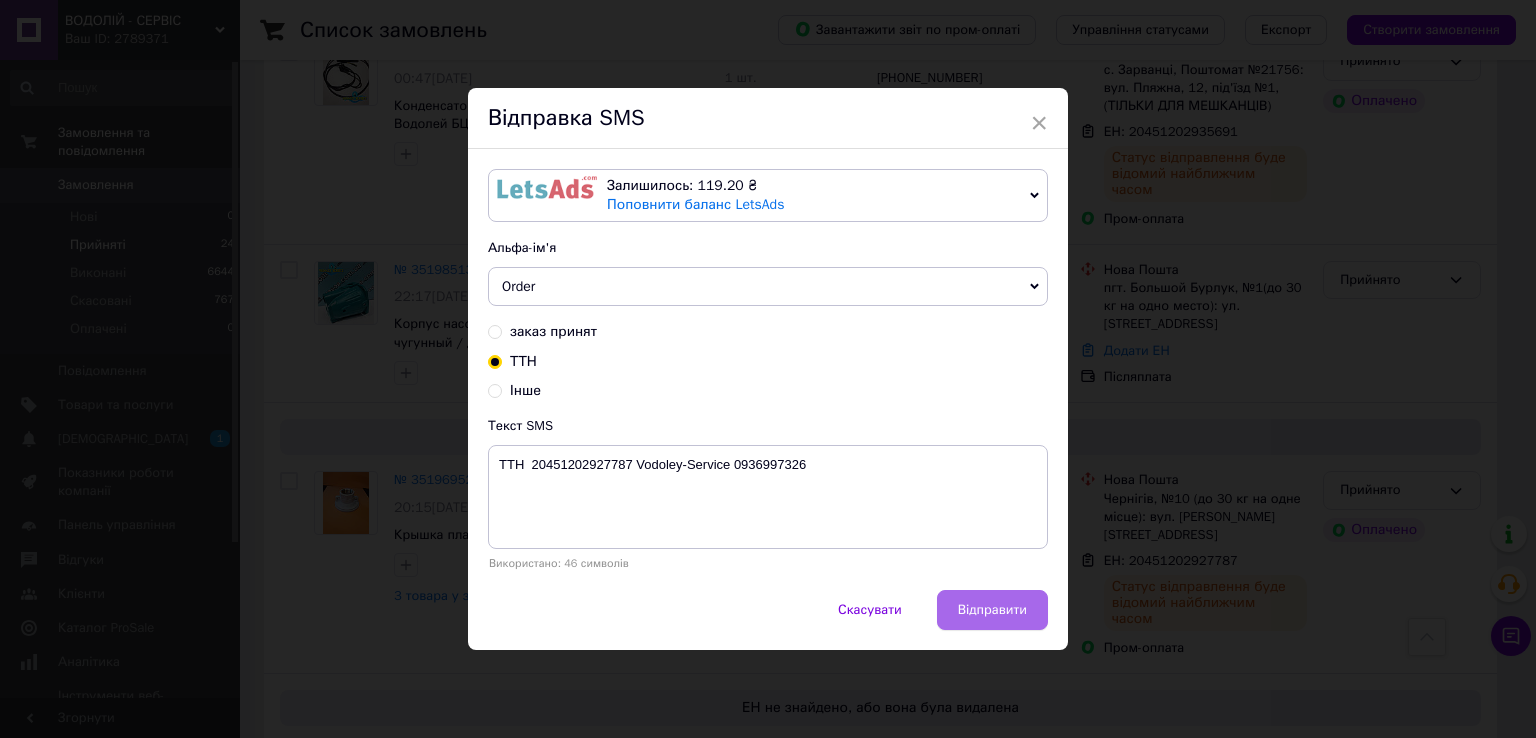 click on "Відправити" at bounding box center (992, 610) 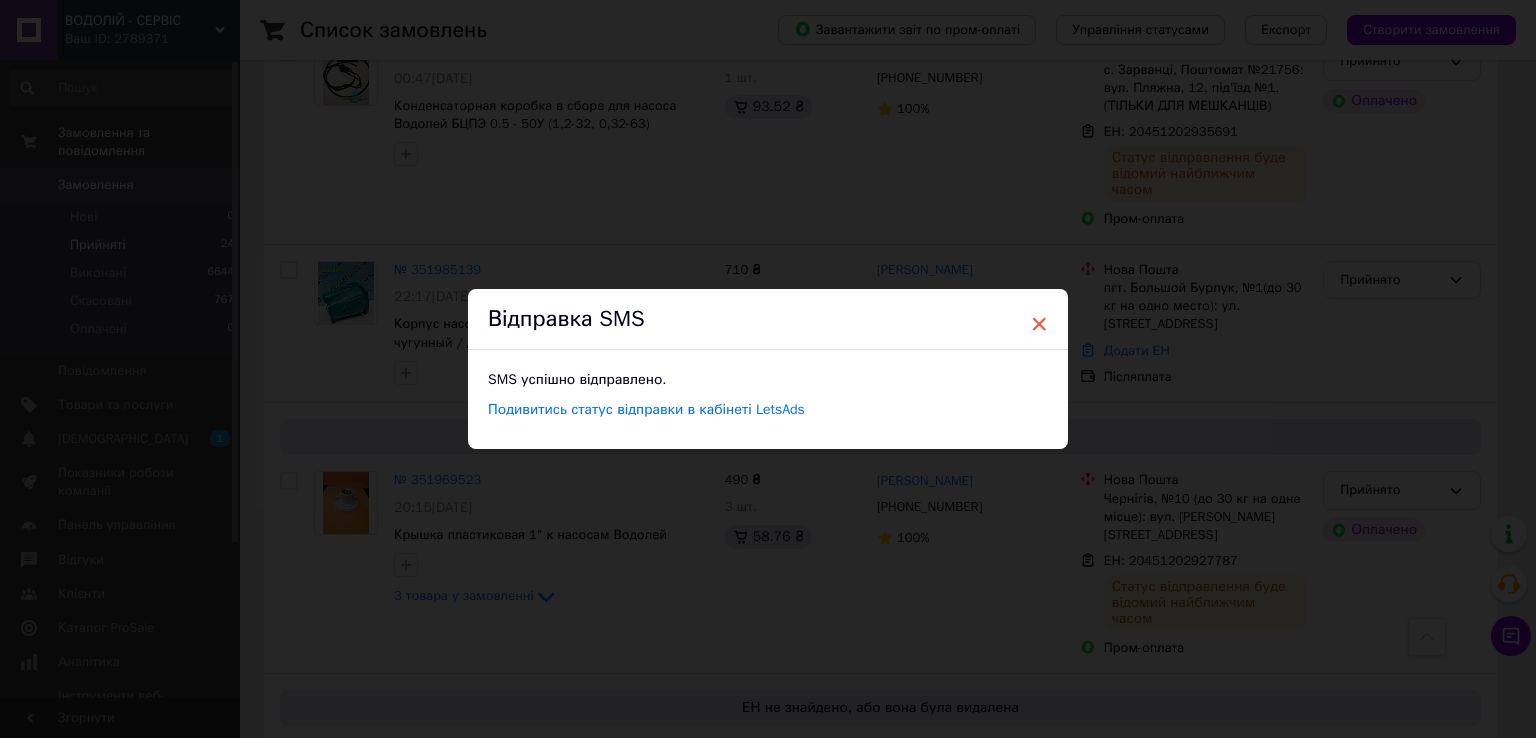 click on "×" at bounding box center (1039, 324) 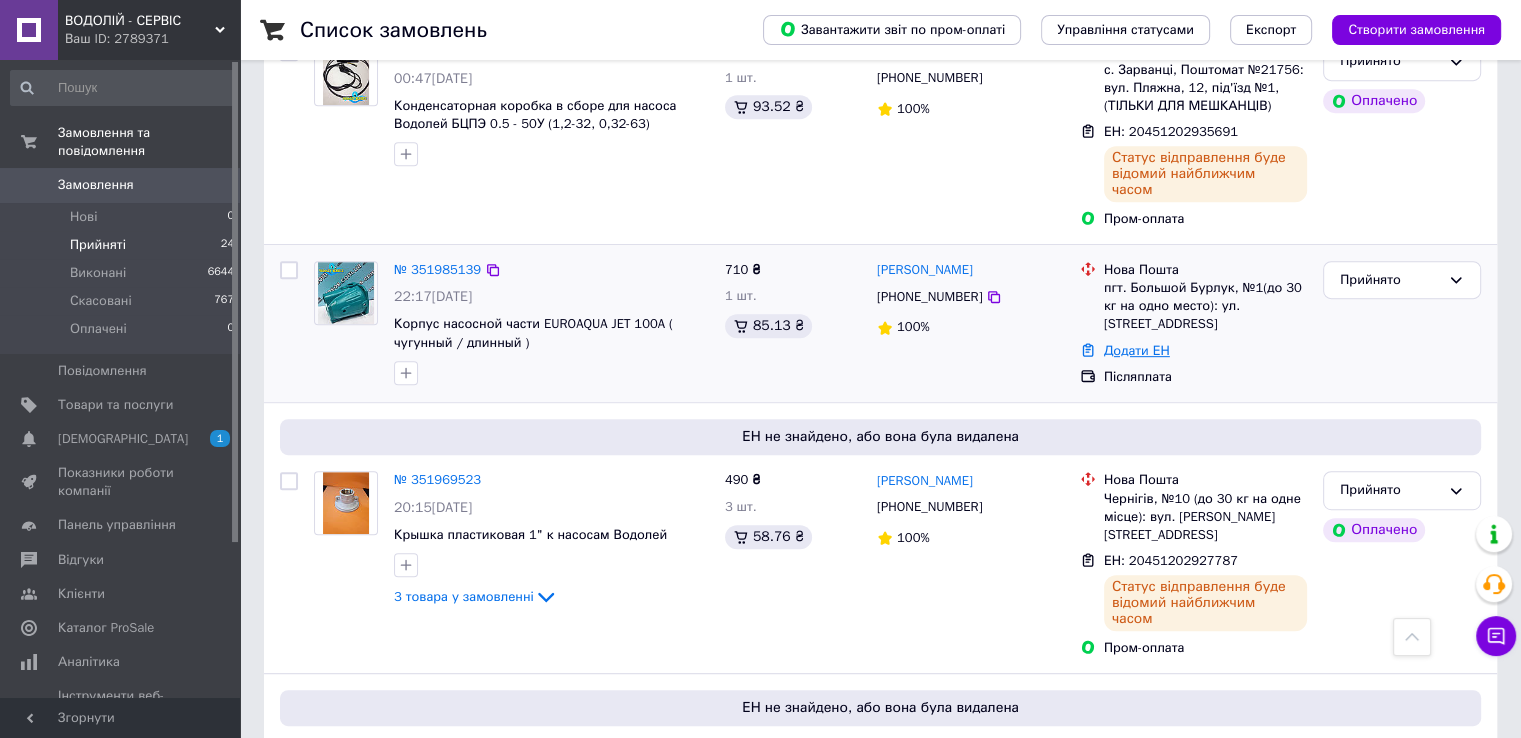 click on "Додати ЕН" at bounding box center (1137, 350) 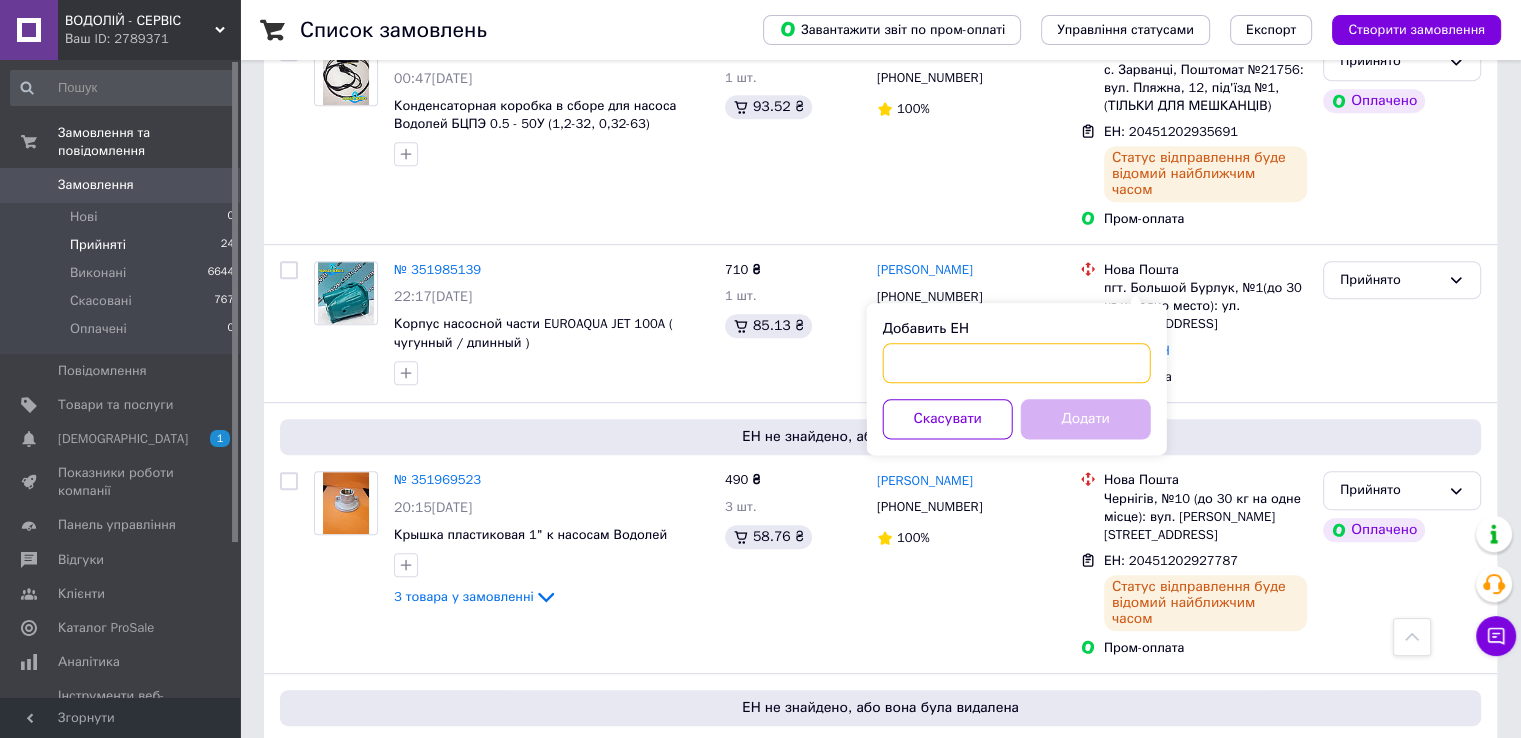 click on "Добавить ЕН" at bounding box center [1017, 363] 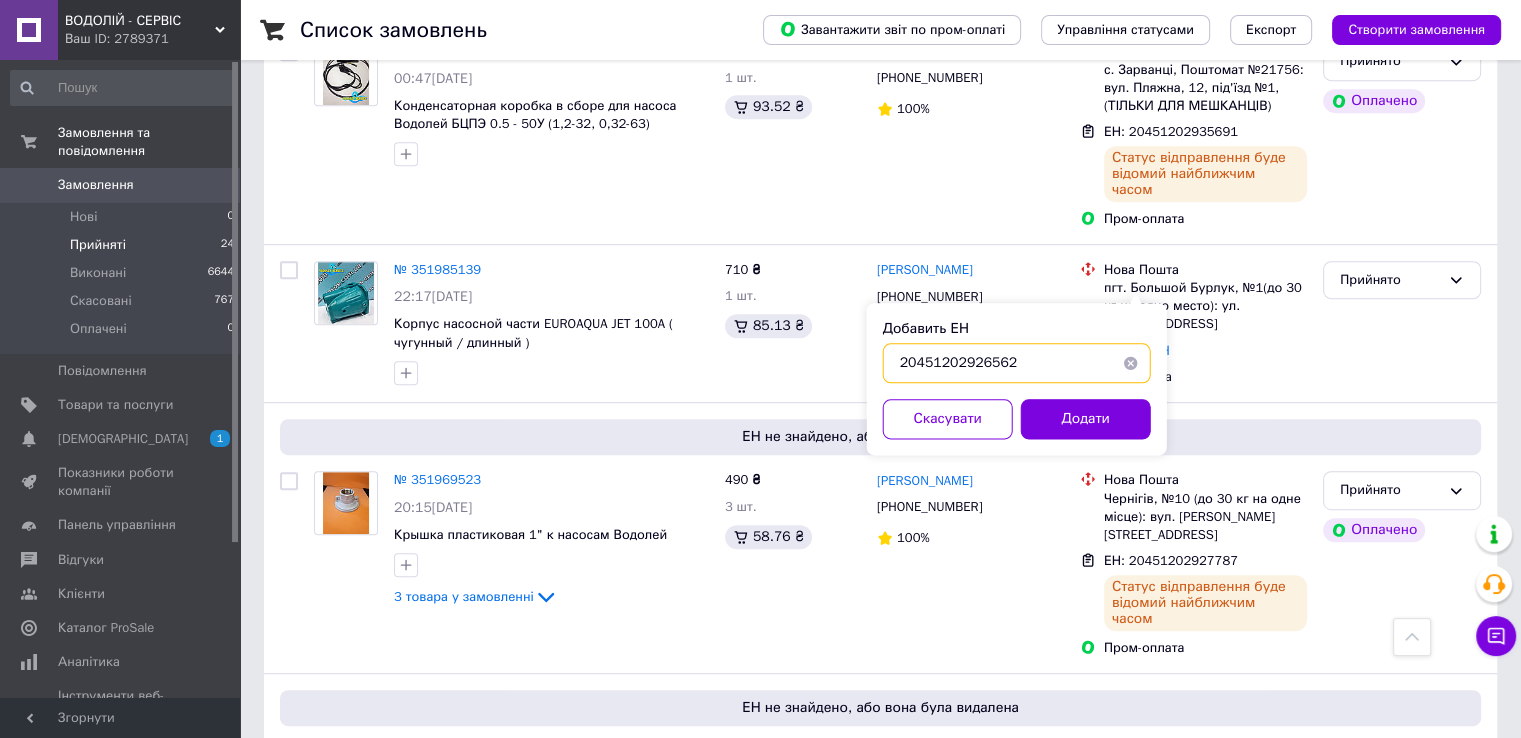 type on "20451202926562" 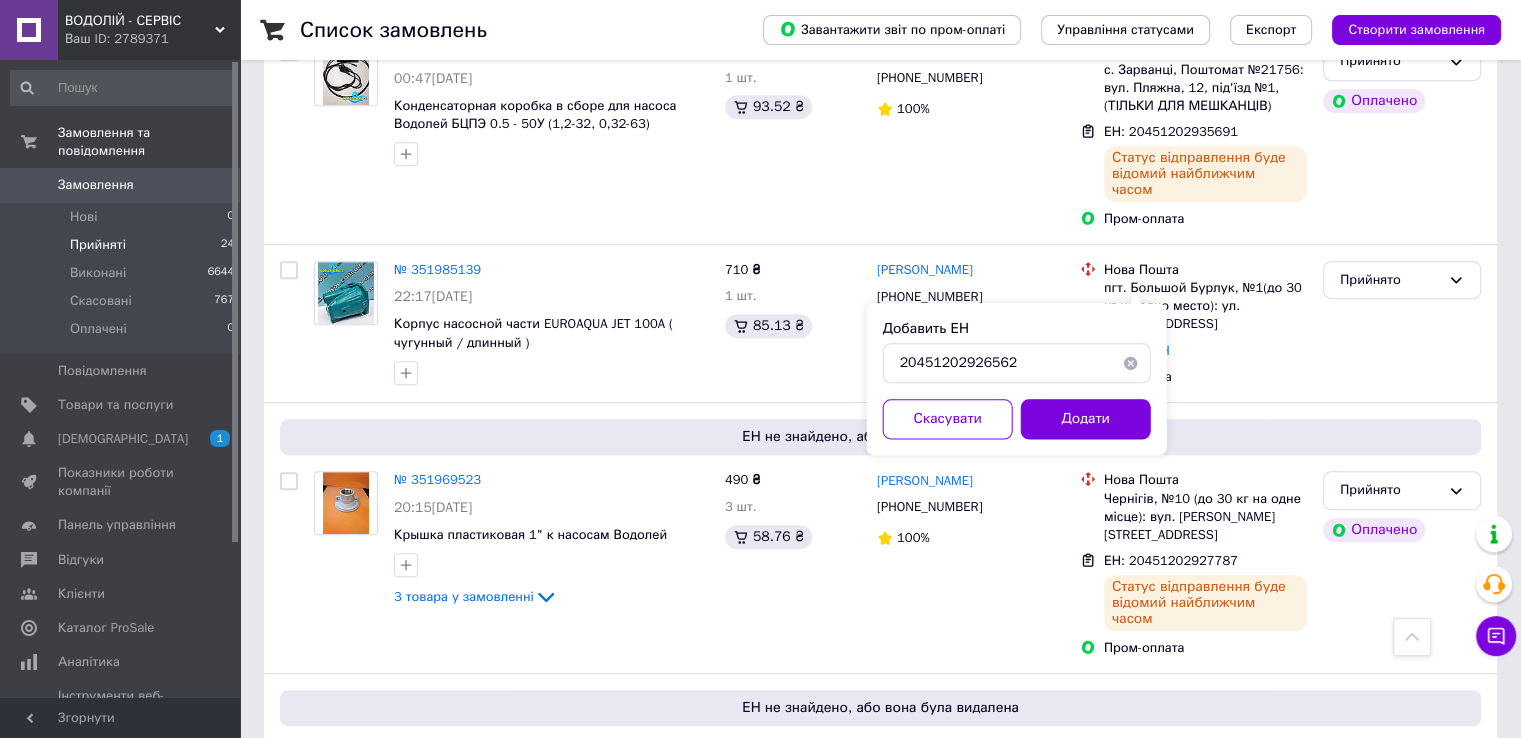 click on "Додати" at bounding box center [1086, 419] 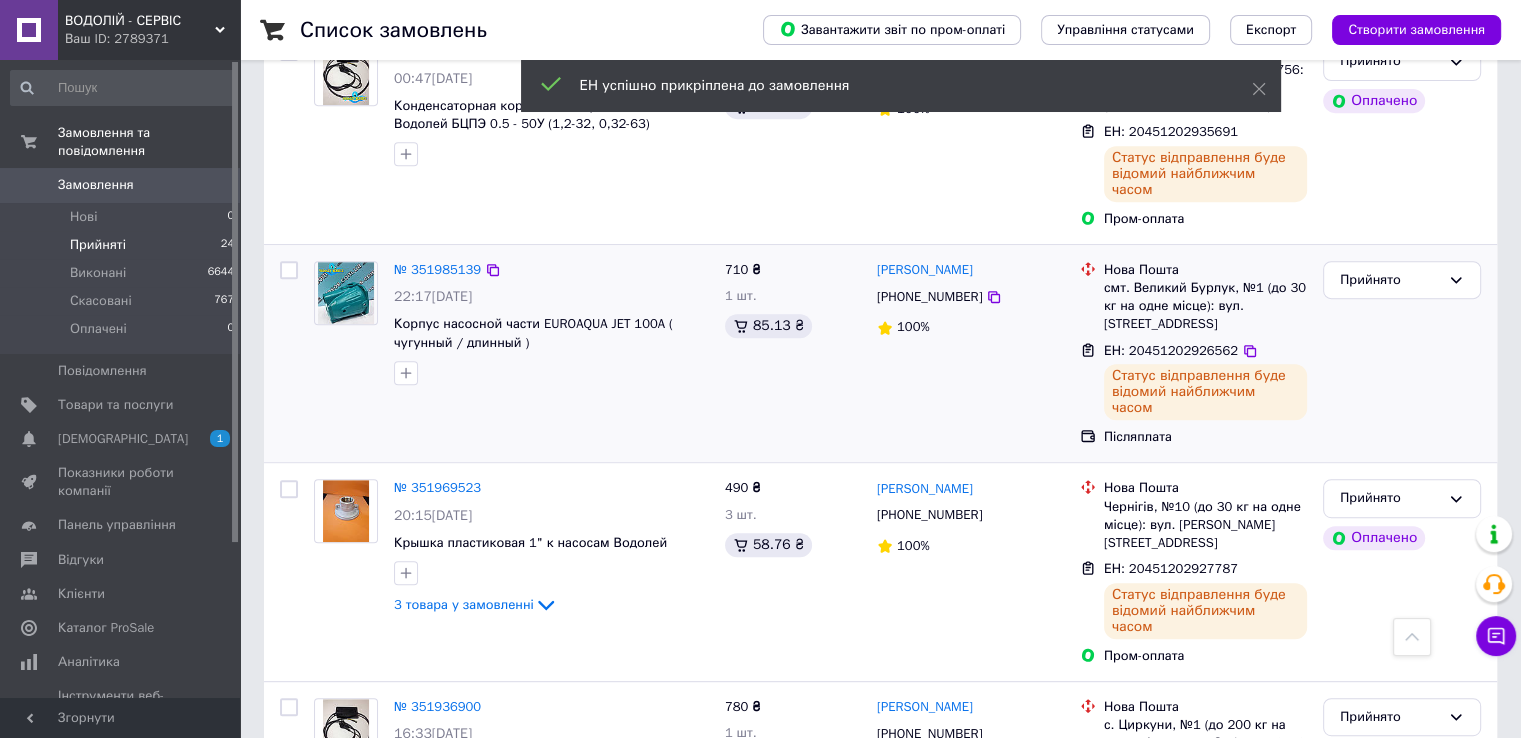 click on "[PHONE_NUMBER]" at bounding box center [929, 296] 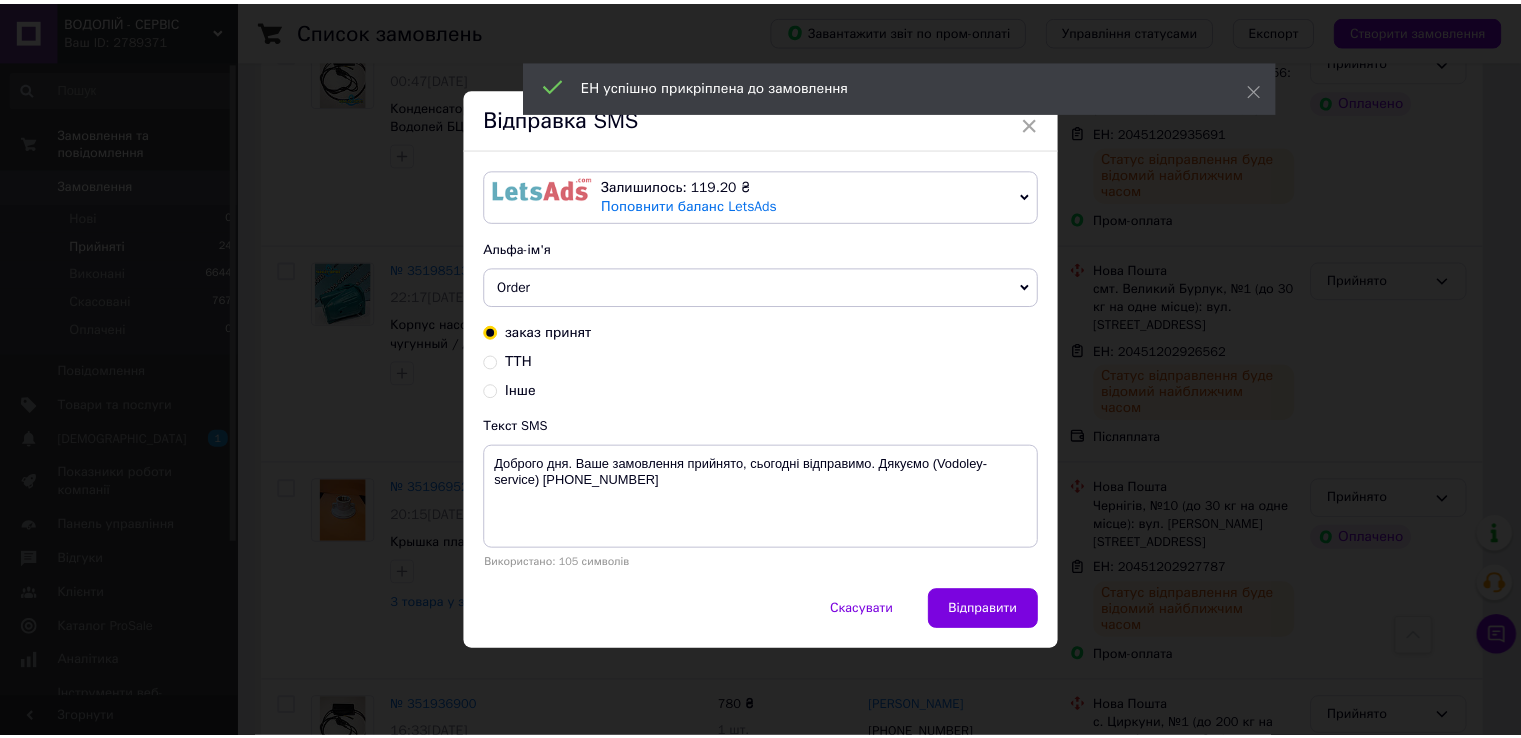 scroll, scrollTop: 900, scrollLeft: 0, axis: vertical 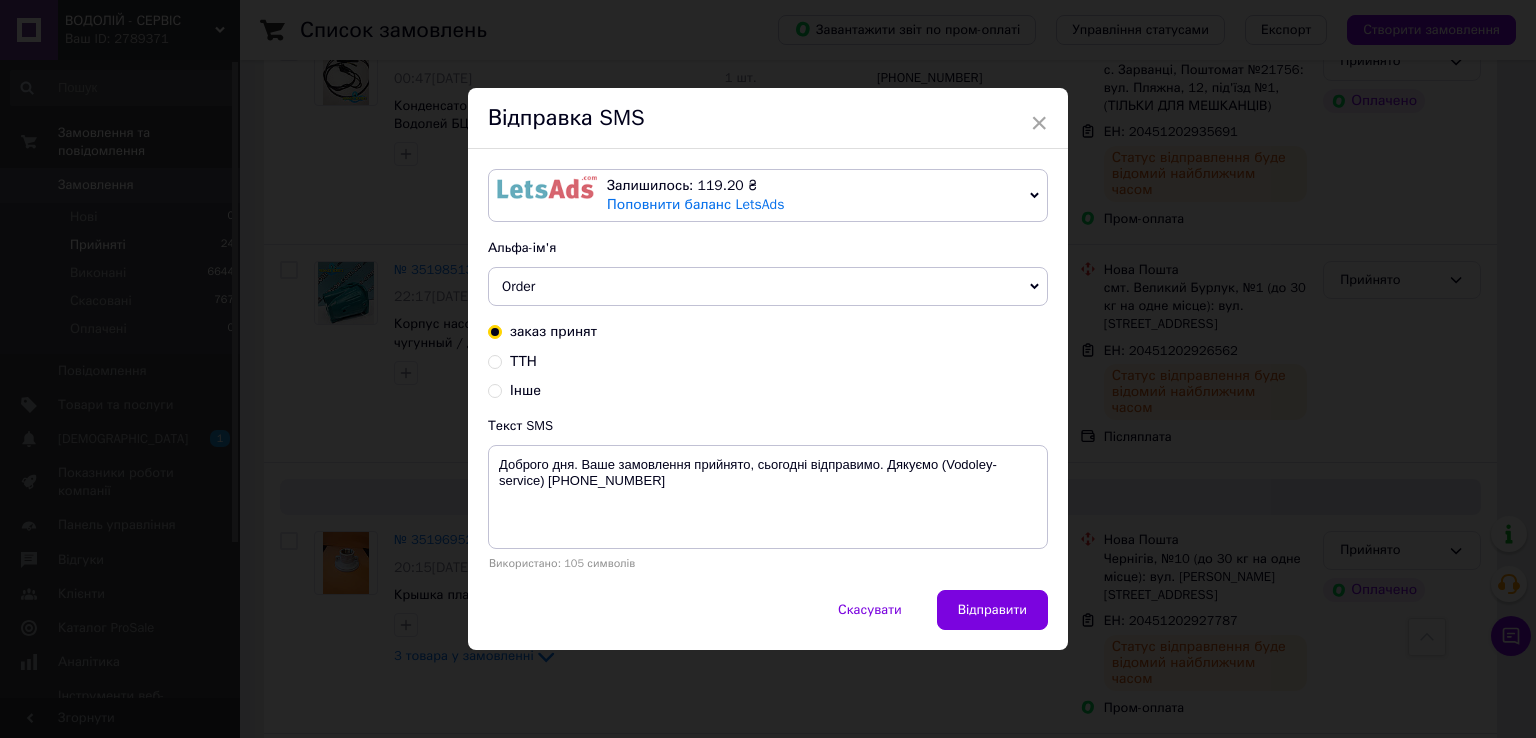 click on "ТТН" at bounding box center [523, 361] 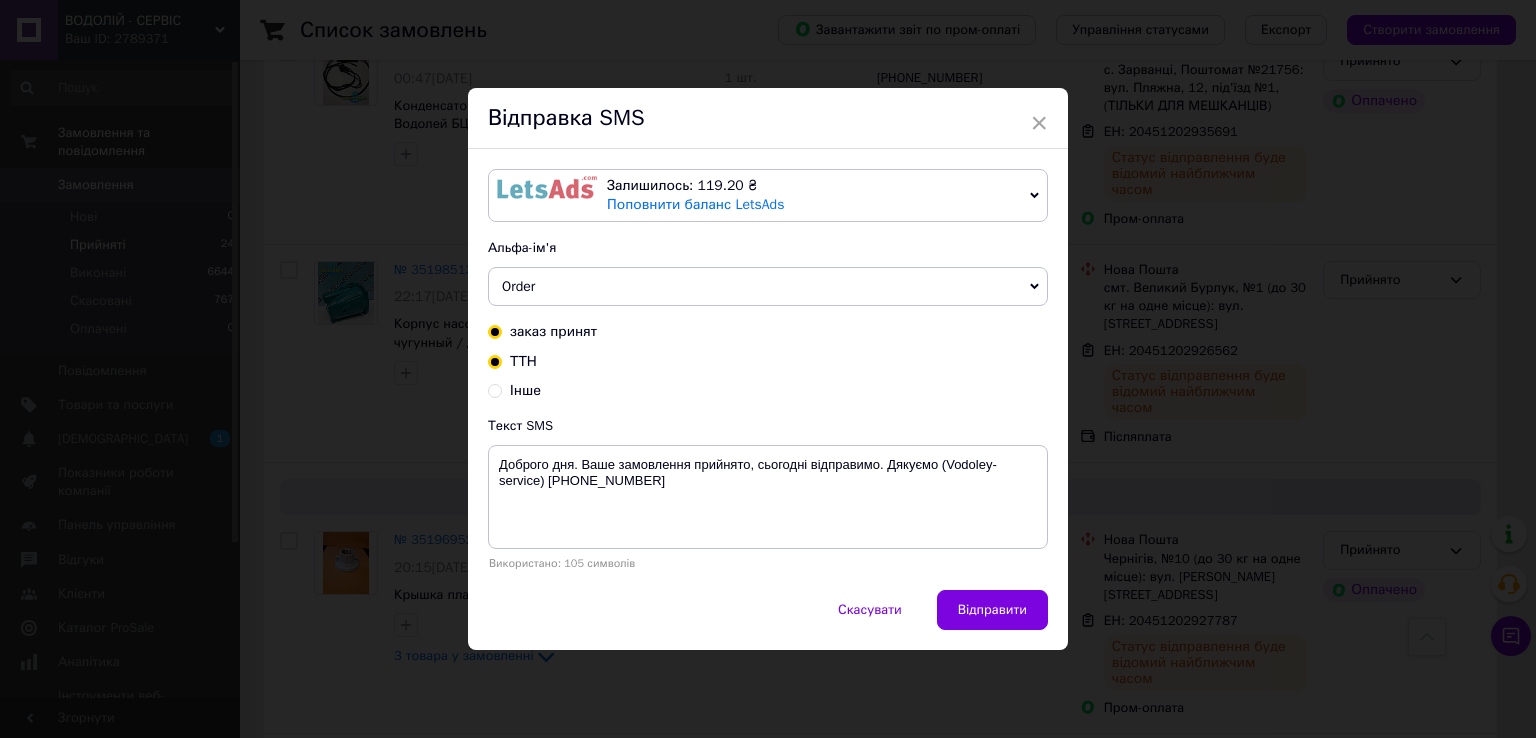 radio on "true" 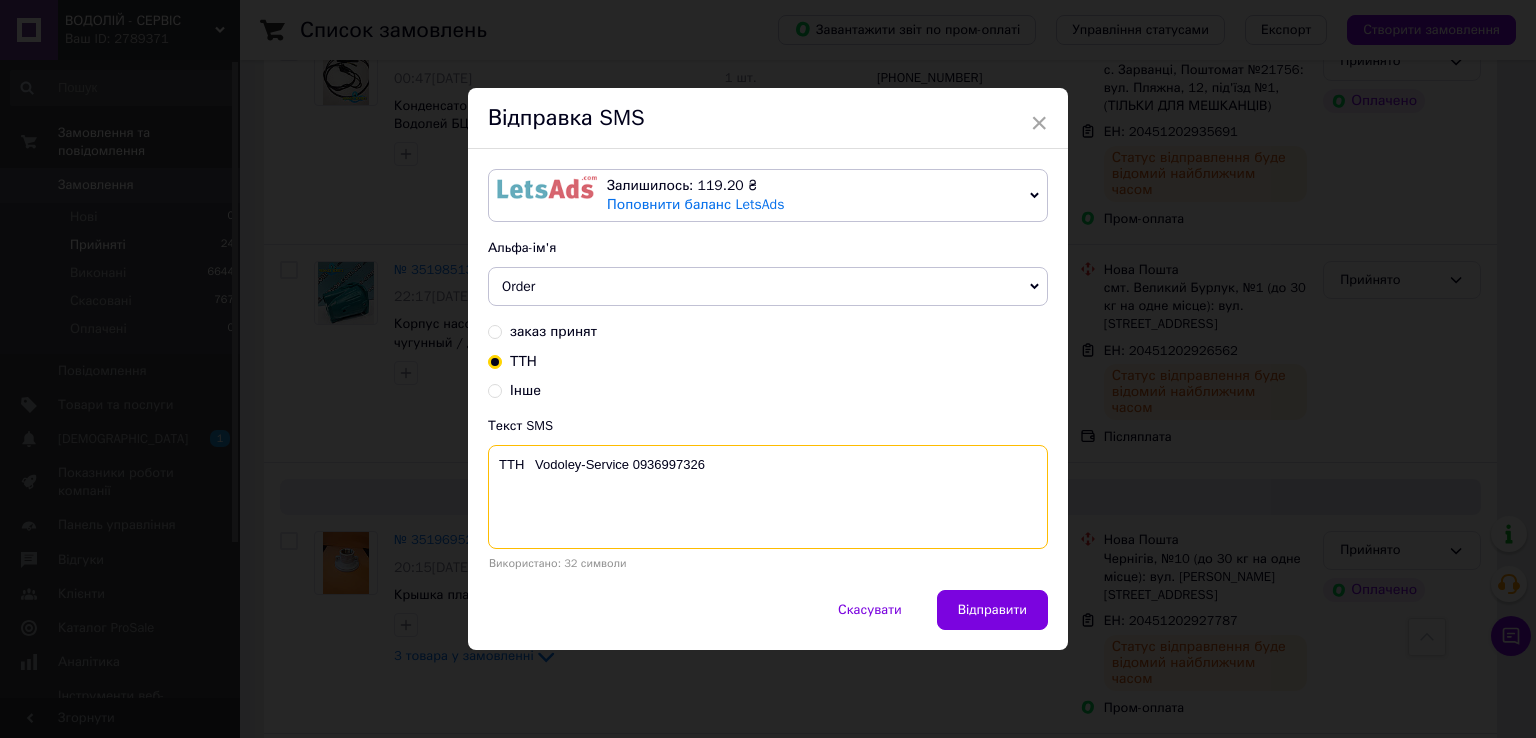 click on "ТТН   Vodoley-Service 0936997326" at bounding box center [768, 497] 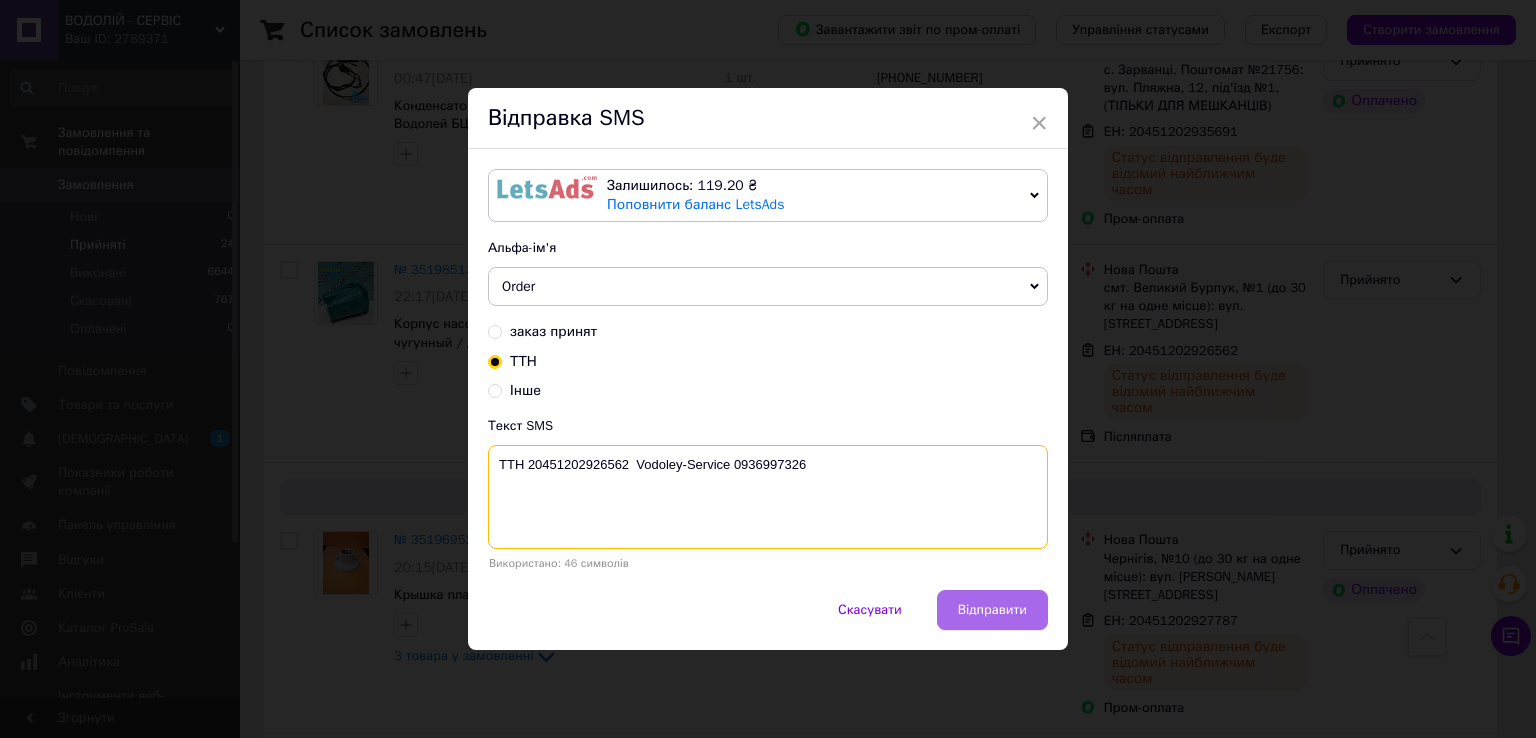 type on "ТТН 20451202926562  Vodoley-Service 0936997326" 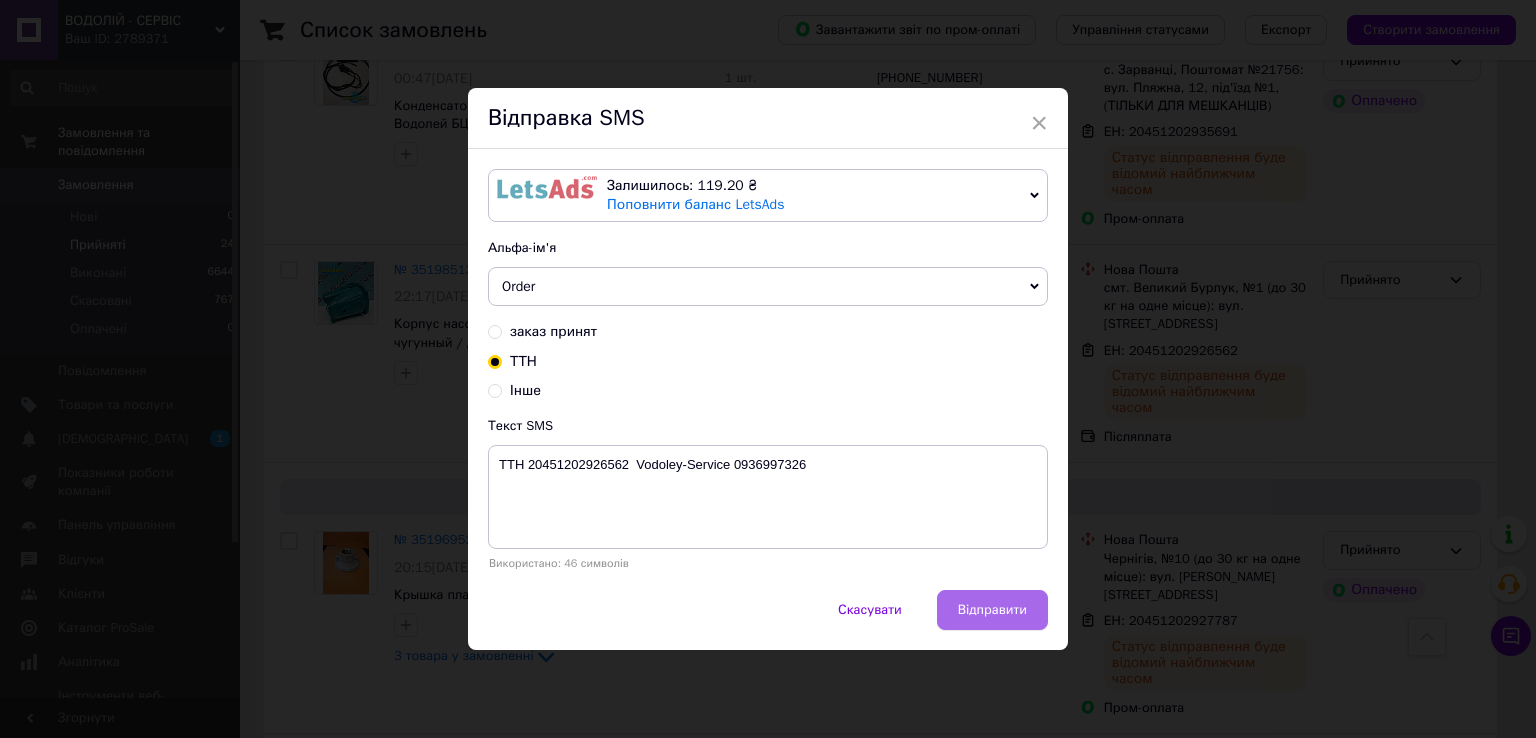 click on "Відправити" at bounding box center [992, 610] 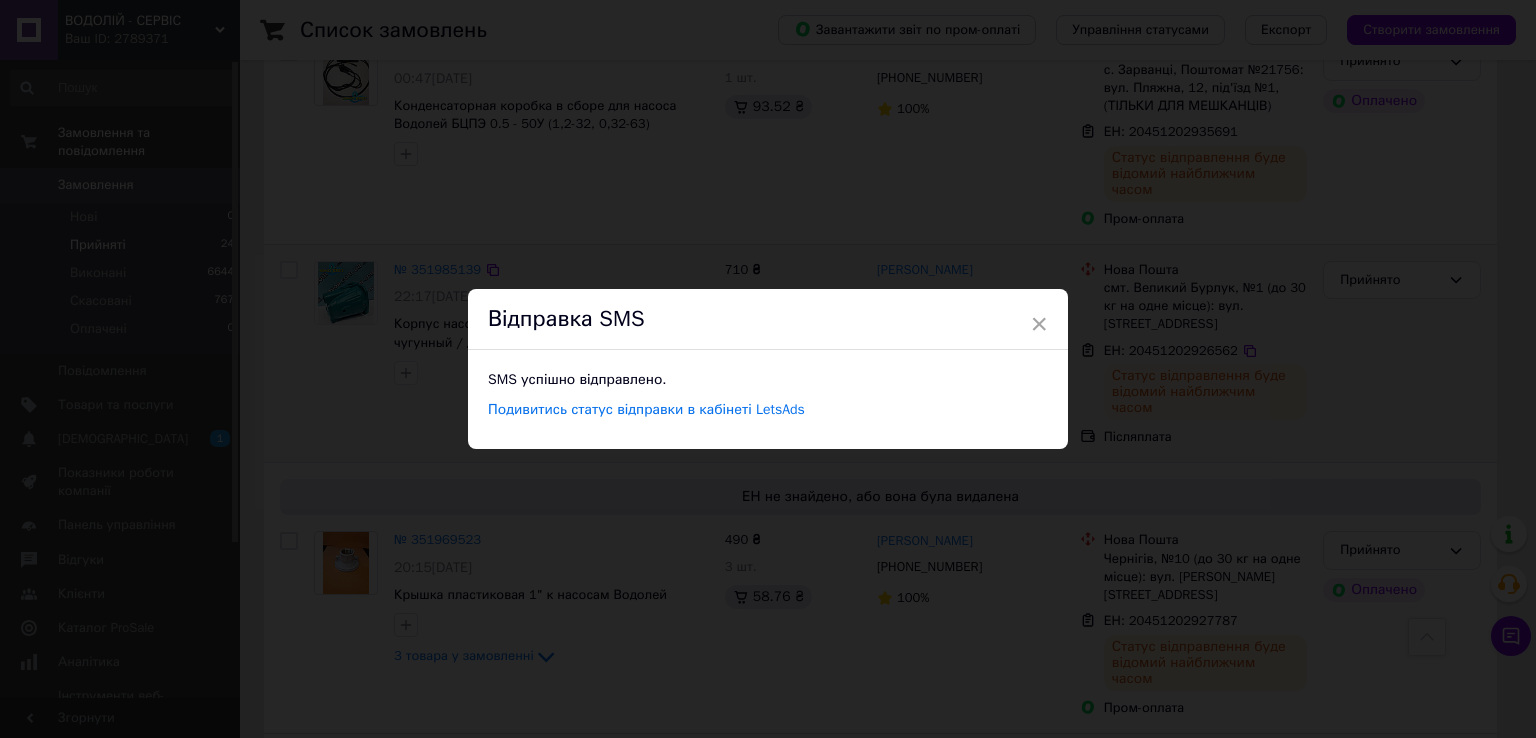 drag, startPoint x: 1039, startPoint y: 318, endPoint x: 1029, endPoint y: 324, distance: 11.661903 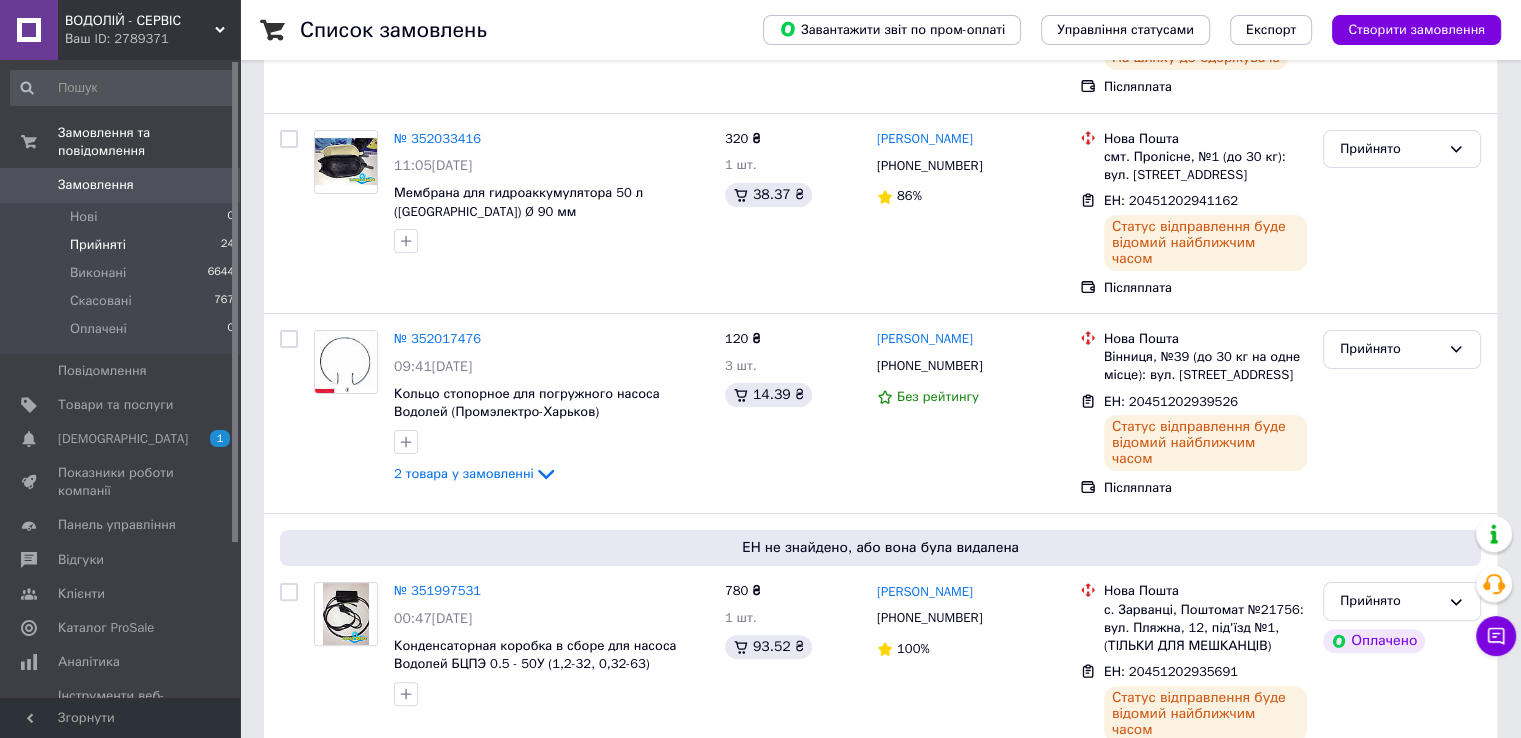 scroll, scrollTop: 400, scrollLeft: 0, axis: vertical 